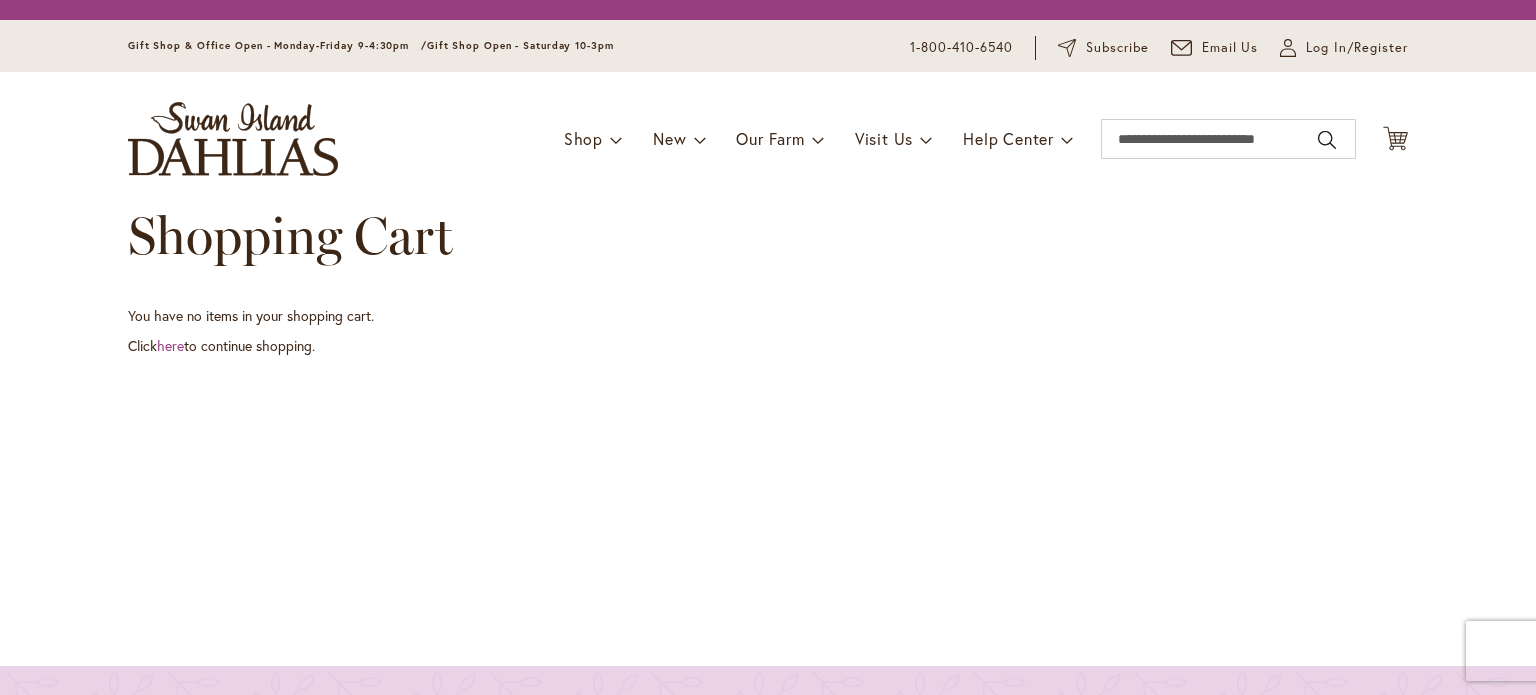 scroll, scrollTop: 0, scrollLeft: 0, axis: both 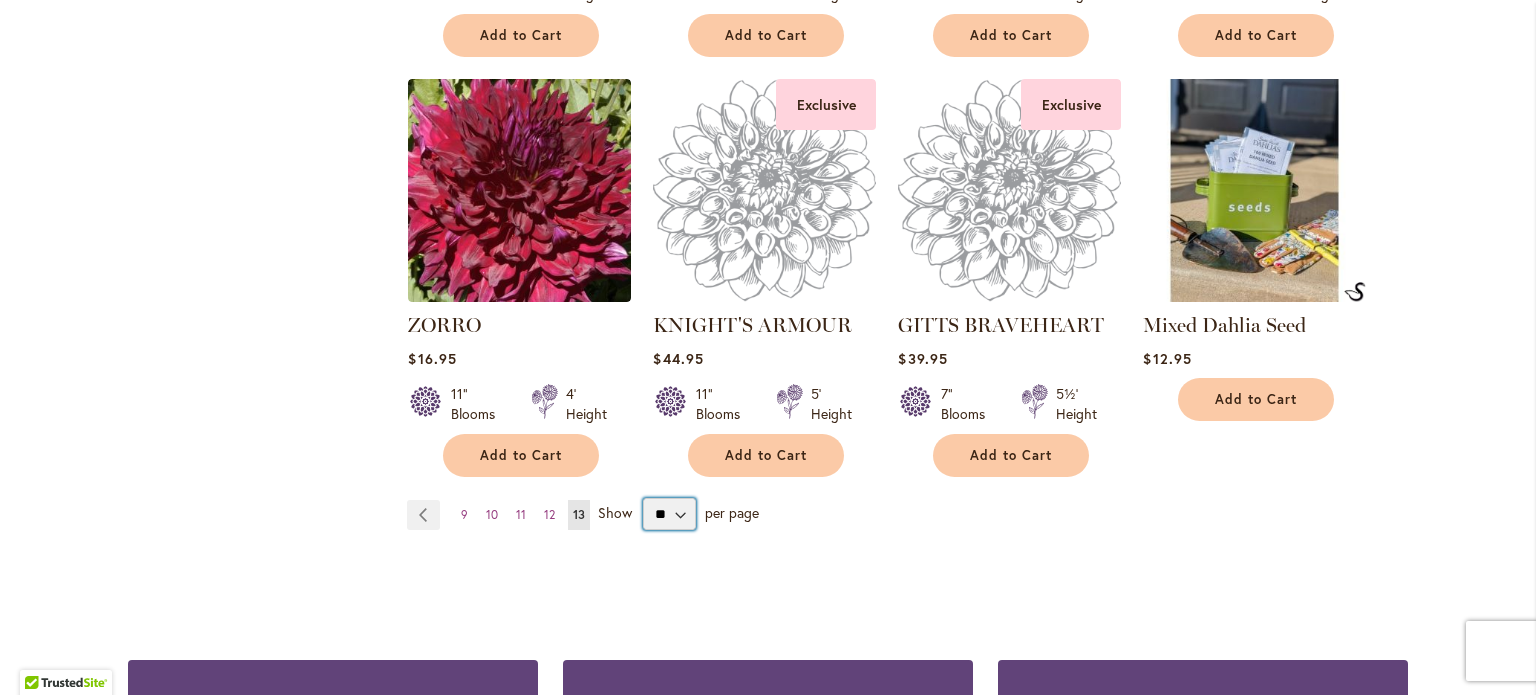 click on "**
**
**
**" at bounding box center [669, 514] 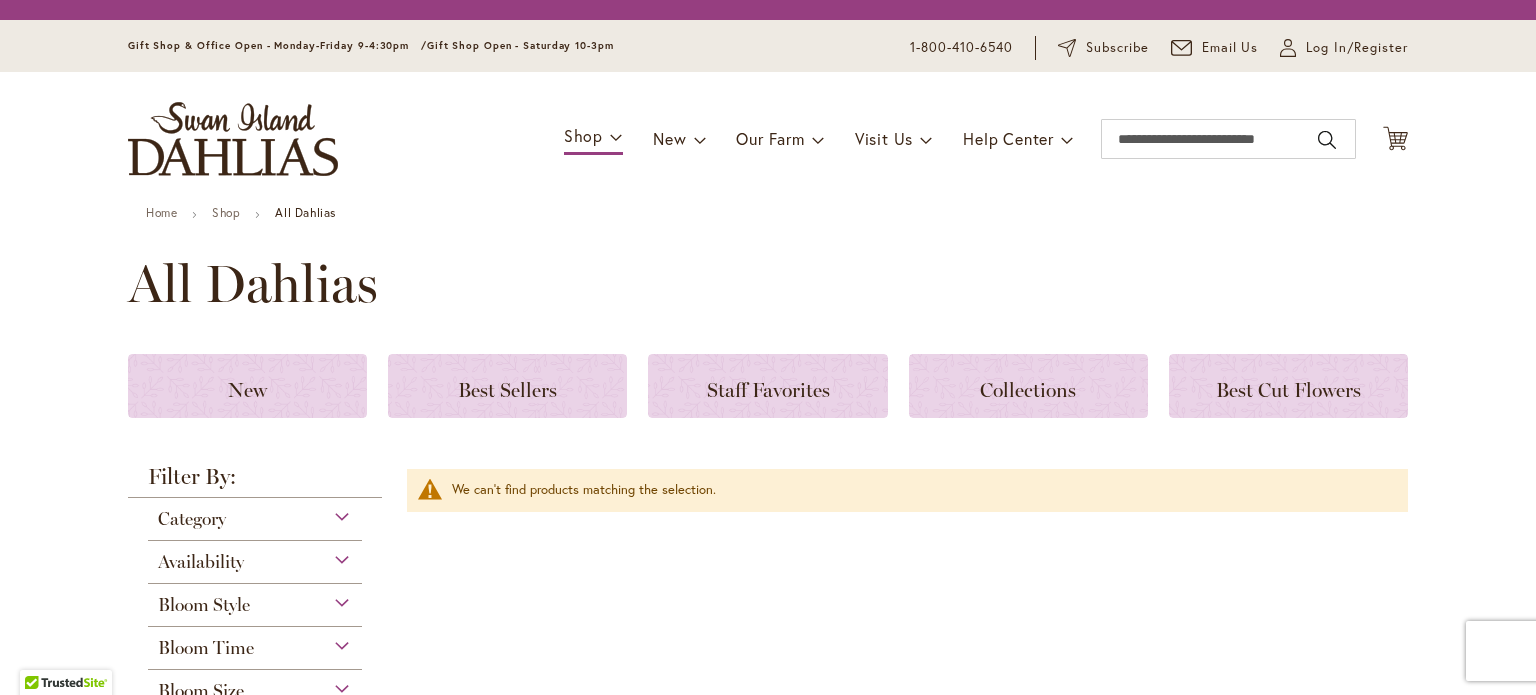 scroll, scrollTop: 0, scrollLeft: 0, axis: both 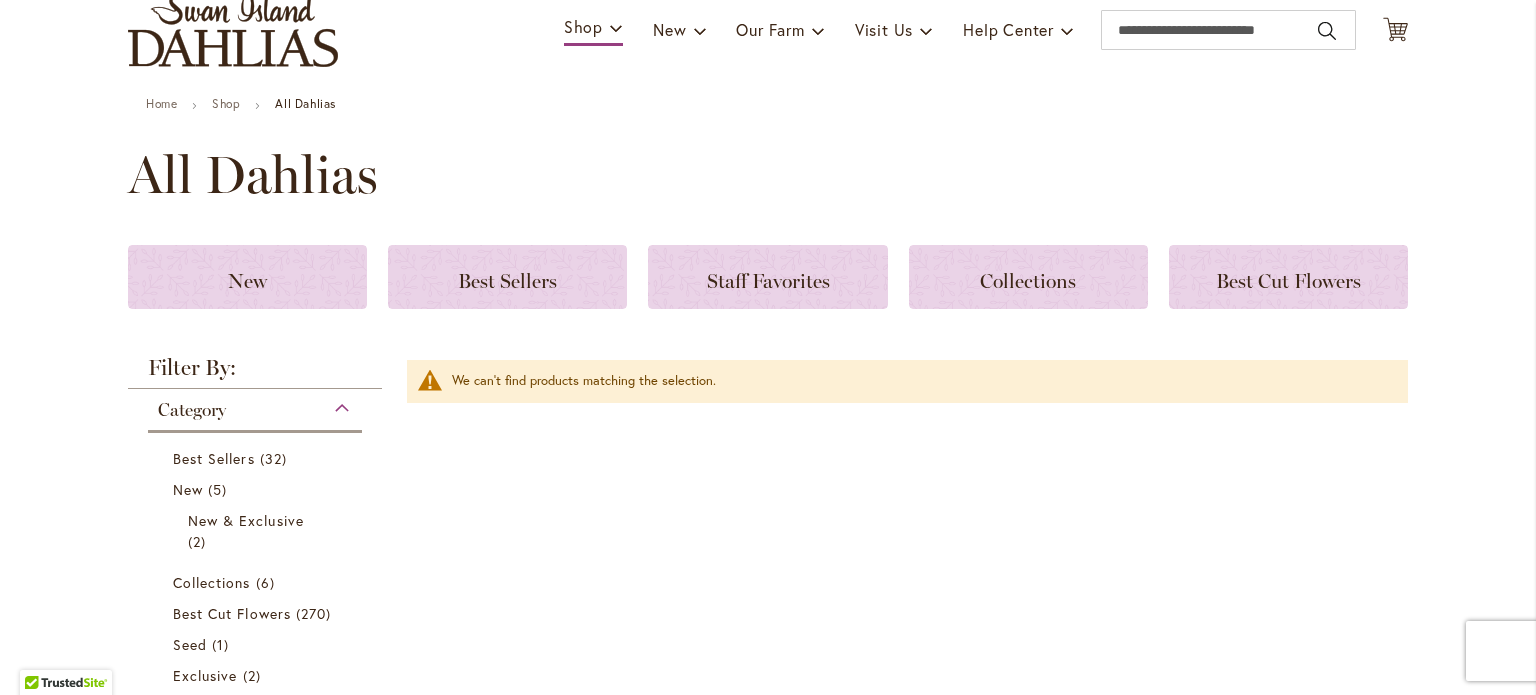 click on "All Dahlias" at bounding box center [253, 175] 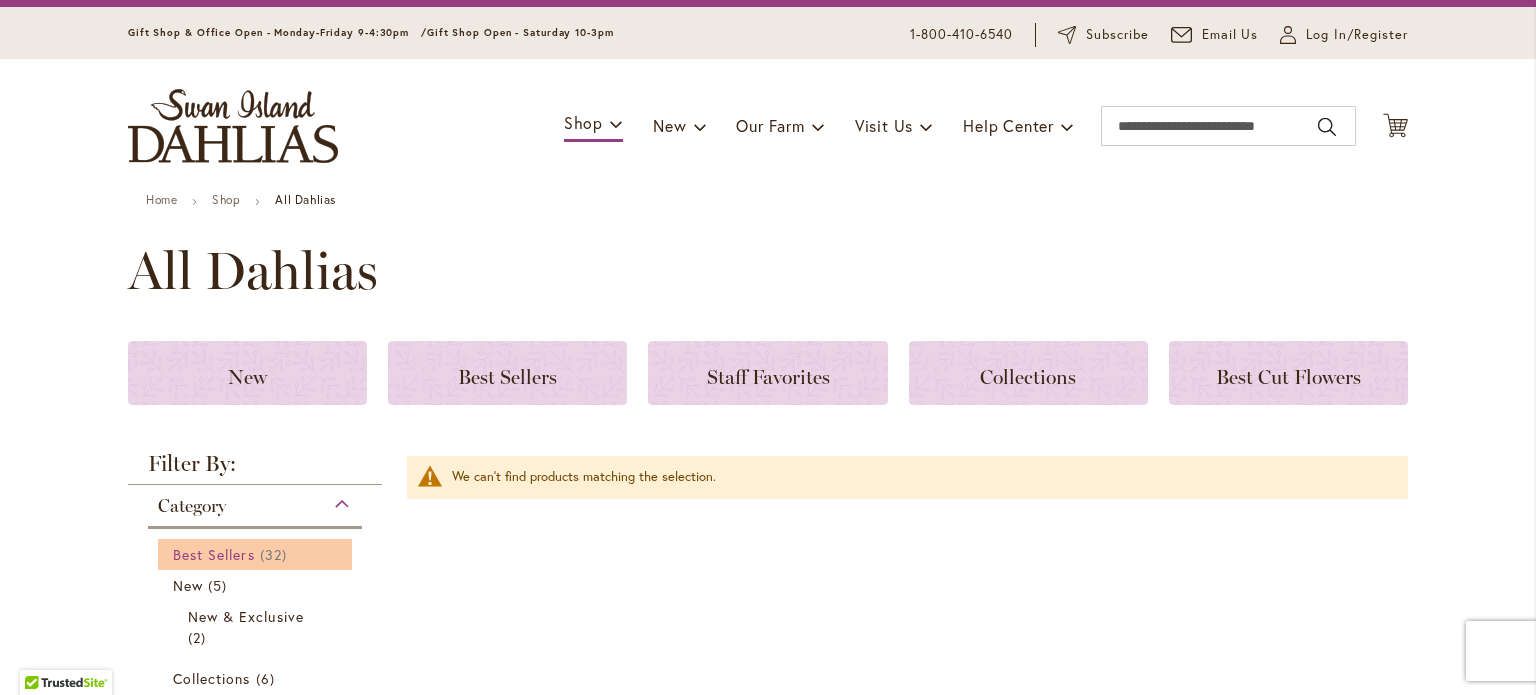 scroll, scrollTop: 0, scrollLeft: 0, axis: both 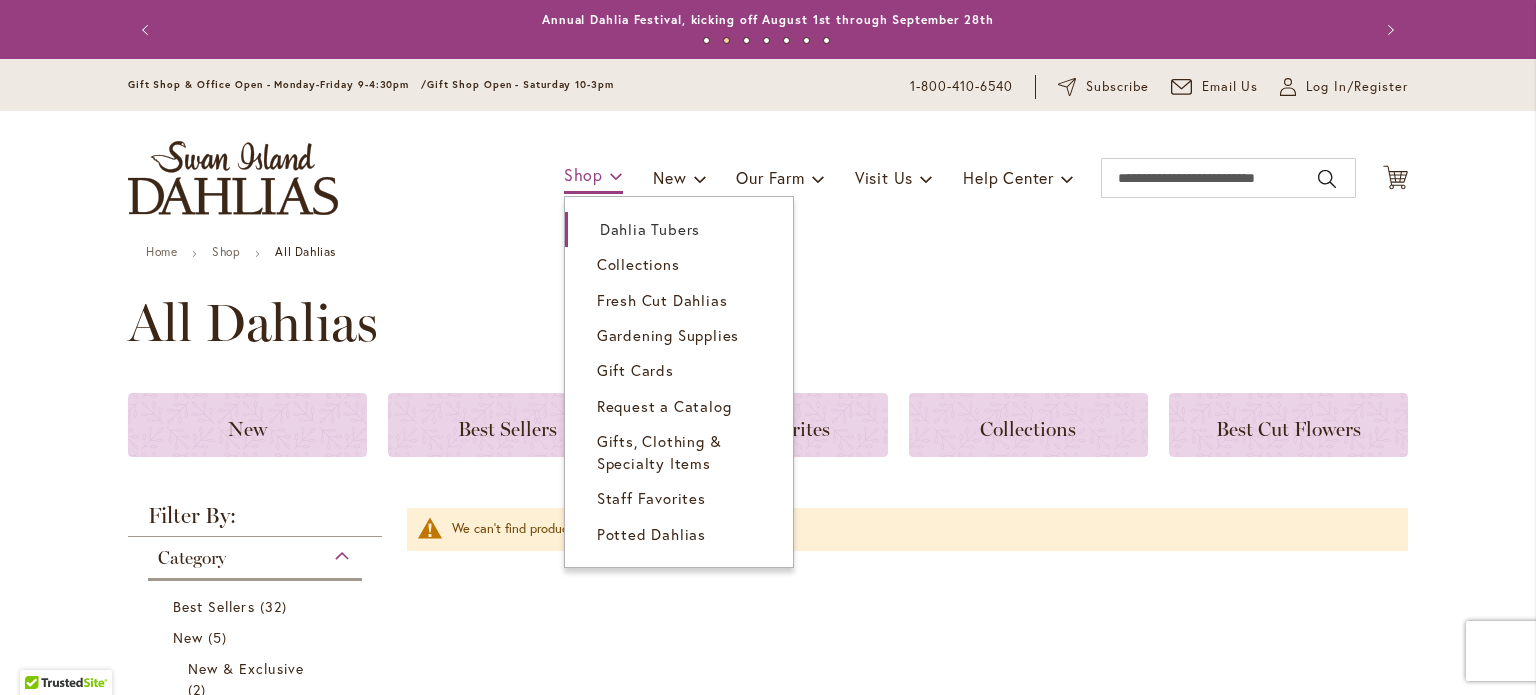 click on "Shop" at bounding box center [583, 174] 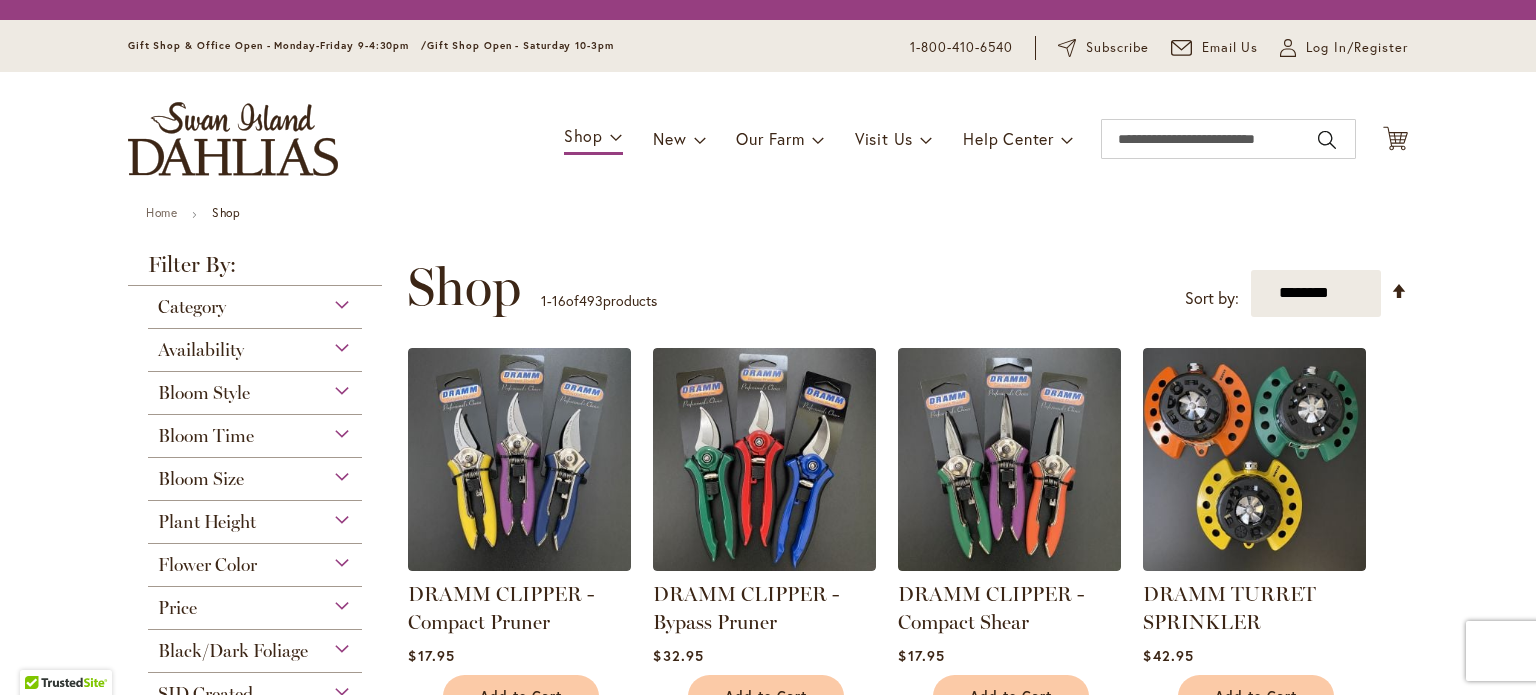 scroll, scrollTop: 0, scrollLeft: 0, axis: both 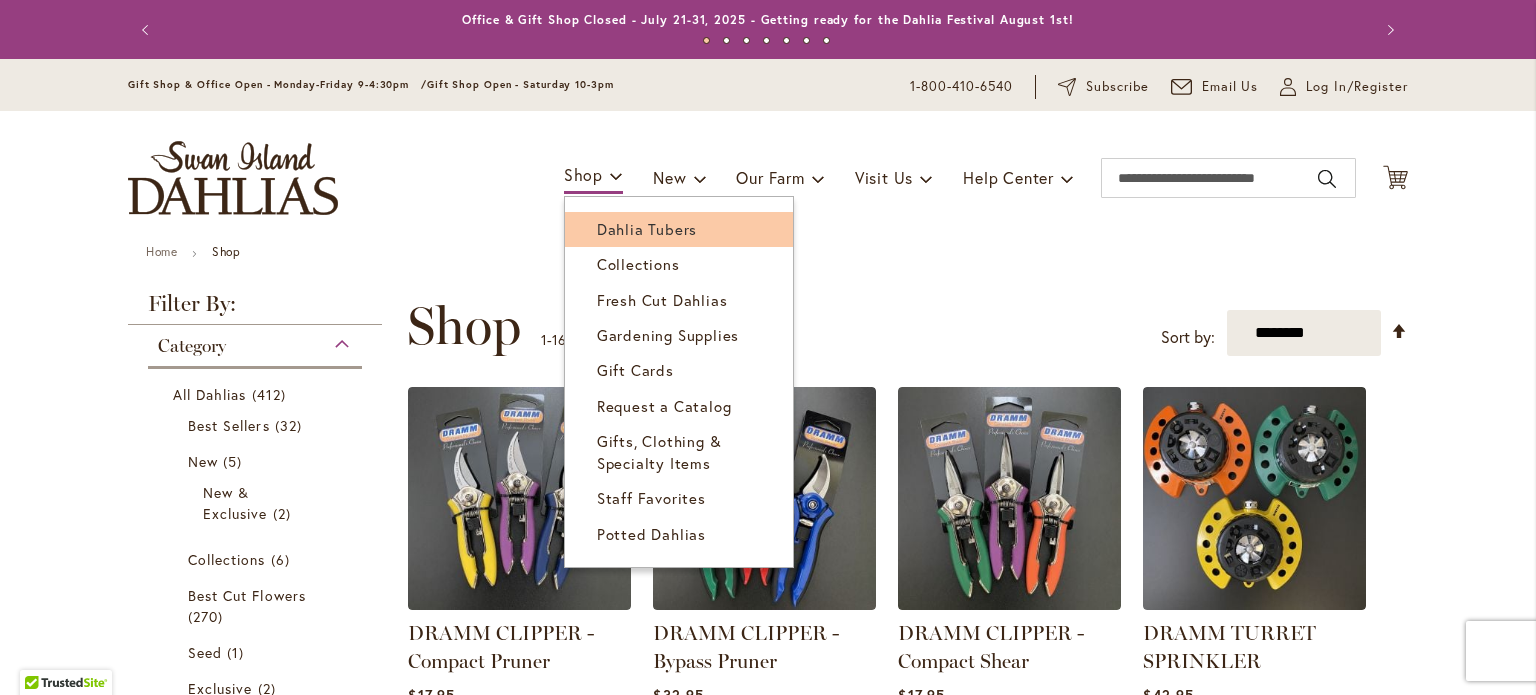 click on "Dahlia Tubers" at bounding box center [647, 229] 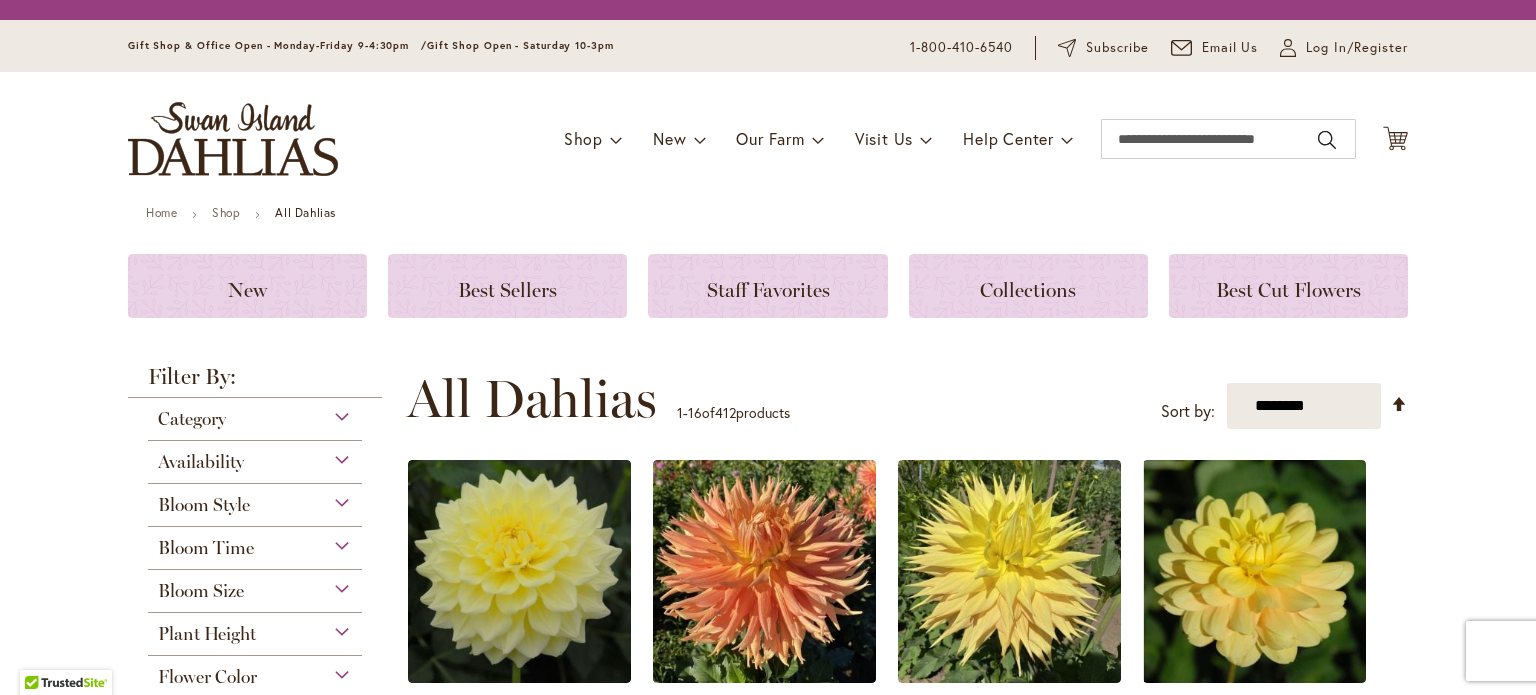 scroll, scrollTop: 0, scrollLeft: 0, axis: both 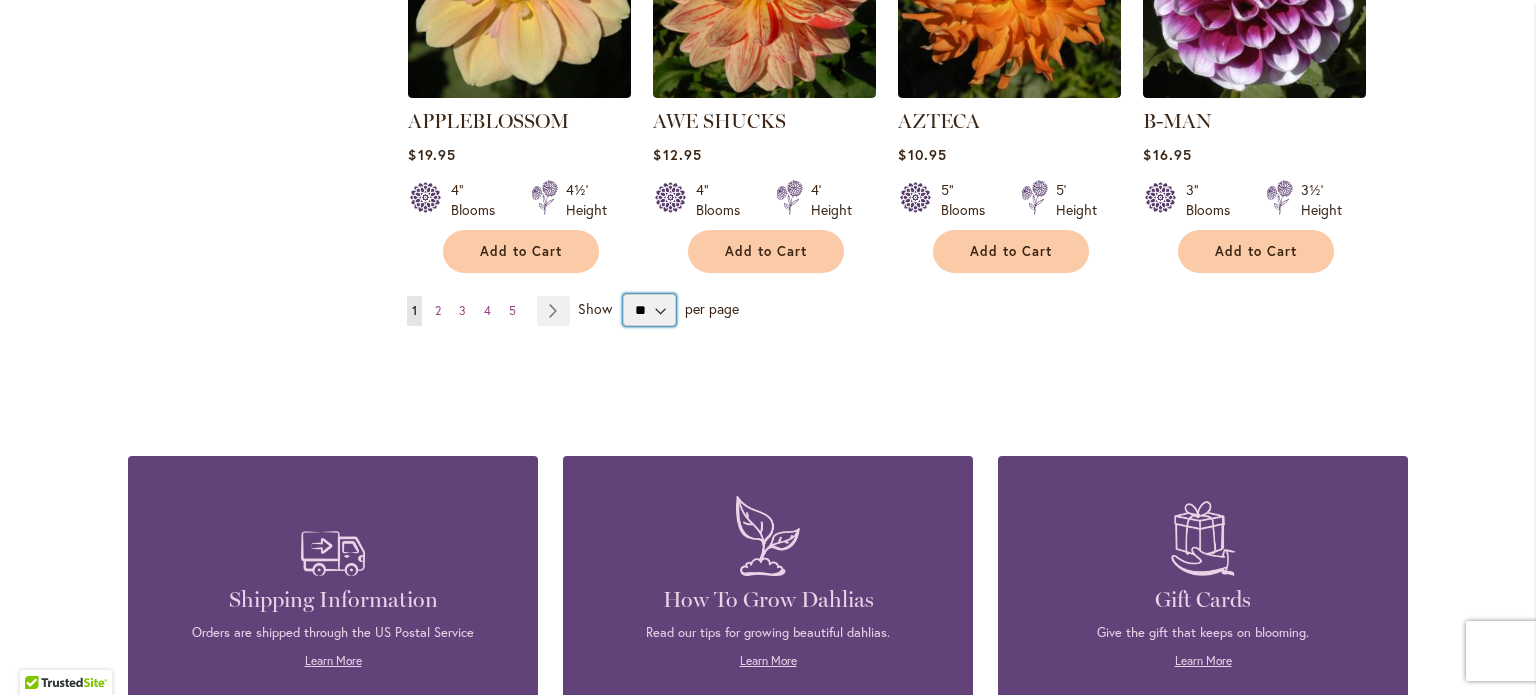 click on "**
**
**
**" at bounding box center [649, 310] 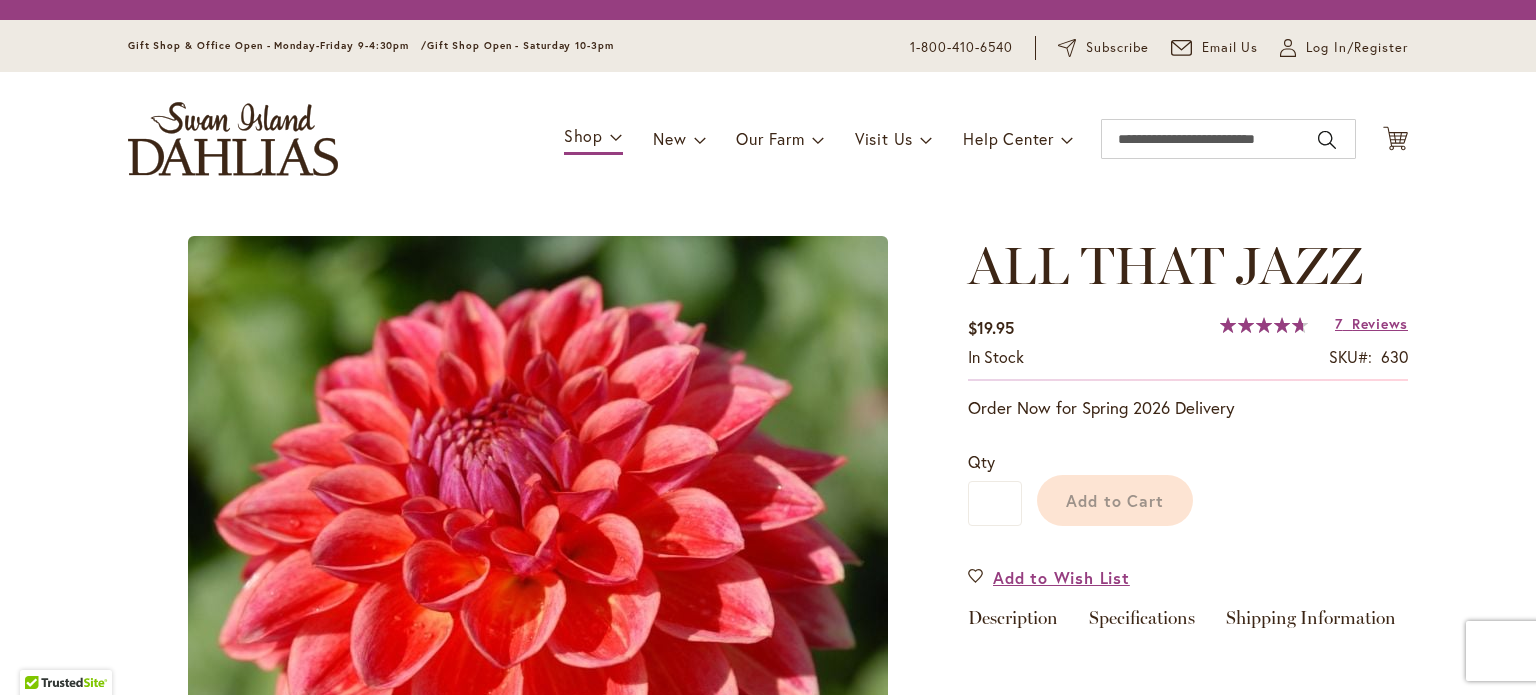 scroll, scrollTop: 0, scrollLeft: 0, axis: both 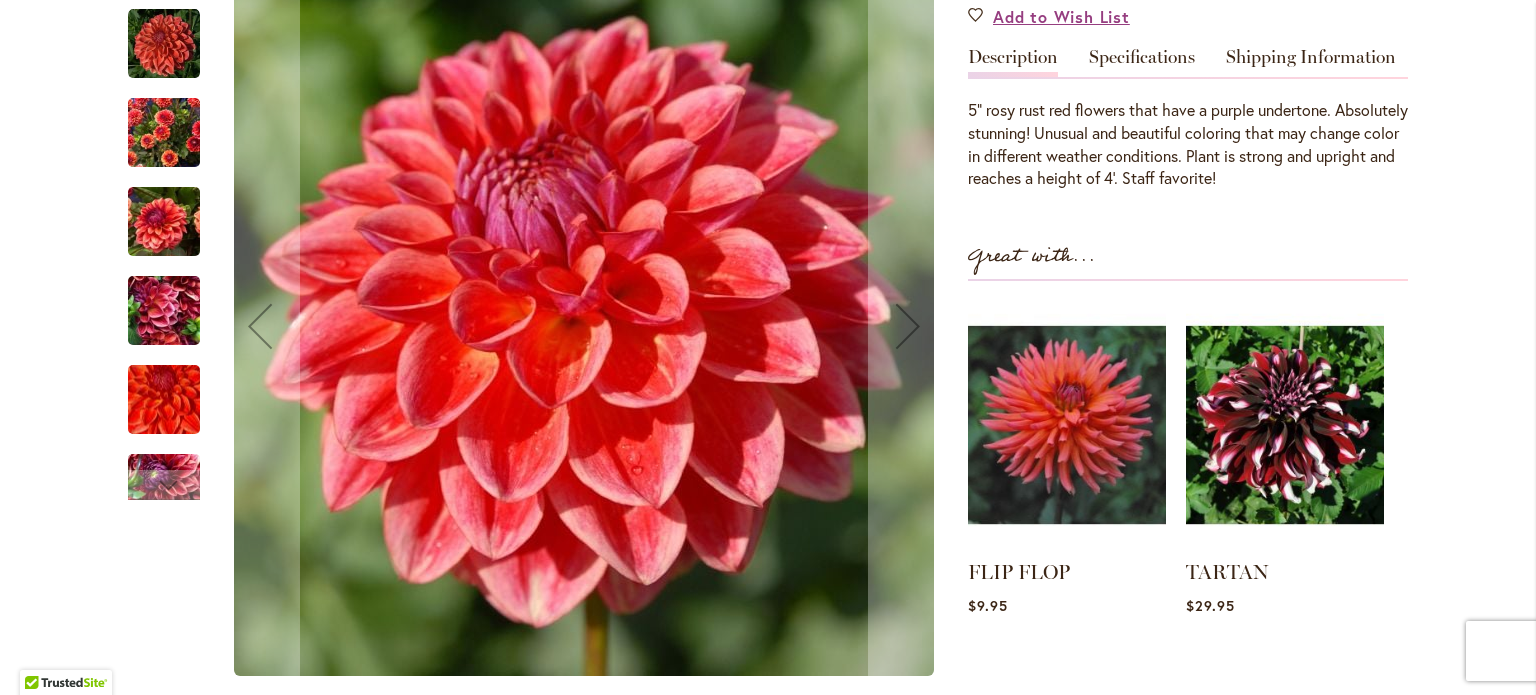 click at bounding box center (164, 133) 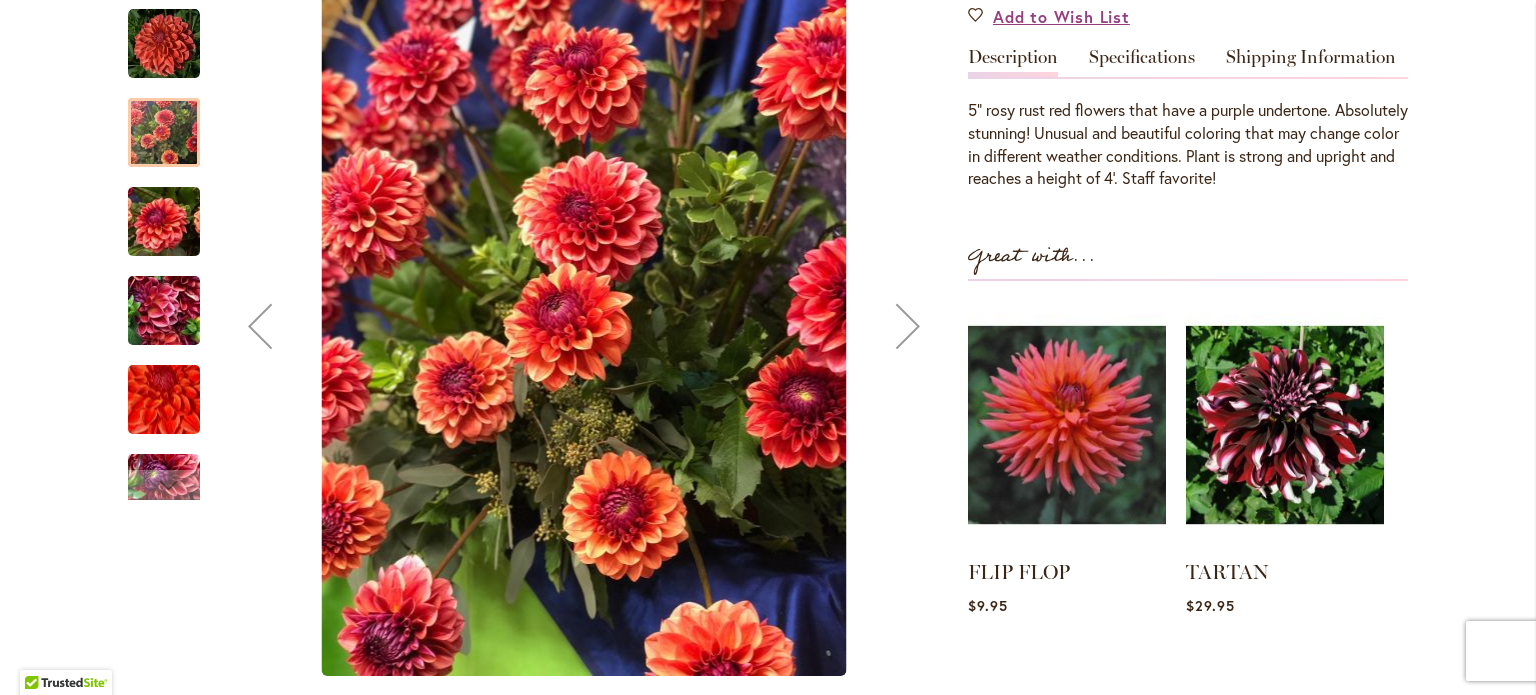 click at bounding box center (164, 222) 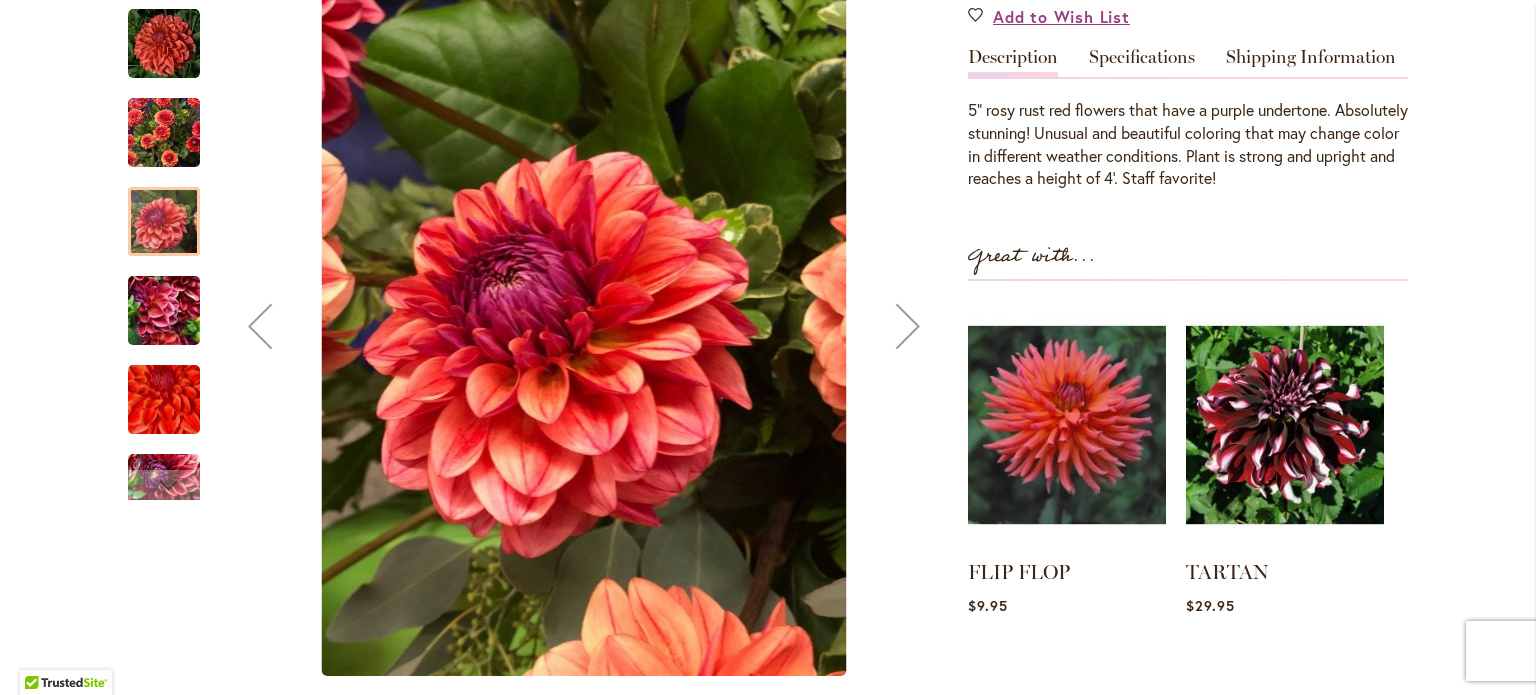 click at bounding box center [164, 311] 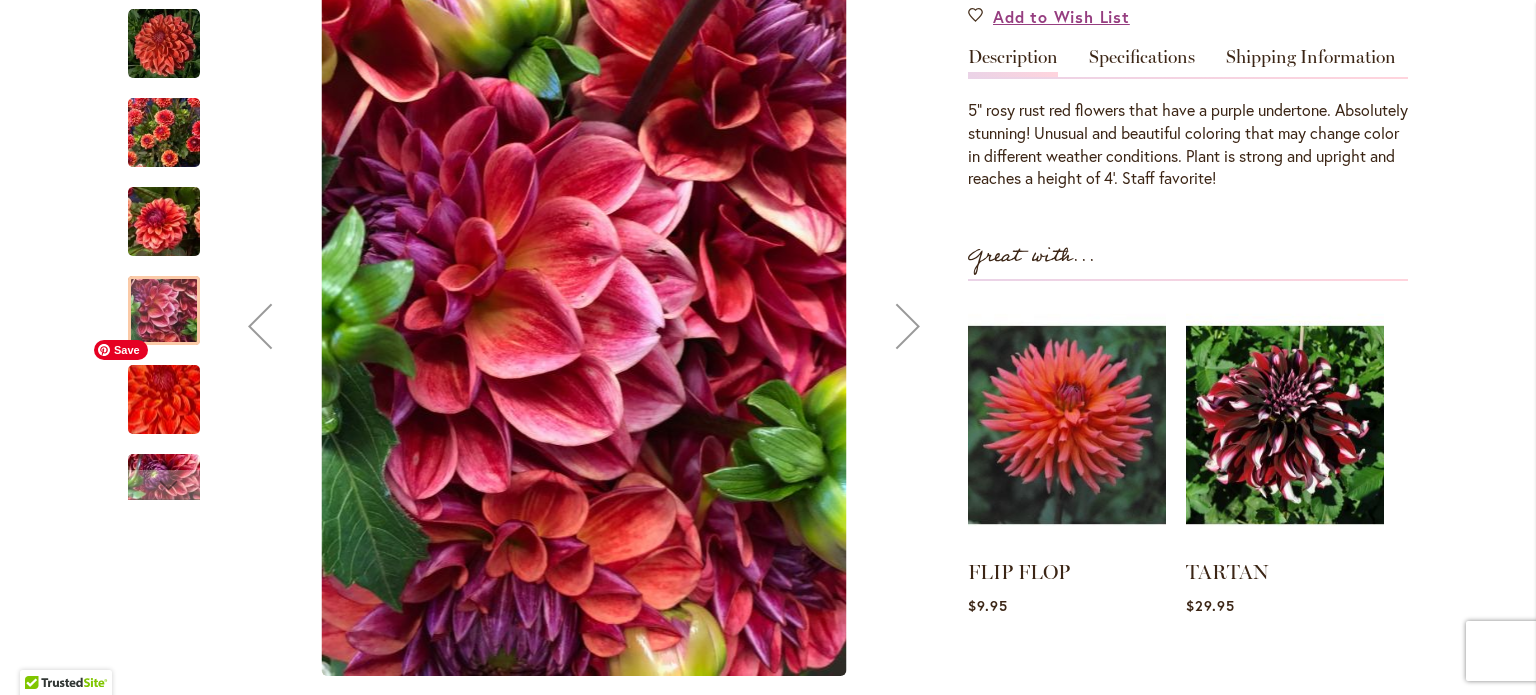 click at bounding box center [164, 399] 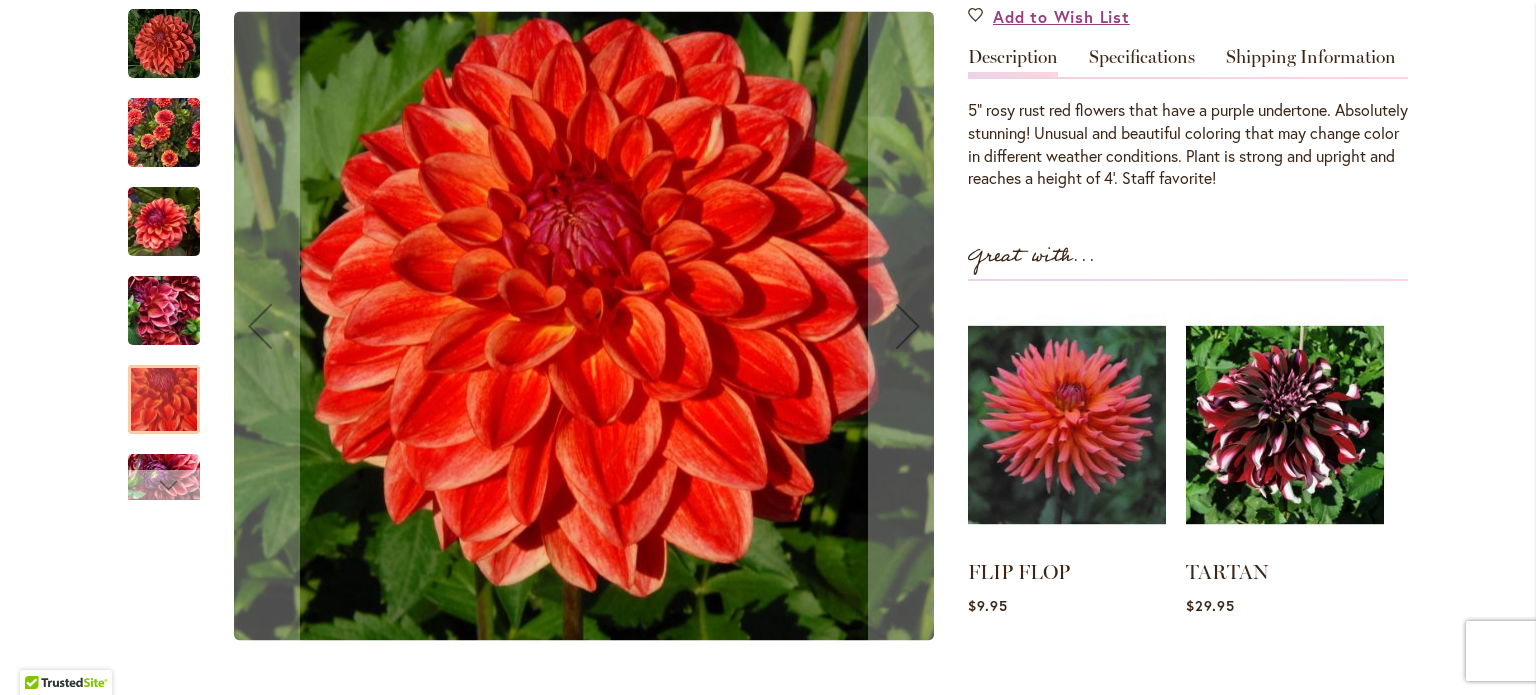 click at bounding box center [164, 485] 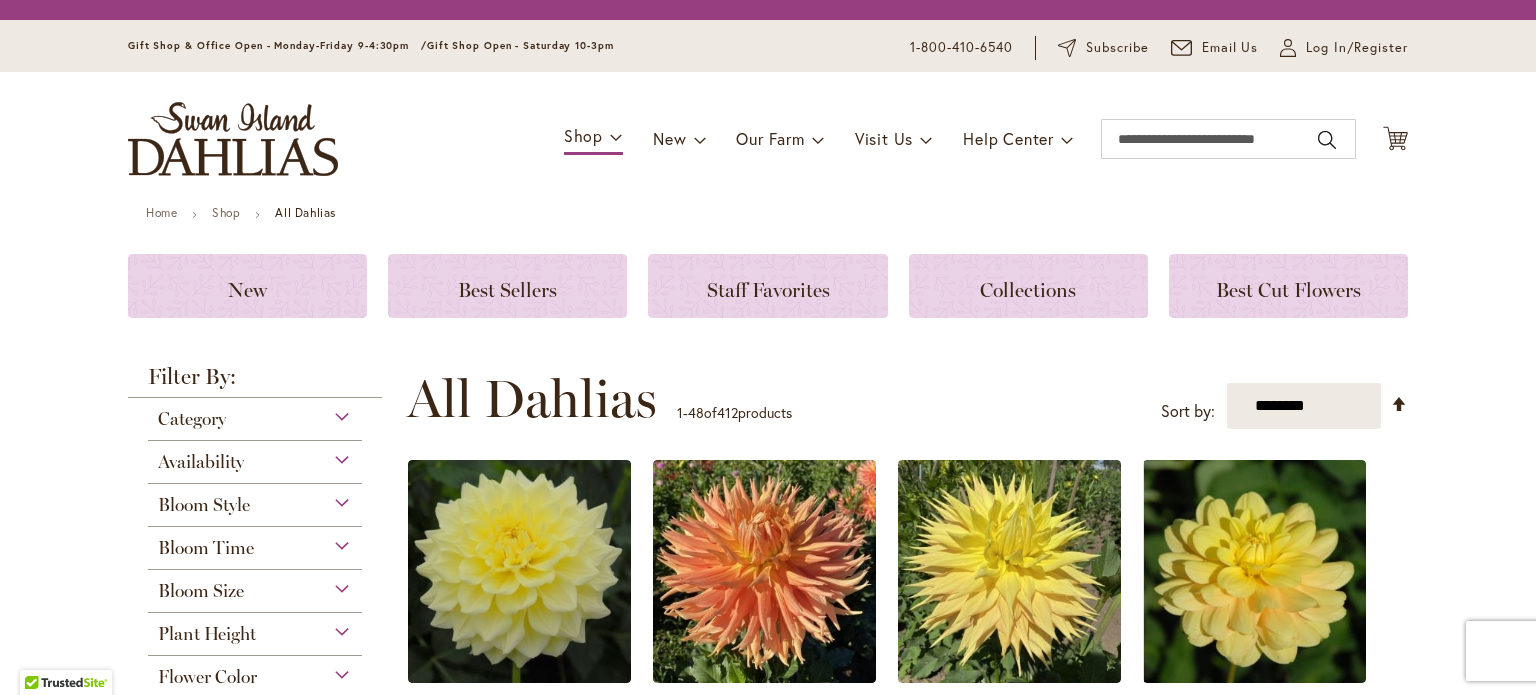 scroll, scrollTop: 0, scrollLeft: 0, axis: both 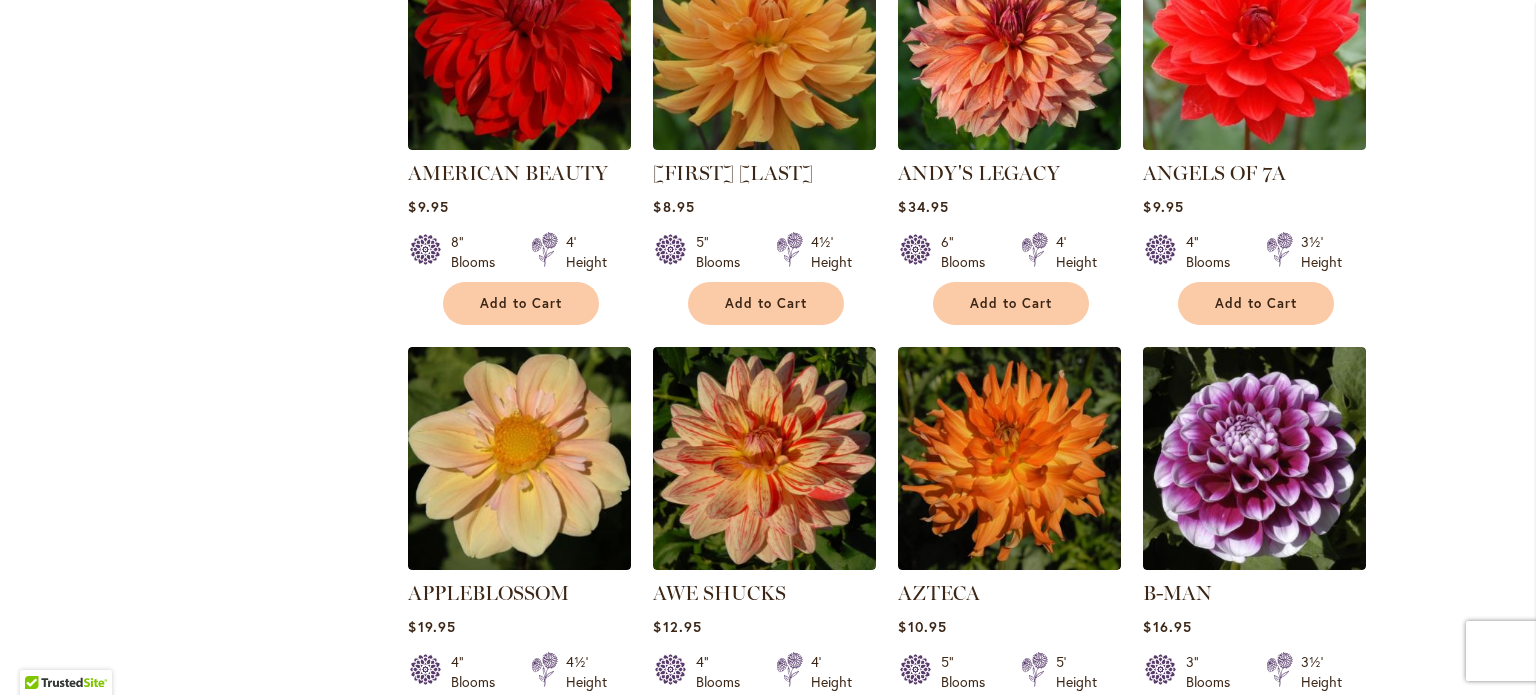 click on "Skip to Content
Gift Shop & Office Open - Monday-Friday 9-4:30pm   /    Gift Shop Open - Saturday 10-3pm
1-800-410-6540
Subscribe
Email Us
My Account
Log In/Register
Toggle Nav
Shop
Dahlia Tubers
Collections
Fresh Cut Dahlias" at bounding box center (768, 1909) 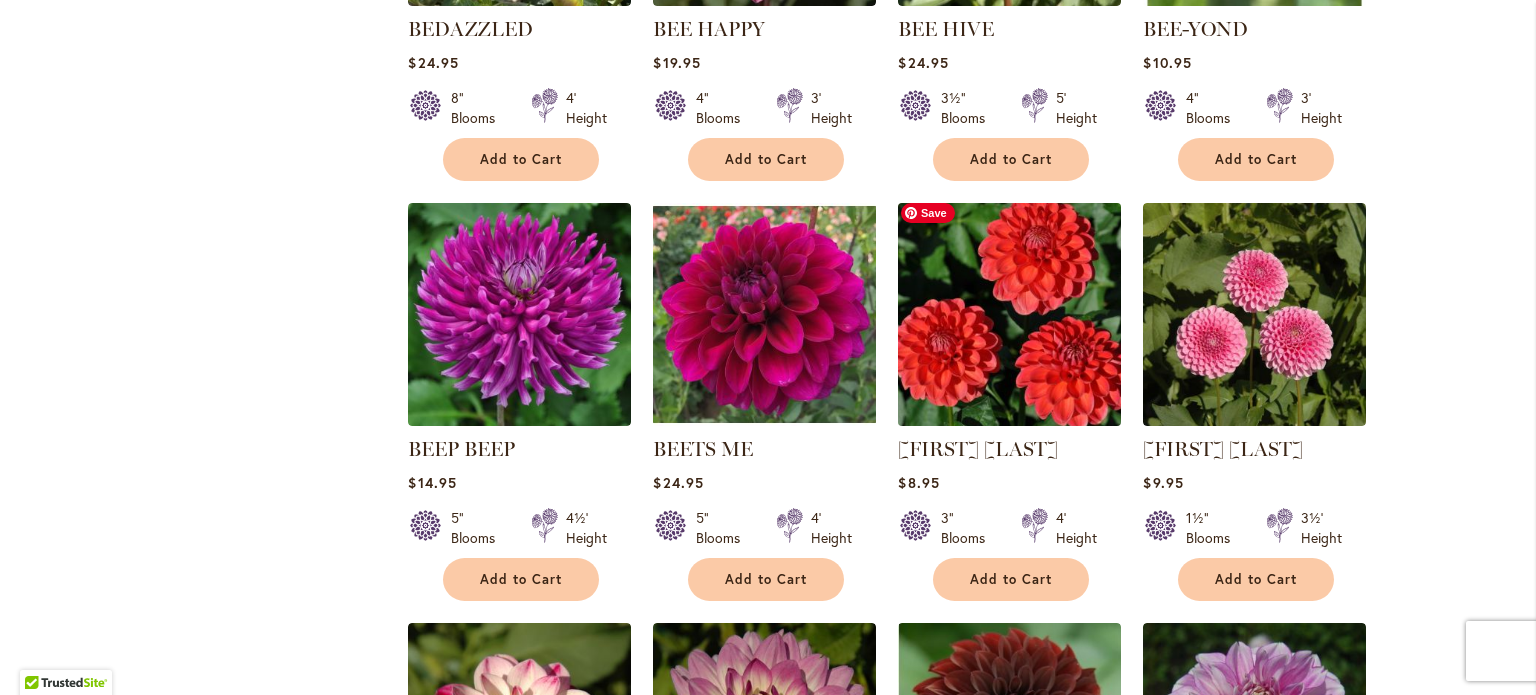 scroll, scrollTop: 3844, scrollLeft: 0, axis: vertical 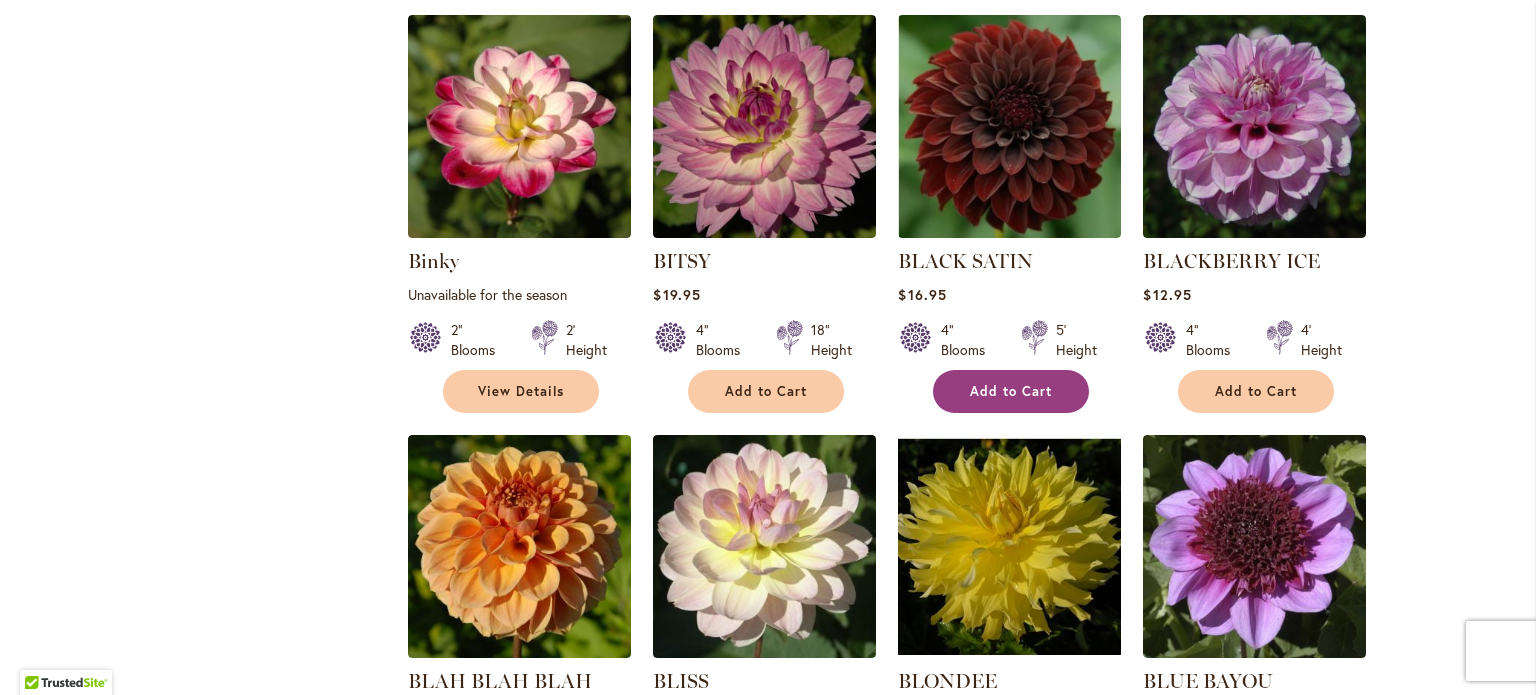 click on "Add to Cart" at bounding box center (1011, 391) 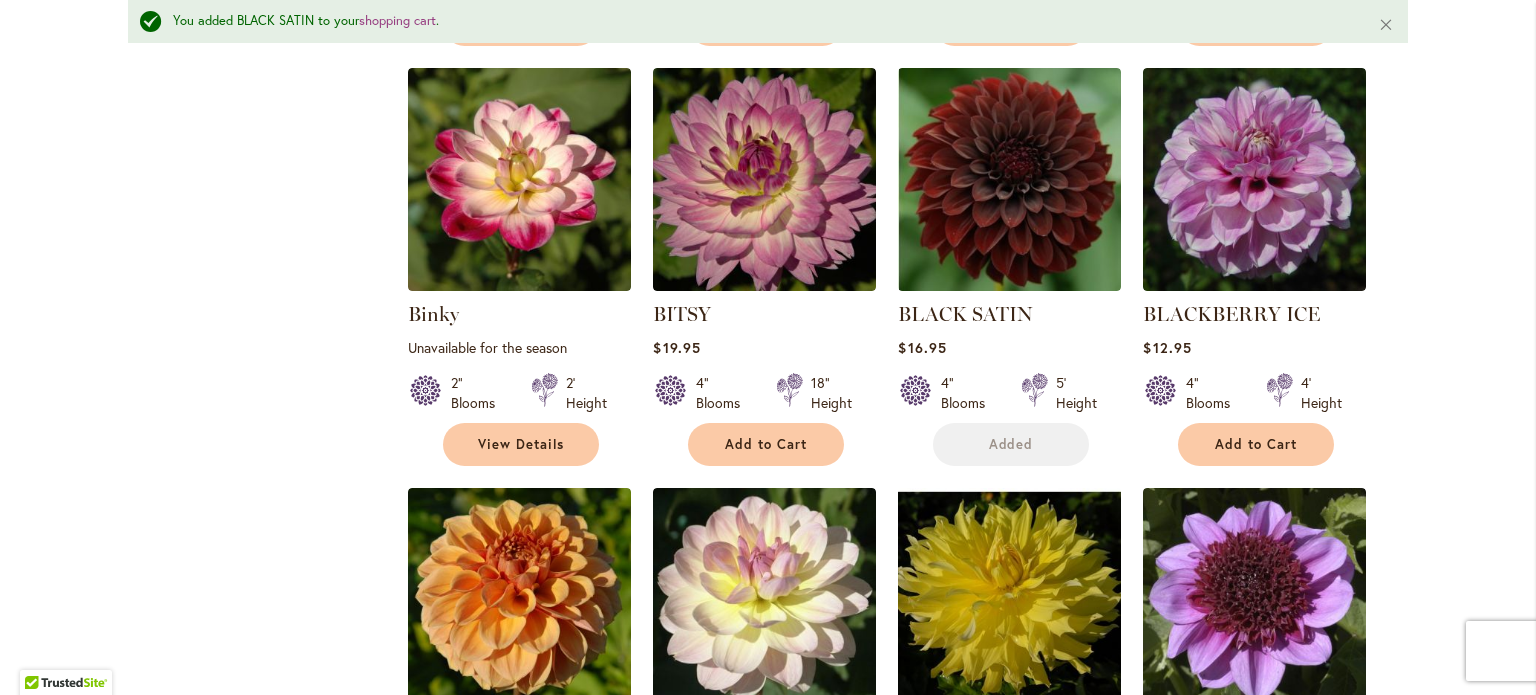 scroll, scrollTop: 3896, scrollLeft: 0, axis: vertical 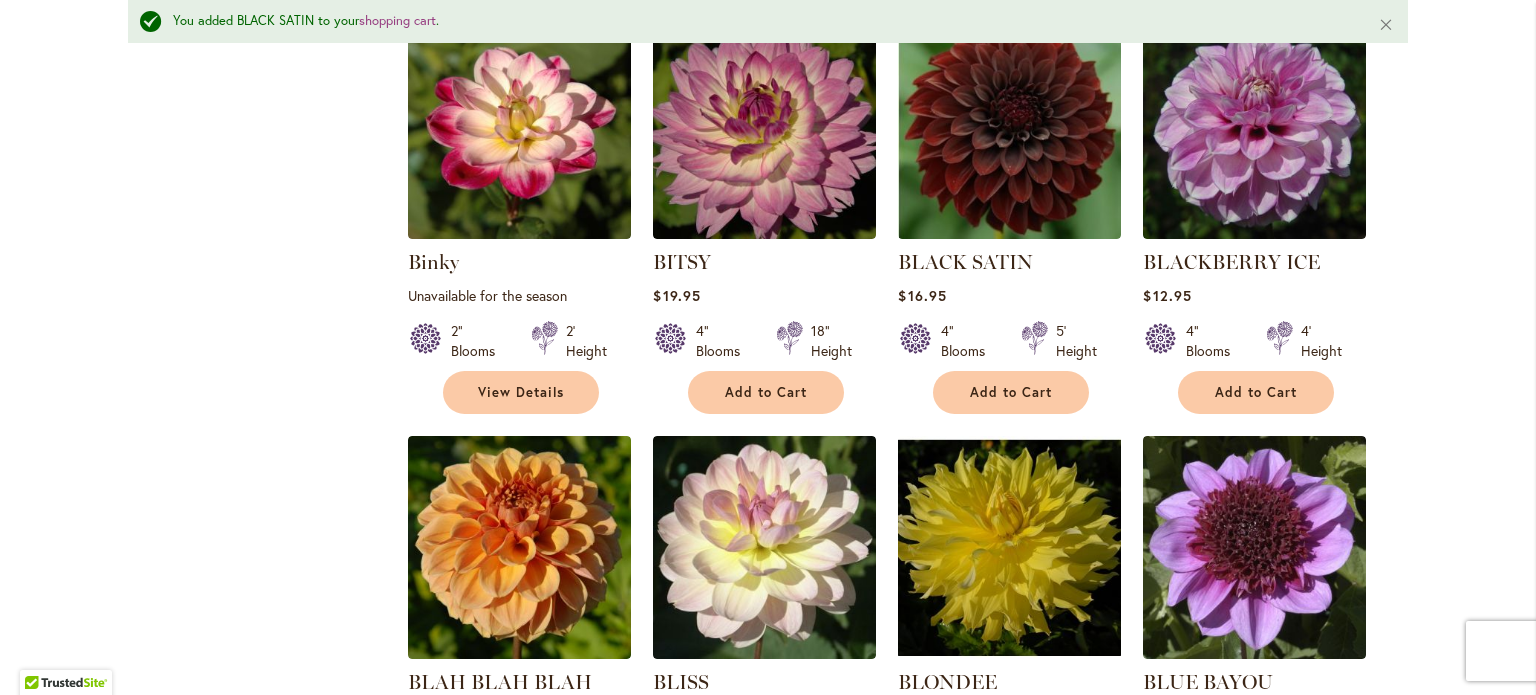 click on "Filter by:
Filter By:
Category
Best Sellers
32
items
New
5
items
New & Exclusive 2 6 1" at bounding box center [768, -821] 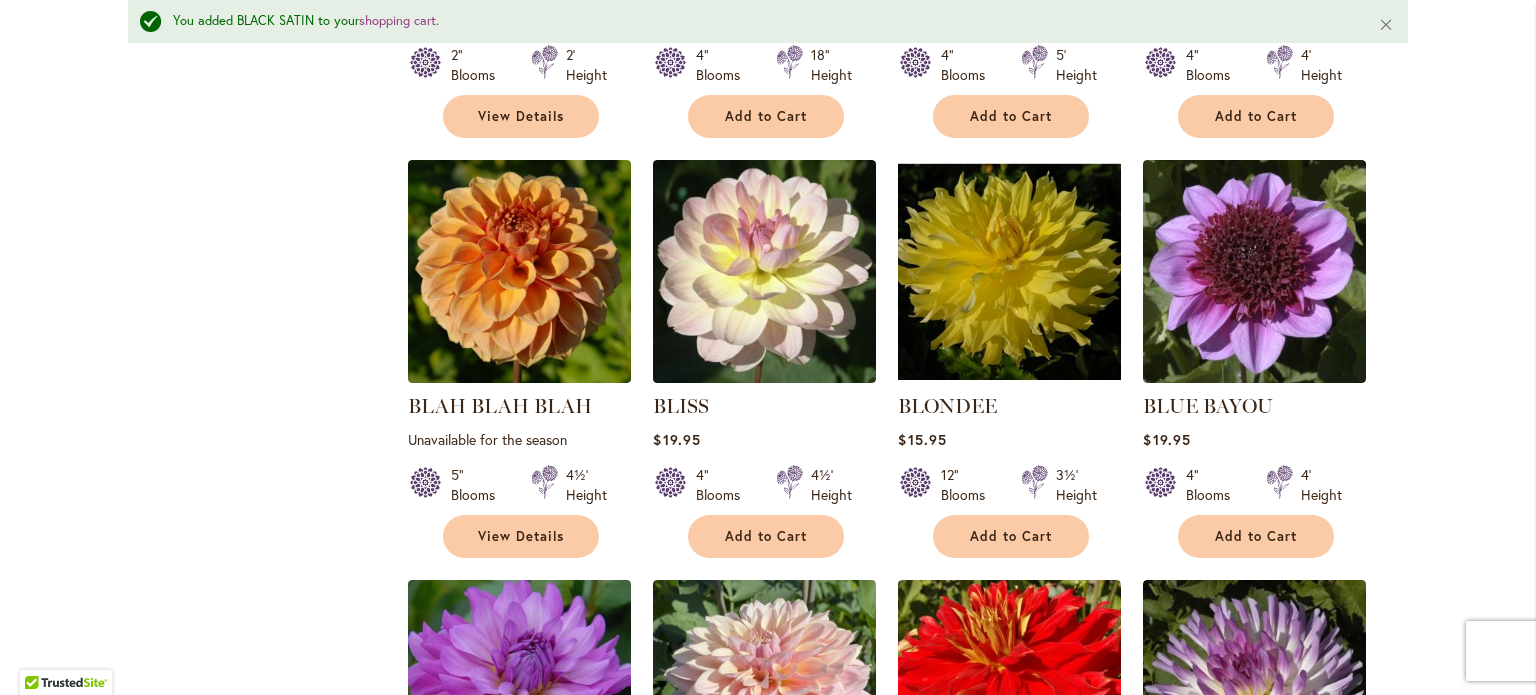 click on "Filter by:
Filter By:
Category
Best Sellers
32
items
New
5
items
New & Exclusive 2 6 1" at bounding box center (768, -1097) 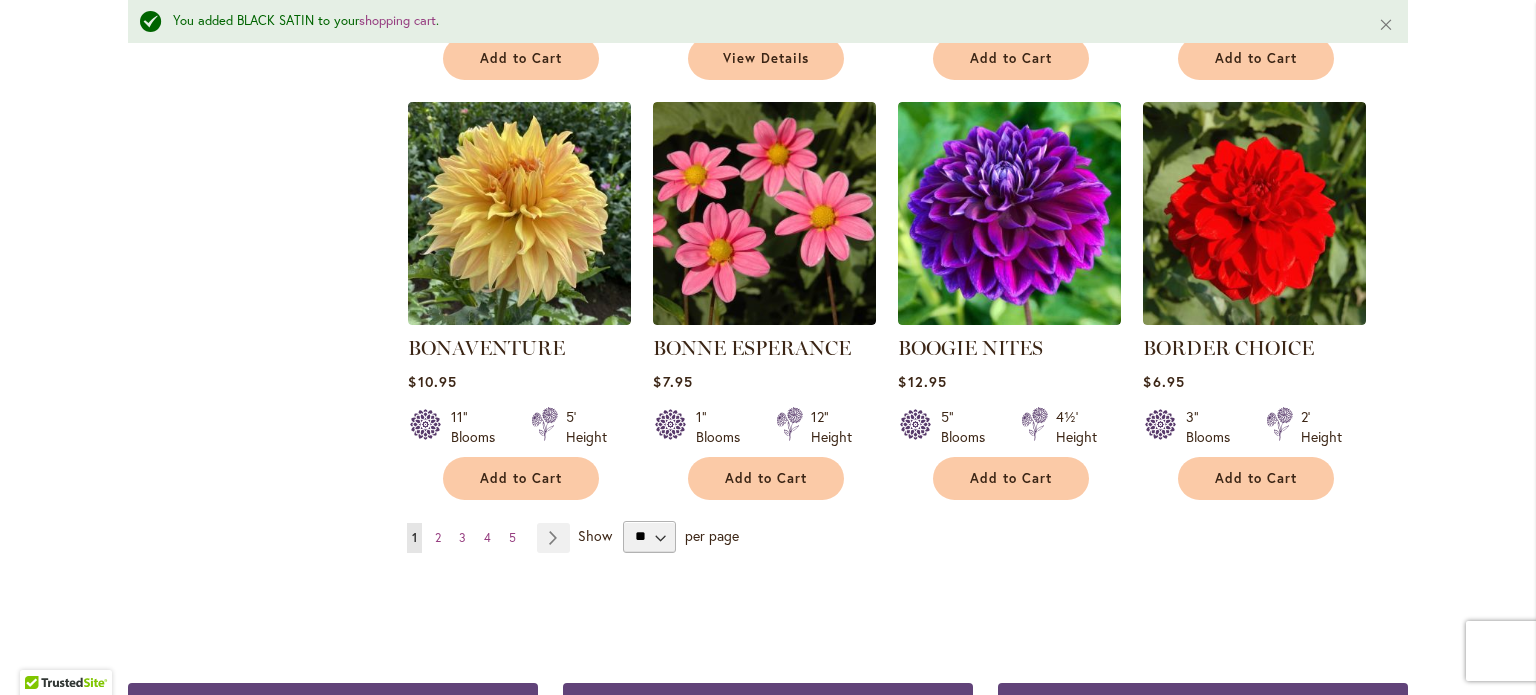 scroll, scrollTop: 5030, scrollLeft: 0, axis: vertical 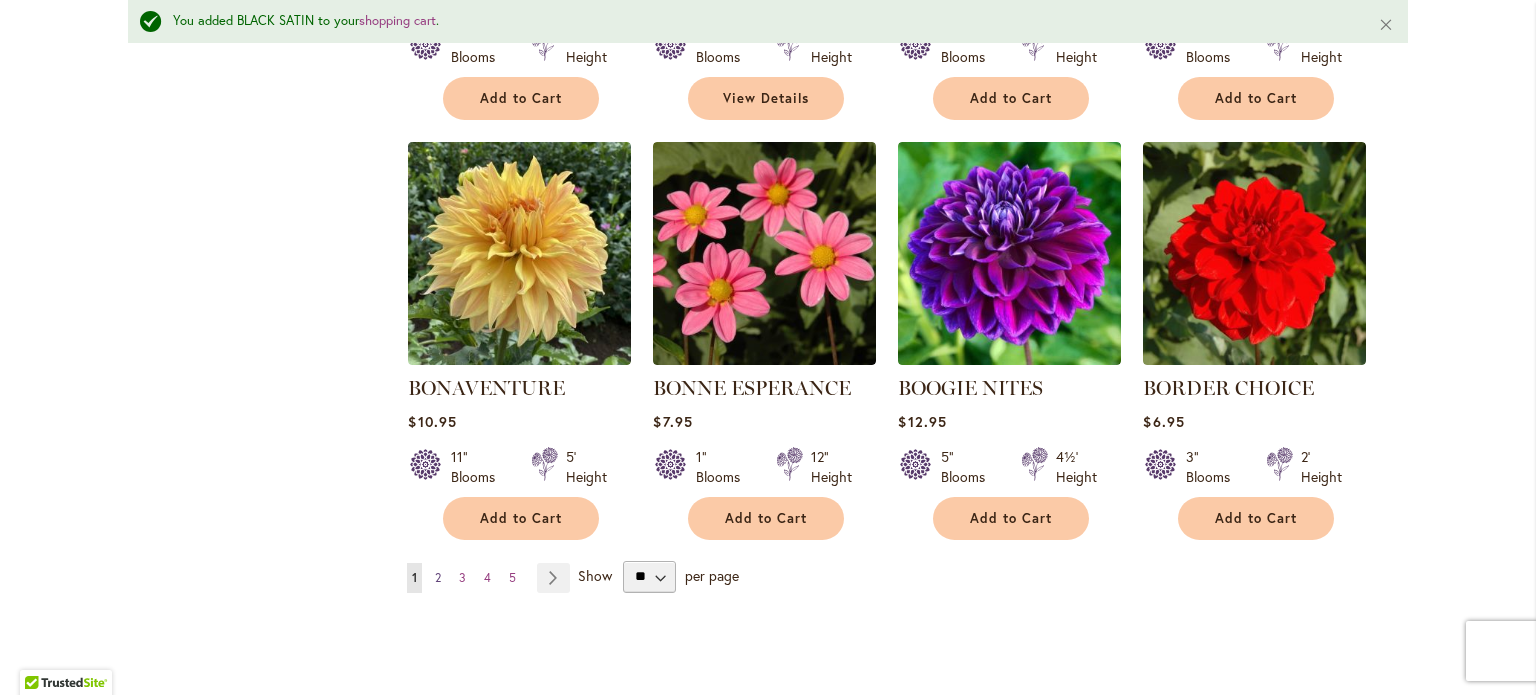 click on "Page
2" at bounding box center (438, 578) 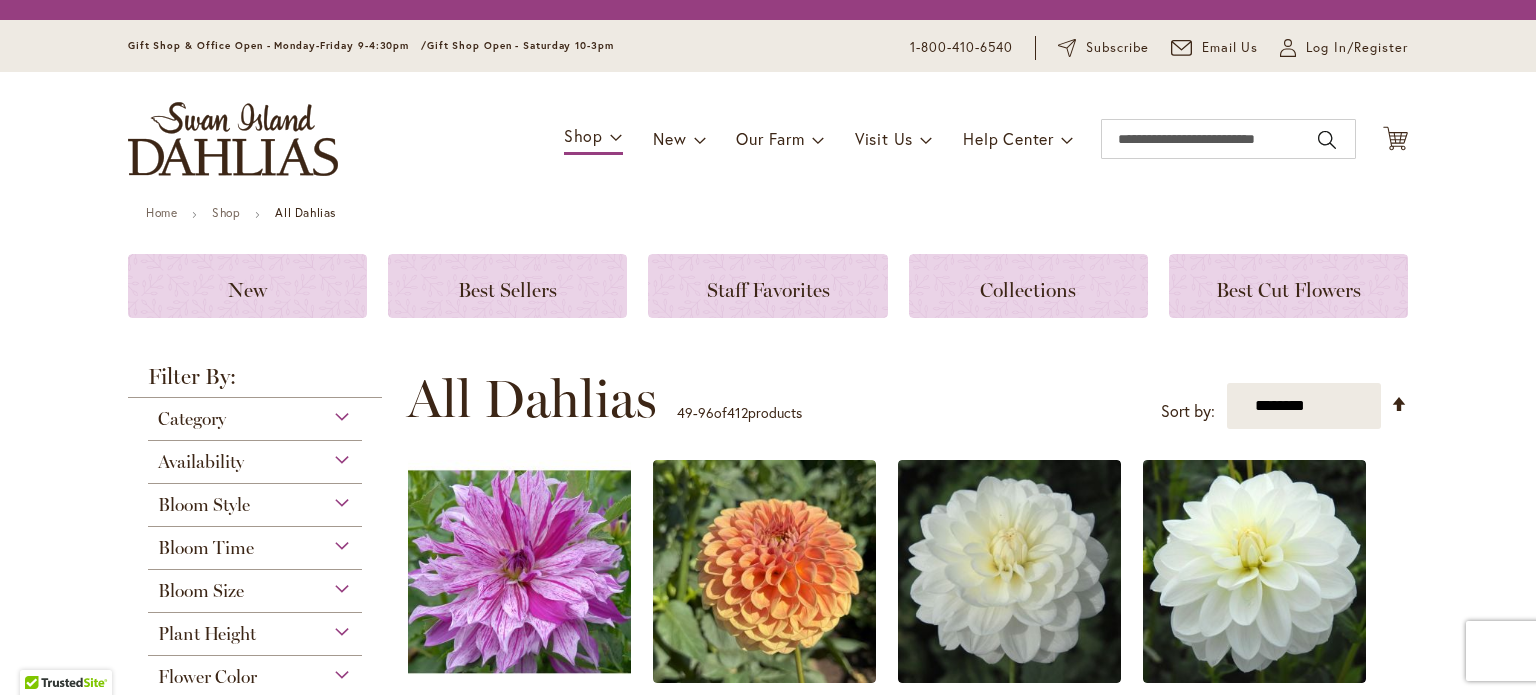 scroll, scrollTop: 0, scrollLeft: 0, axis: both 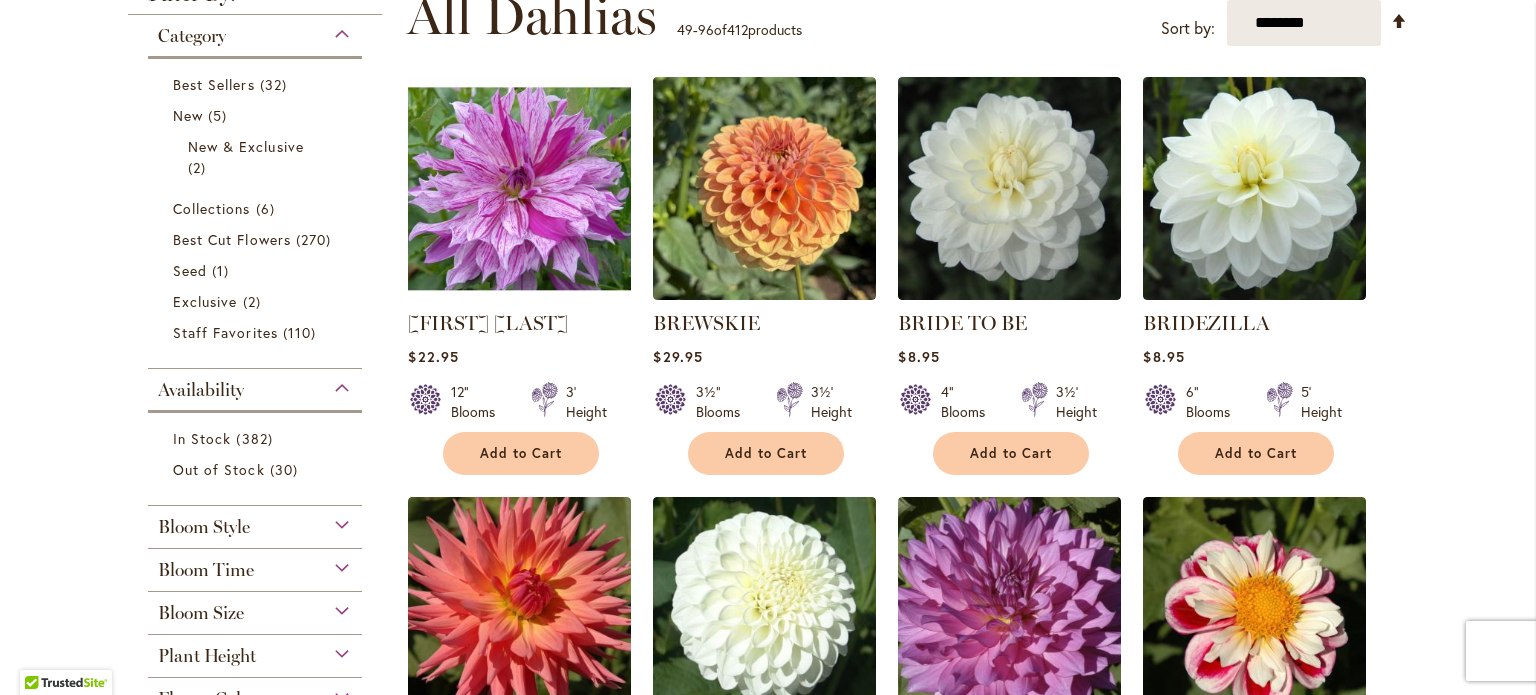 click on "Skip to Content
Gift Shop & Office Open - Monday-Friday 9-4:30pm   /    Gift Shop Open - Saturday 10-3pm
1-800-410-6540
Subscribe
Email Us
My Account
Log In/Register
Toggle Nav
Shop
Dahlia Tubers
Collections
Fresh Cut Dahlias" at bounding box center [768, 2937] 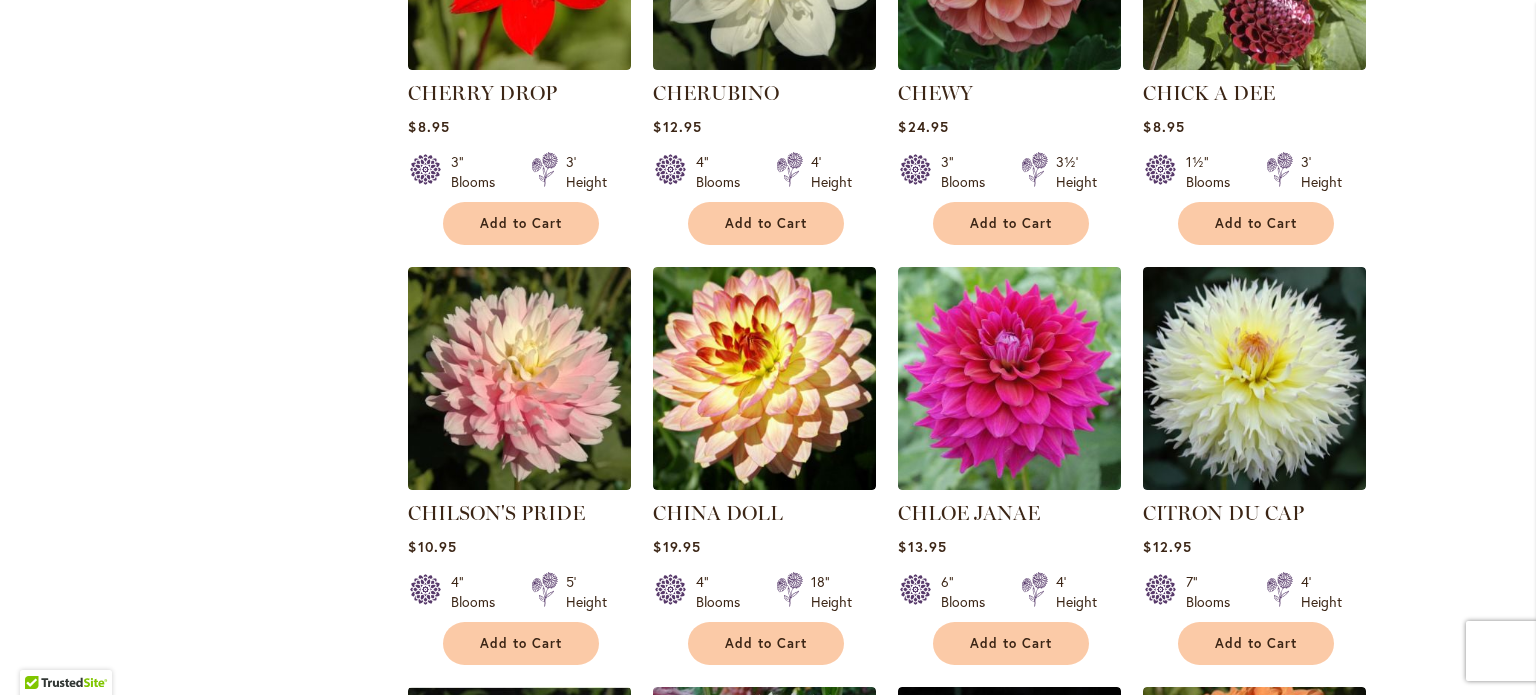 scroll, scrollTop: 2854, scrollLeft: 0, axis: vertical 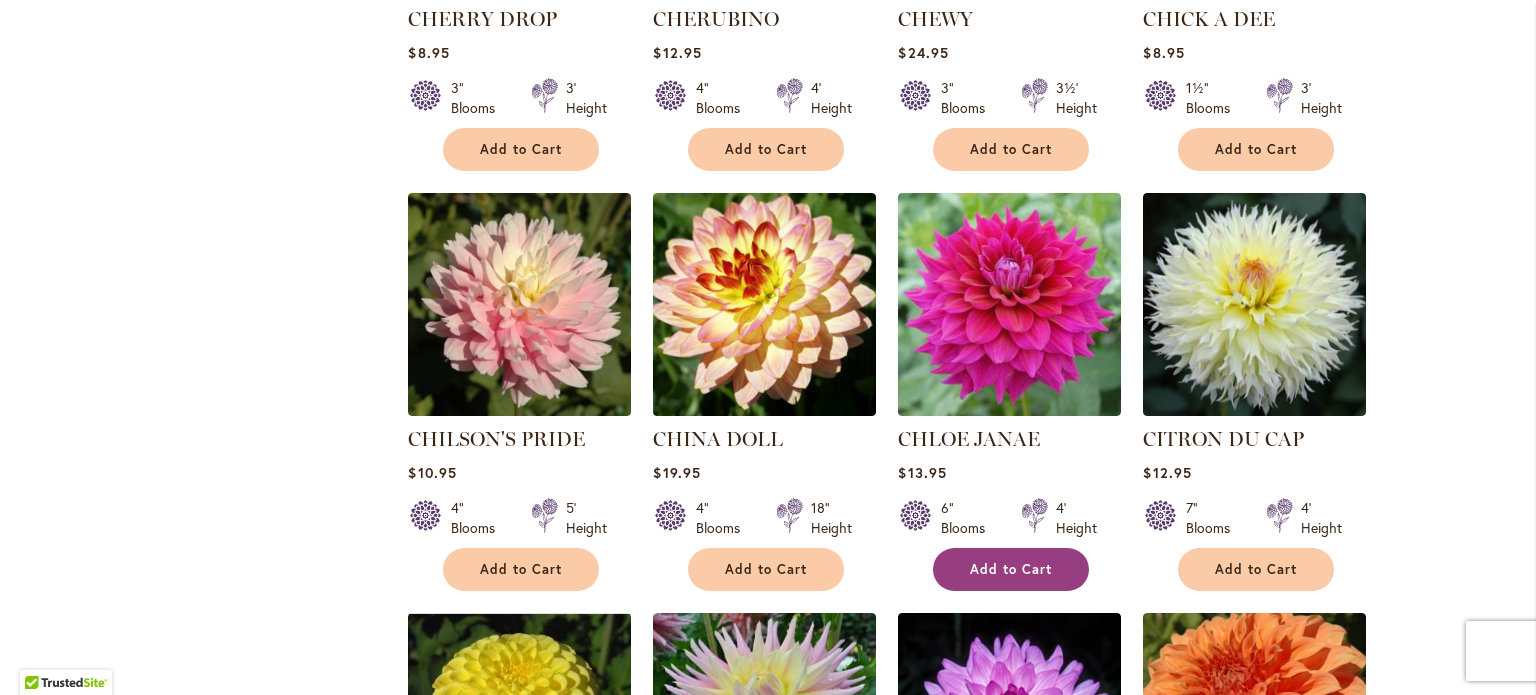 click on "Add to Cart" at bounding box center (1011, 569) 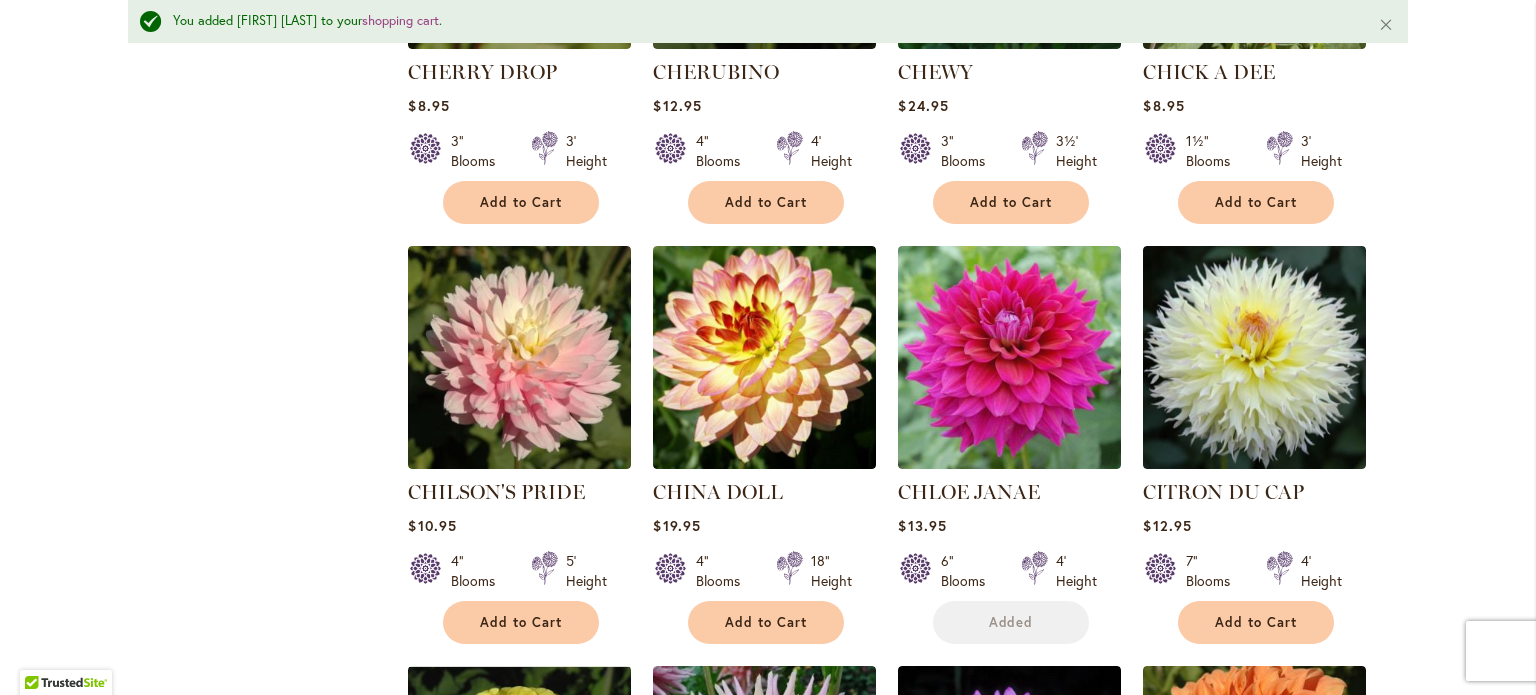 scroll, scrollTop: 2907, scrollLeft: 0, axis: vertical 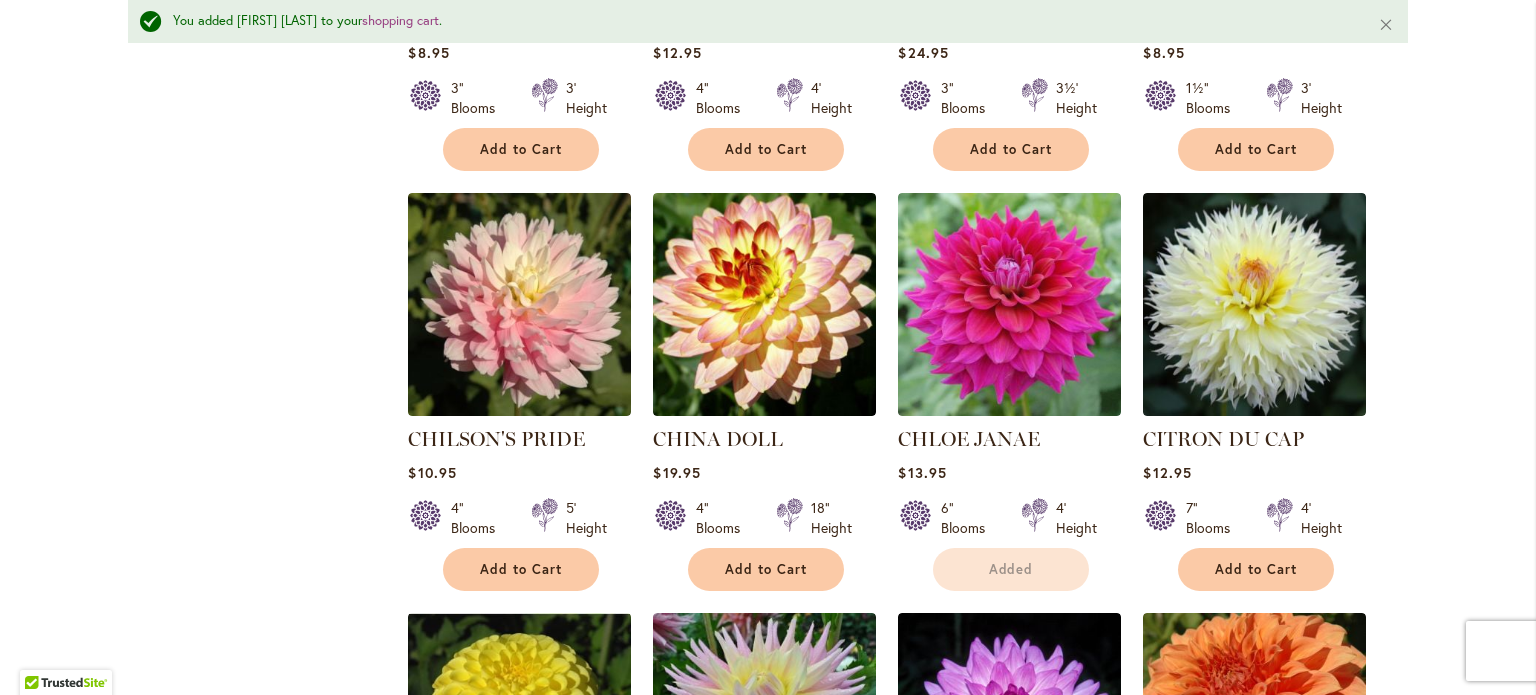 click on "Skip to Content
Gift Shop & Office Open - Monday-Friday 9-4:30pm   /    Gift Shop Open - Saturday 10-3pm
1-800-410-6540
Subscribe
Email Us
My Account
Log In/Register
Toggle Nav
Shop
Dahlia Tubers
Collections
Fresh Cut Dahlias" at bounding box center (768, 479) 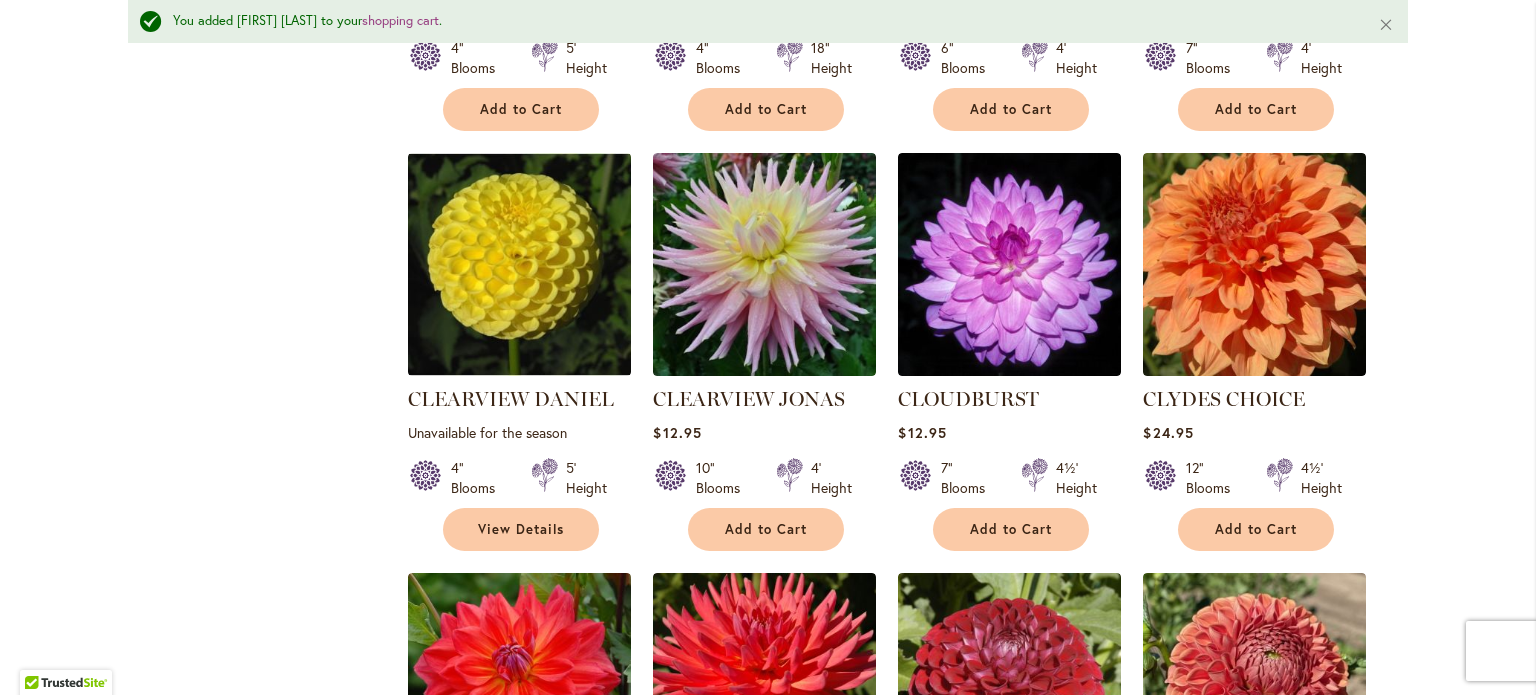 scroll, scrollTop: 3430, scrollLeft: 0, axis: vertical 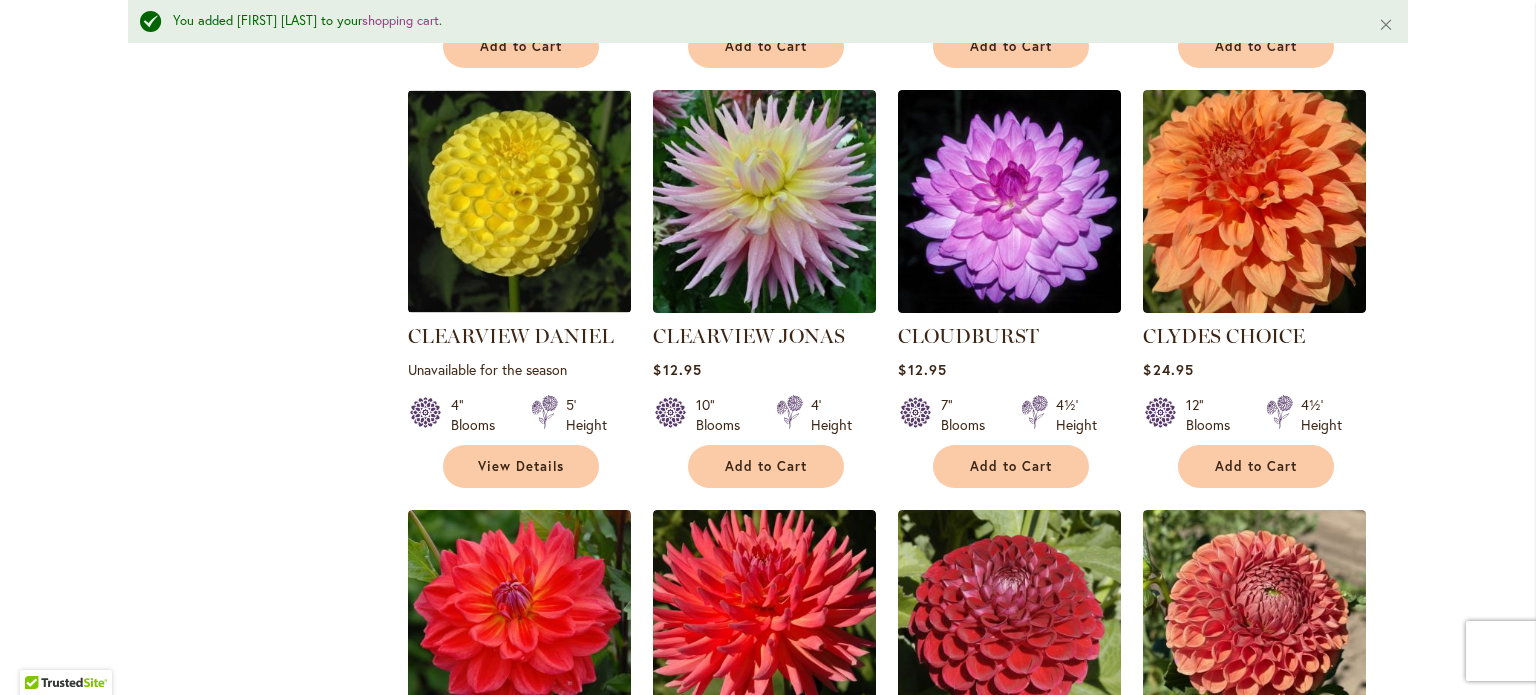click on "Skip to Content
Gift Shop & Office Open - Monday-Friday 9-4:30pm   /    Gift Shop Open - Saturday 10-3pm
1-800-410-6540
Subscribe
Email Us
My Account
Log In/Register
Toggle Nav
Shop
Dahlia Tubers
Collections
Fresh Cut Dahlias" at bounding box center [768, -44] 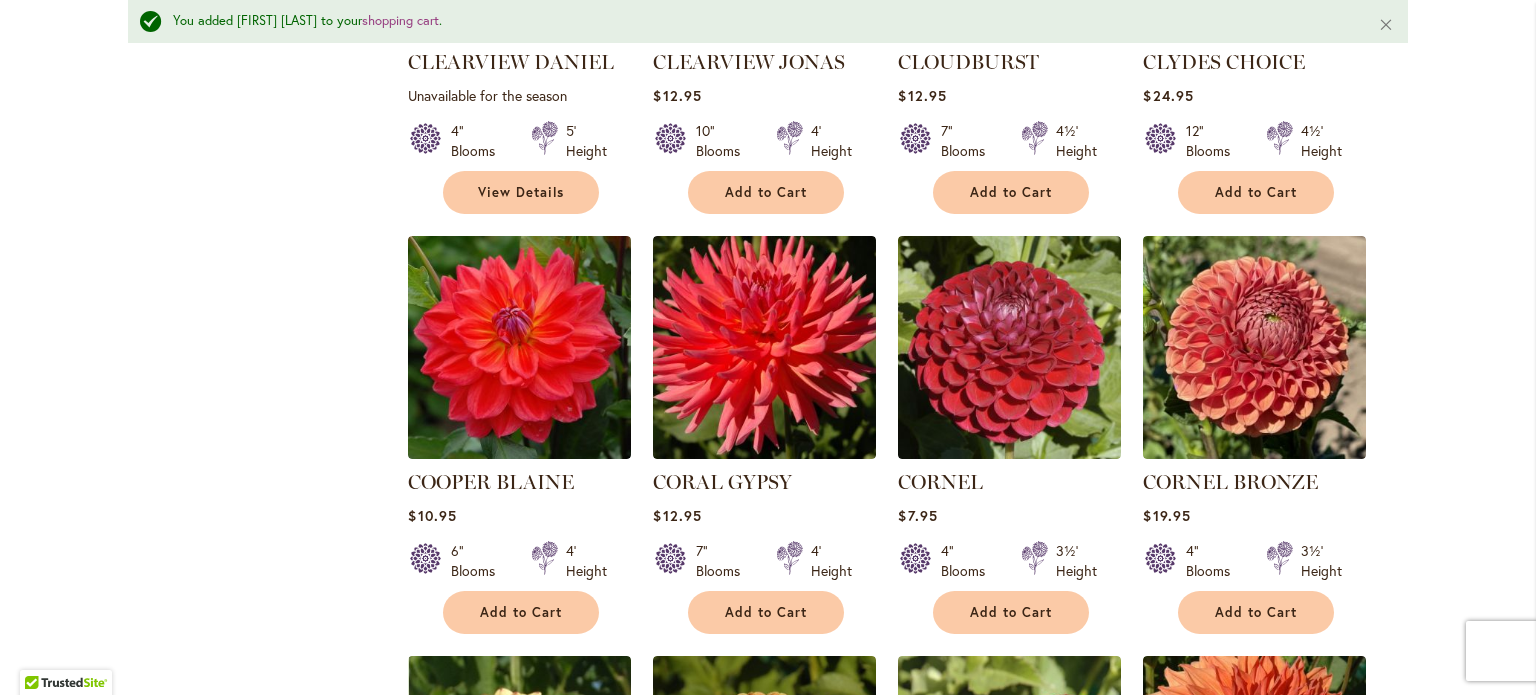 scroll, scrollTop: 3705, scrollLeft: 0, axis: vertical 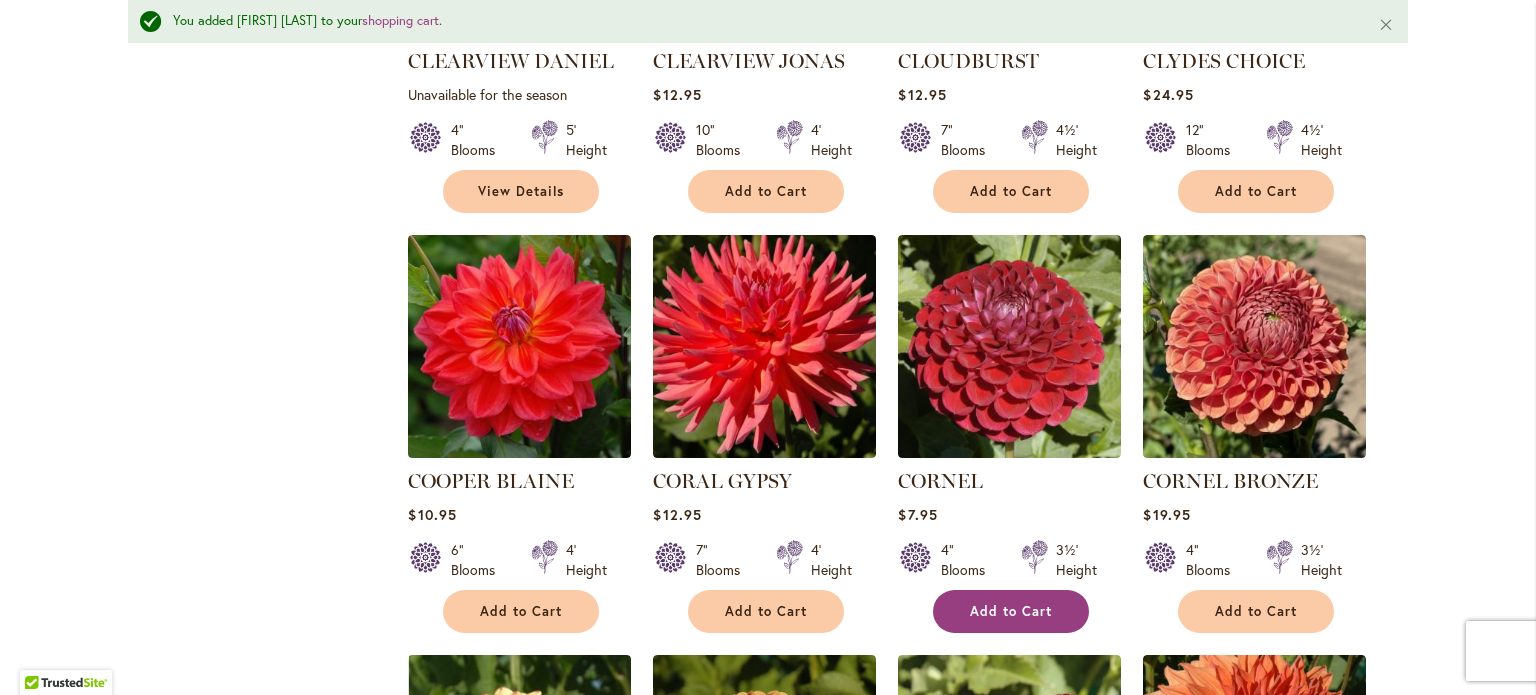 click on "Add to Cart" at bounding box center [1011, 611] 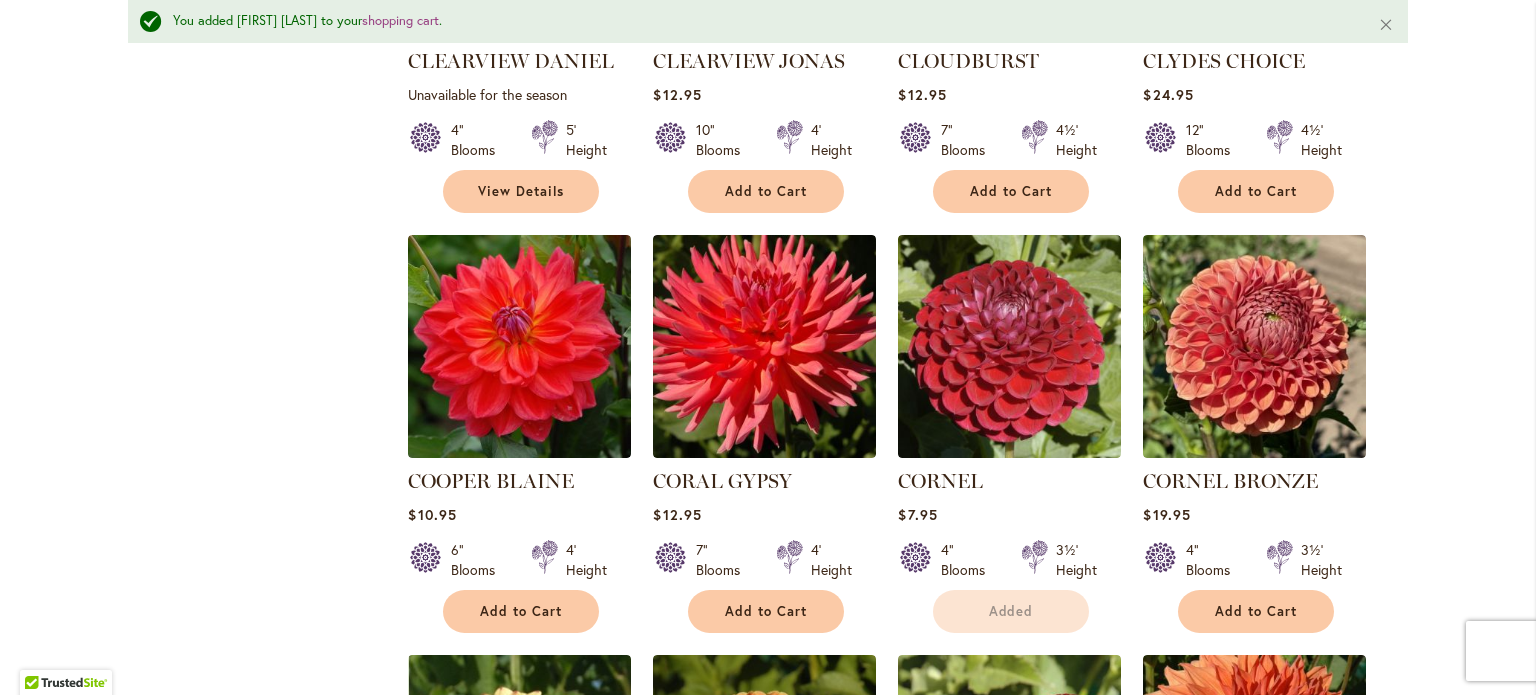 click on "Filter by:
Filter By:
Category
Best Sellers
32
items
New
5
items
New & Exclusive 2 6 1" at bounding box center [768, -592] 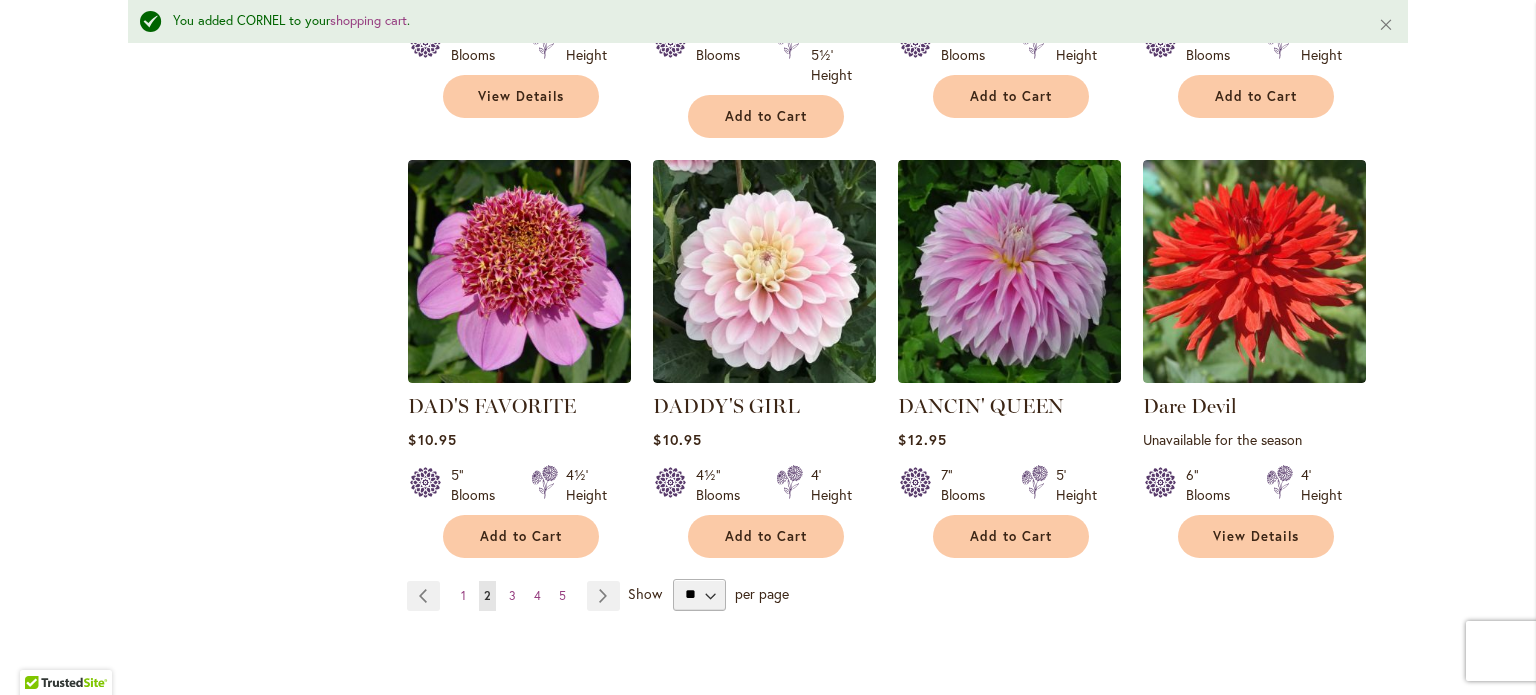 scroll, scrollTop: 5087, scrollLeft: 0, axis: vertical 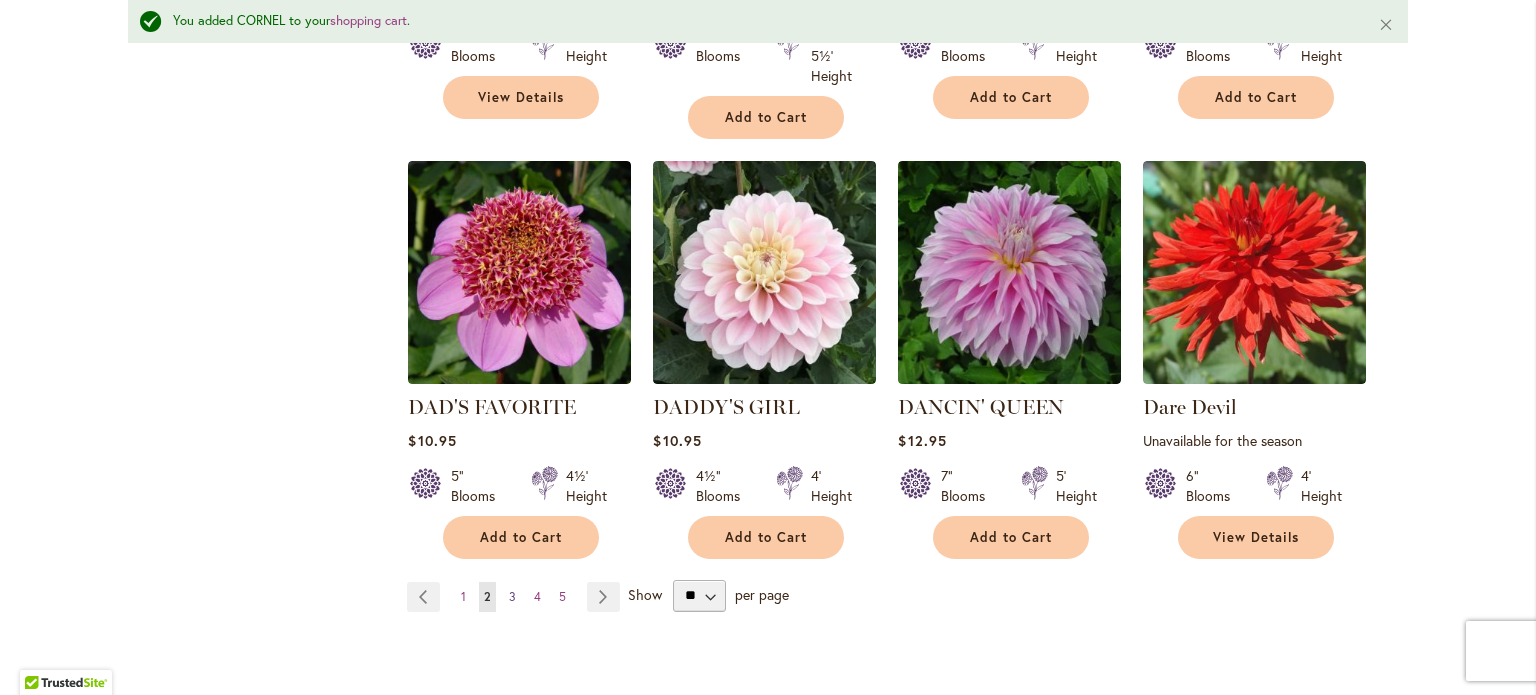 click on "3" at bounding box center (512, 596) 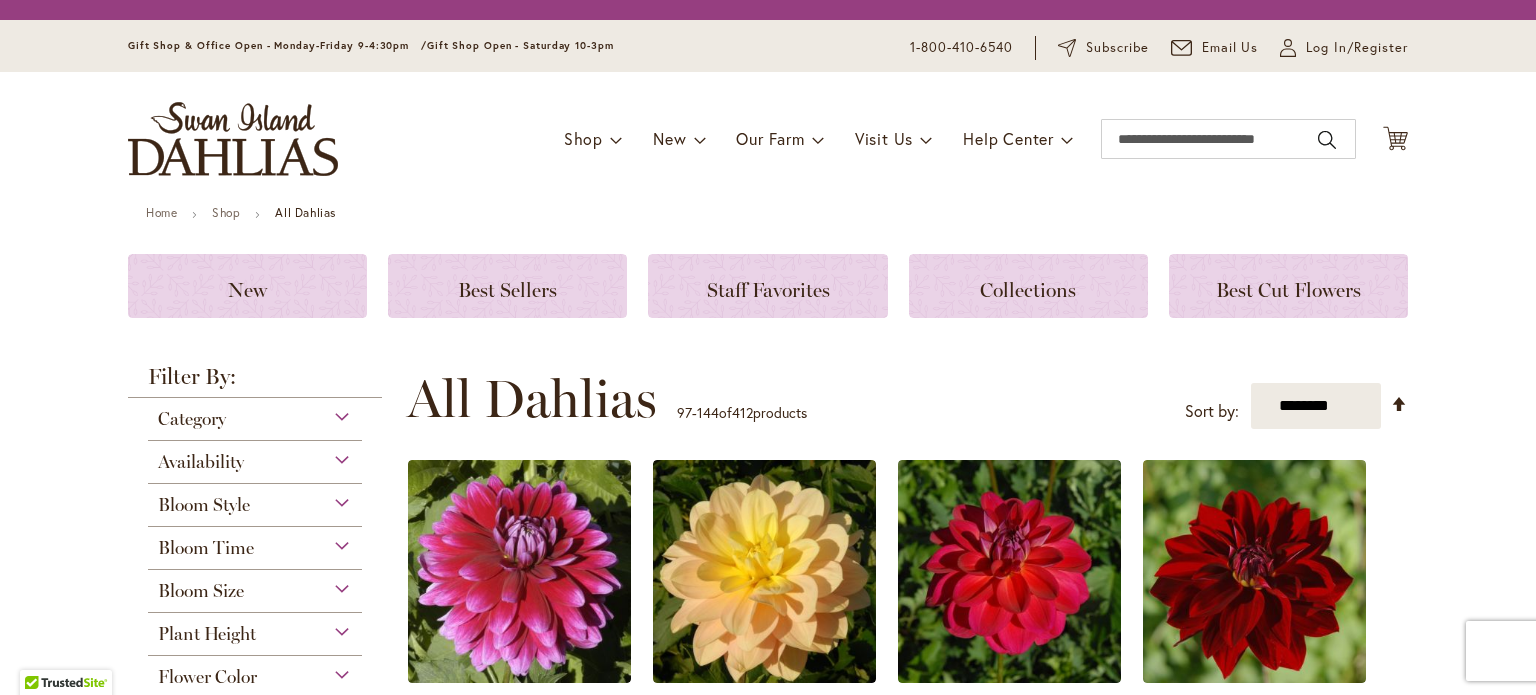 scroll, scrollTop: 0, scrollLeft: 0, axis: both 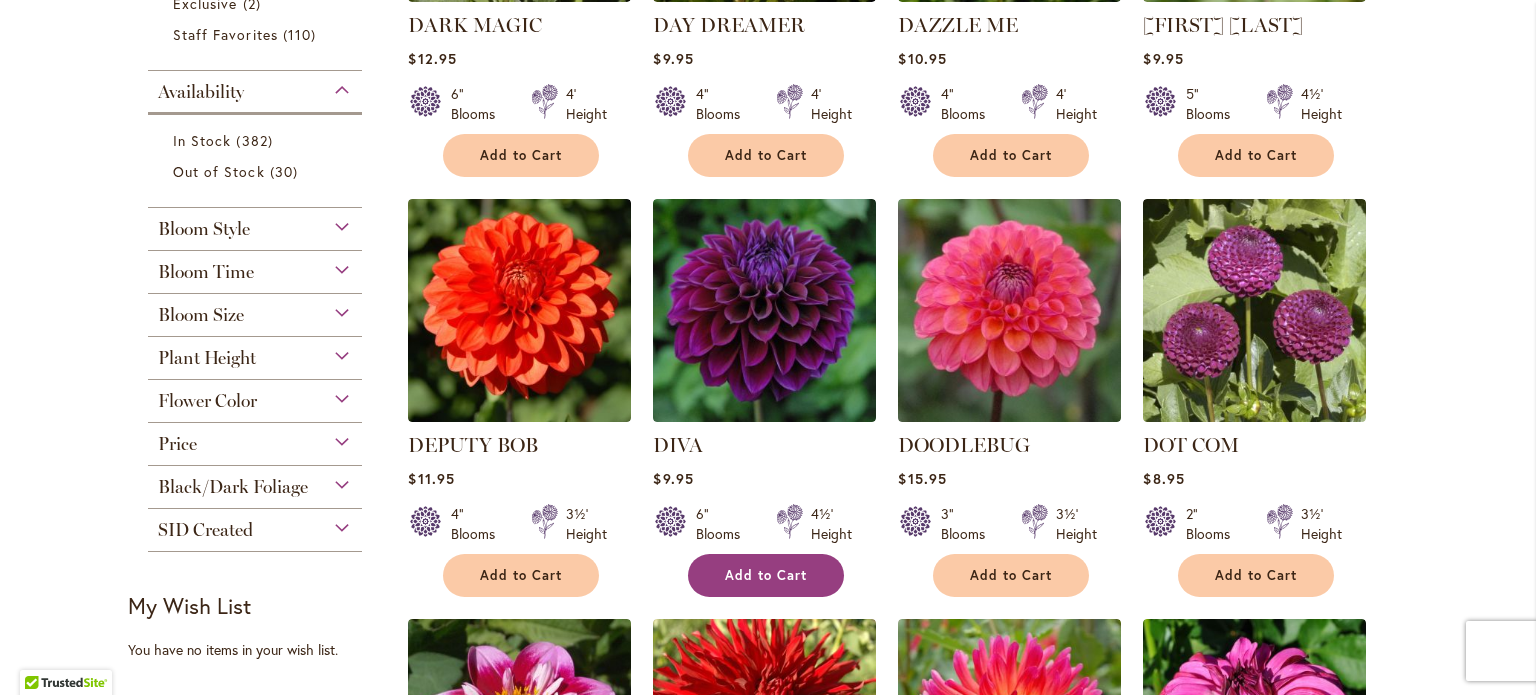 click on "Add to Cart" at bounding box center [766, 575] 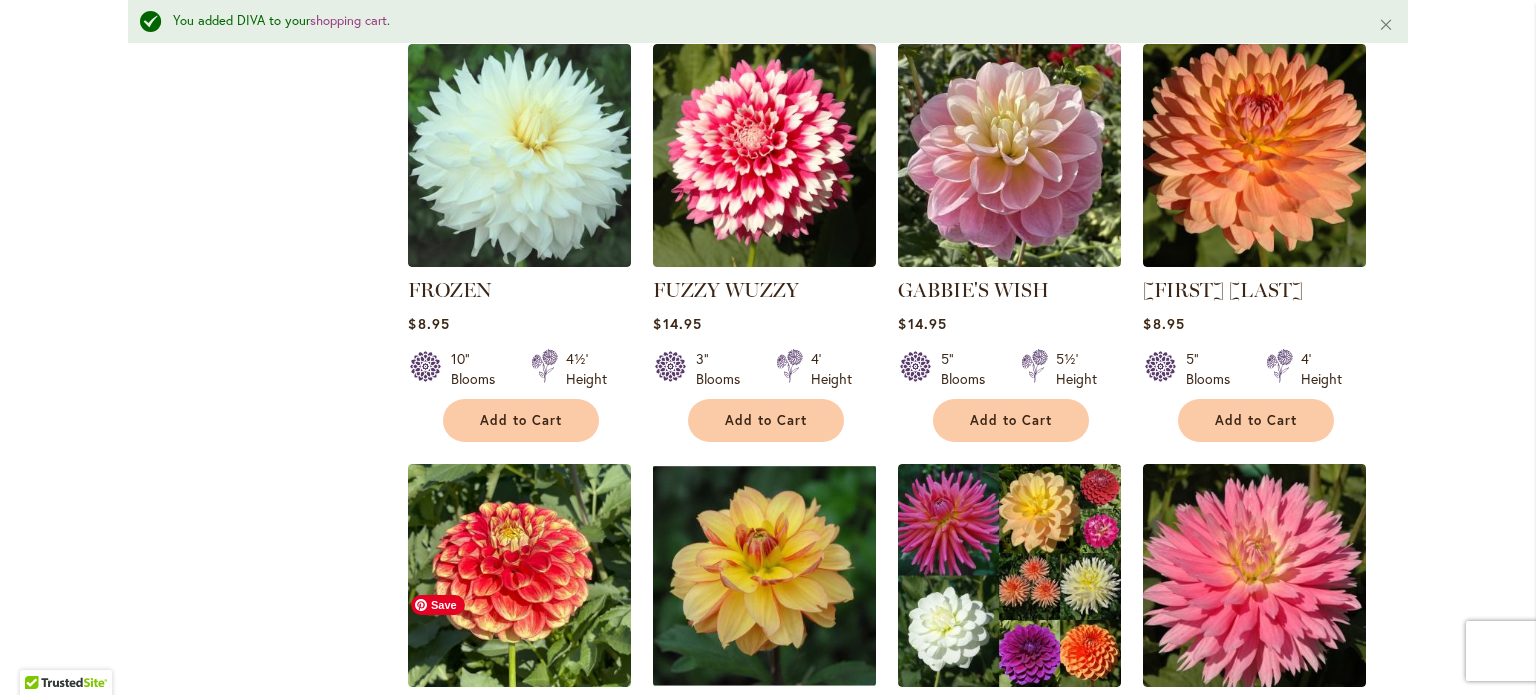 scroll, scrollTop: 5136, scrollLeft: 0, axis: vertical 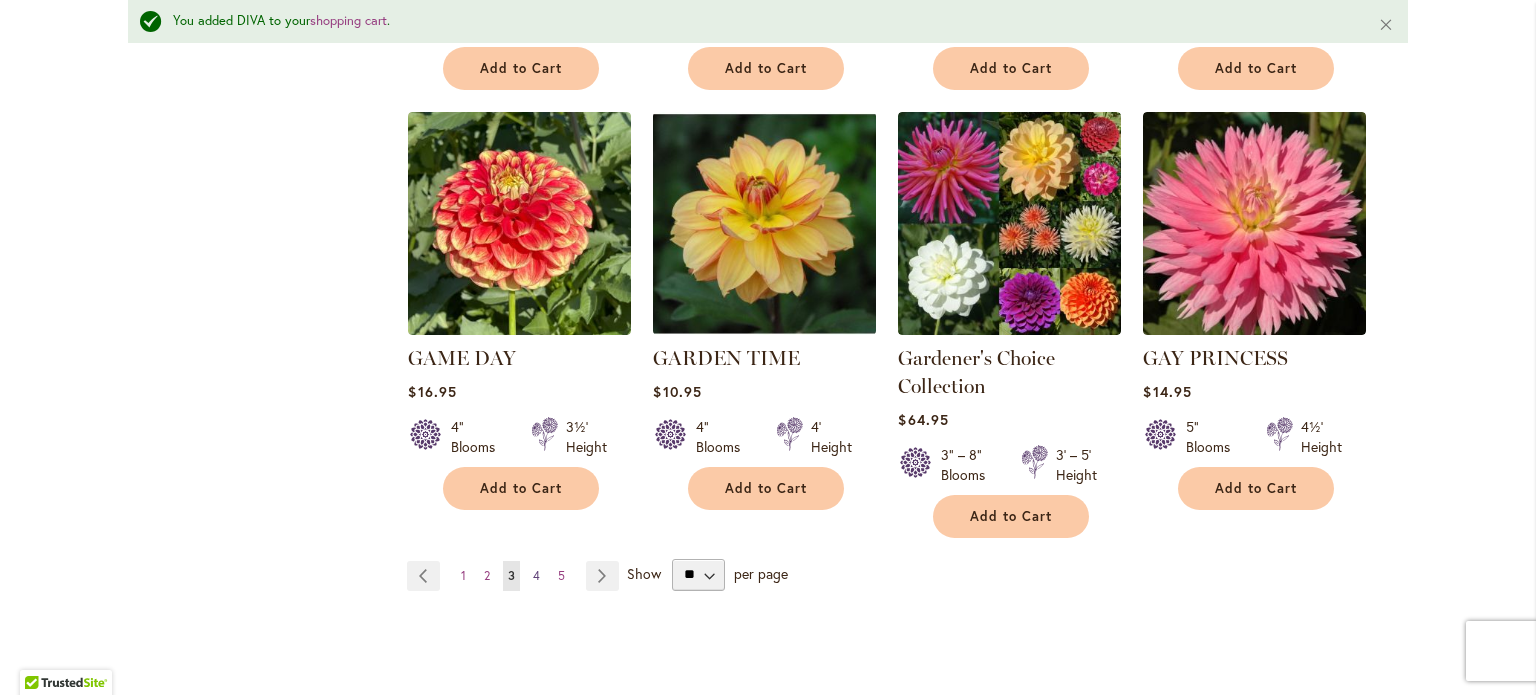 click on "4" at bounding box center (536, 575) 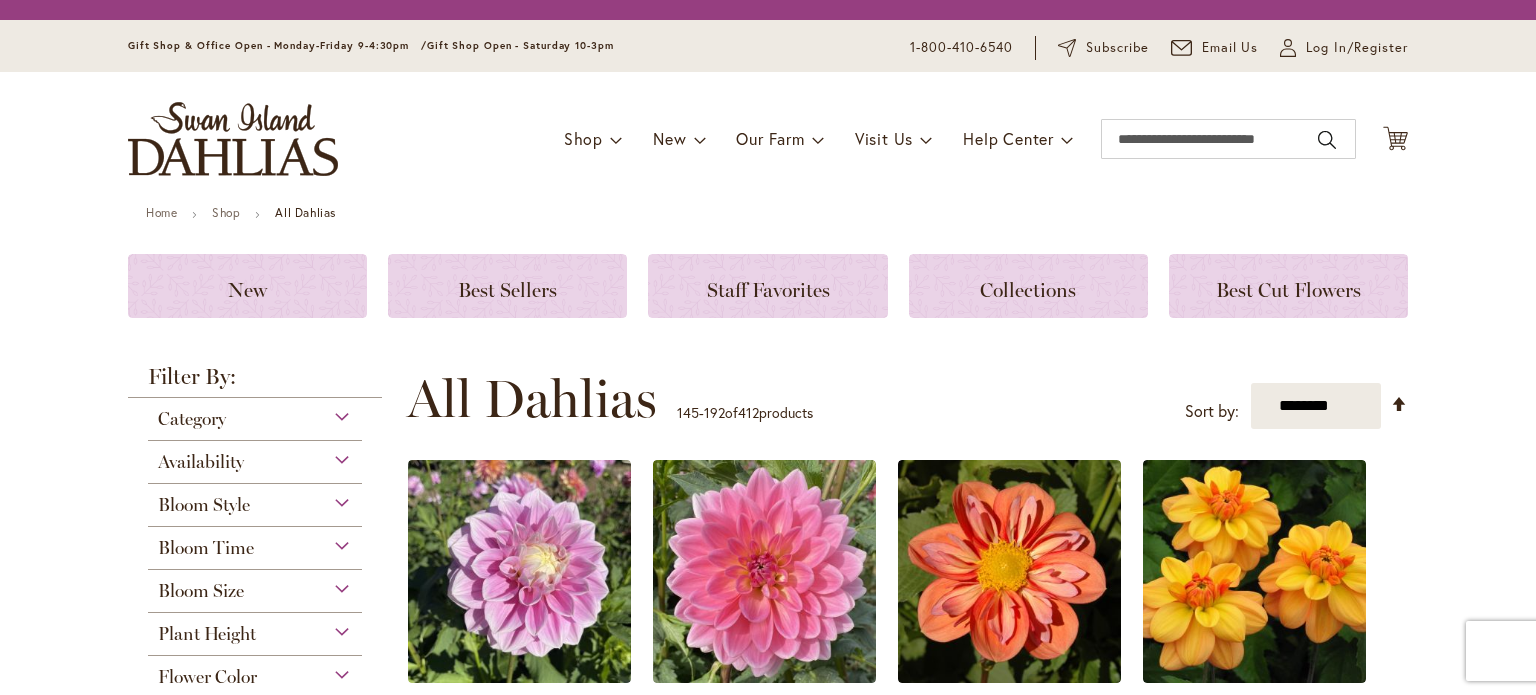scroll, scrollTop: 0, scrollLeft: 0, axis: both 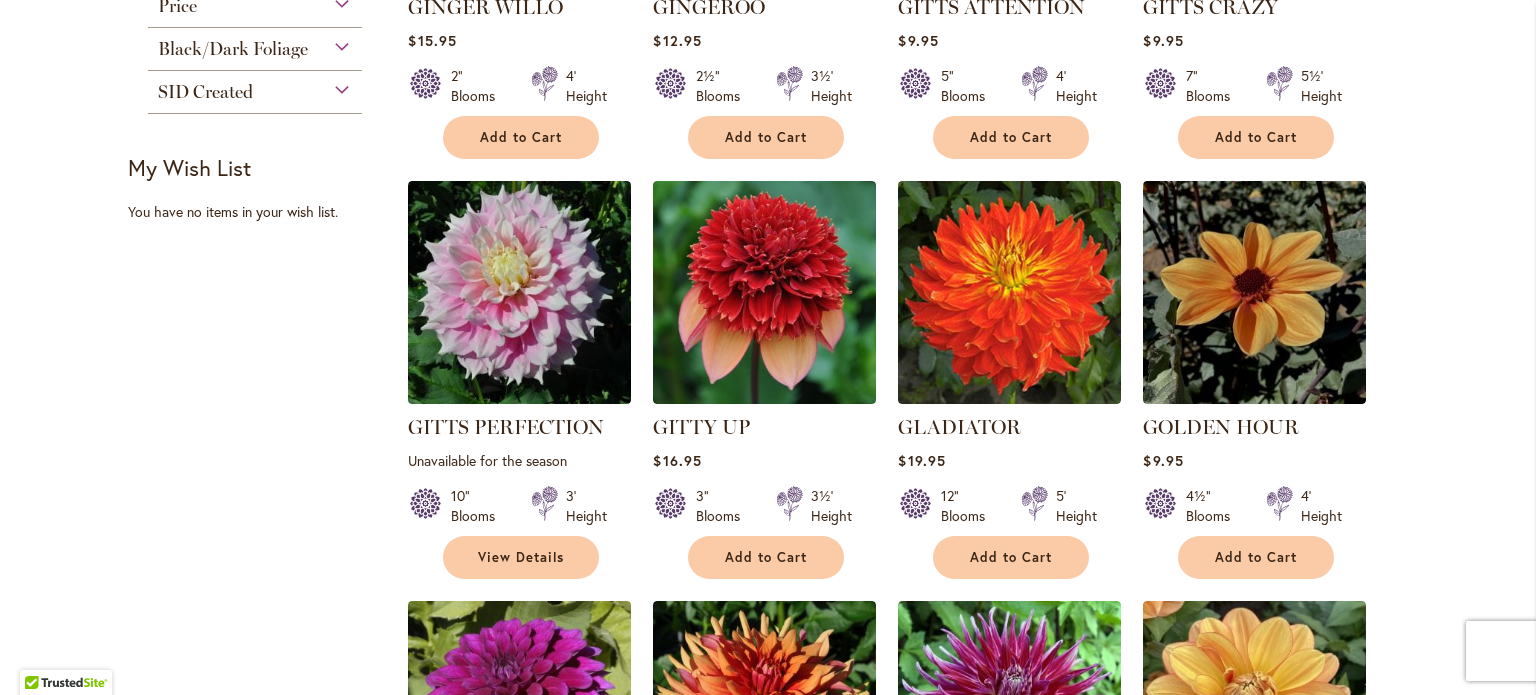 drag, startPoint x: 733, startPoint y: 554, endPoint x: 274, endPoint y: 469, distance: 466.80402 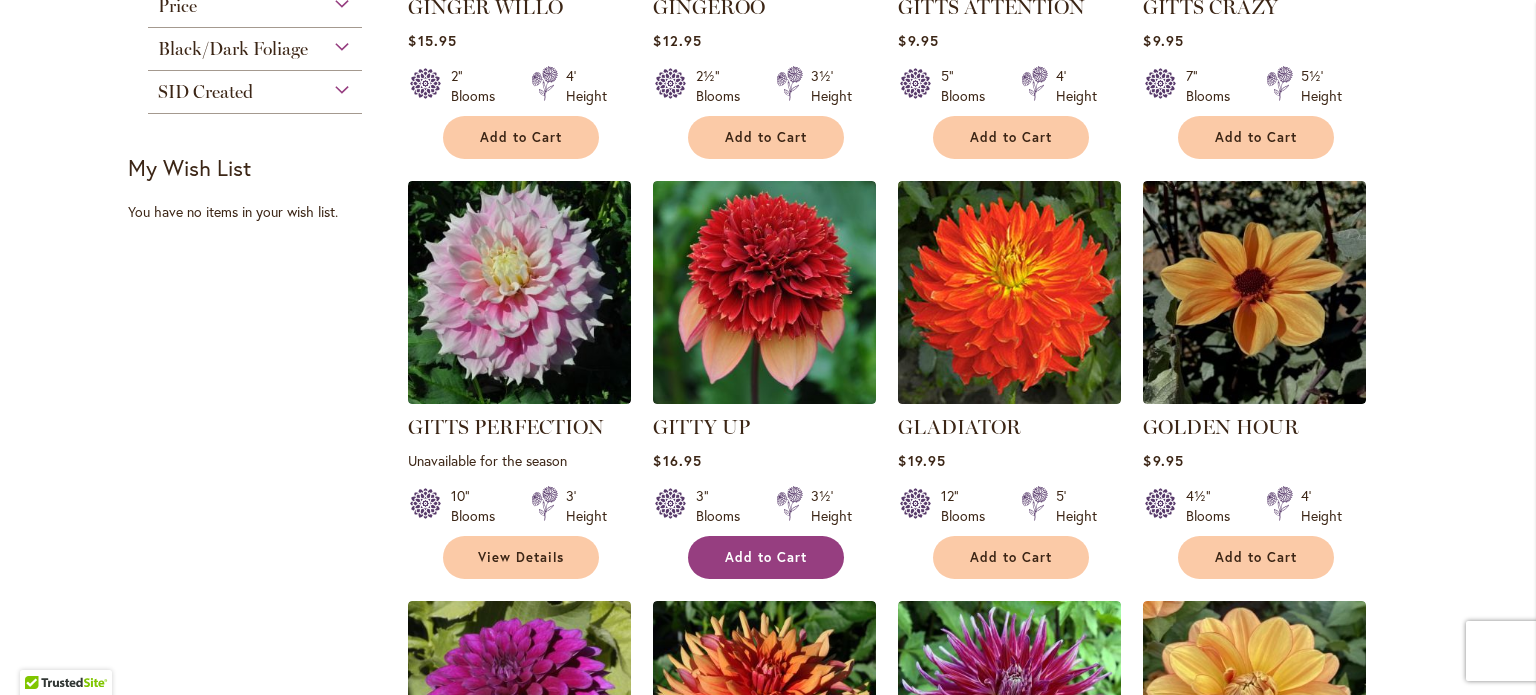 click on "Add to Cart" at bounding box center (766, 557) 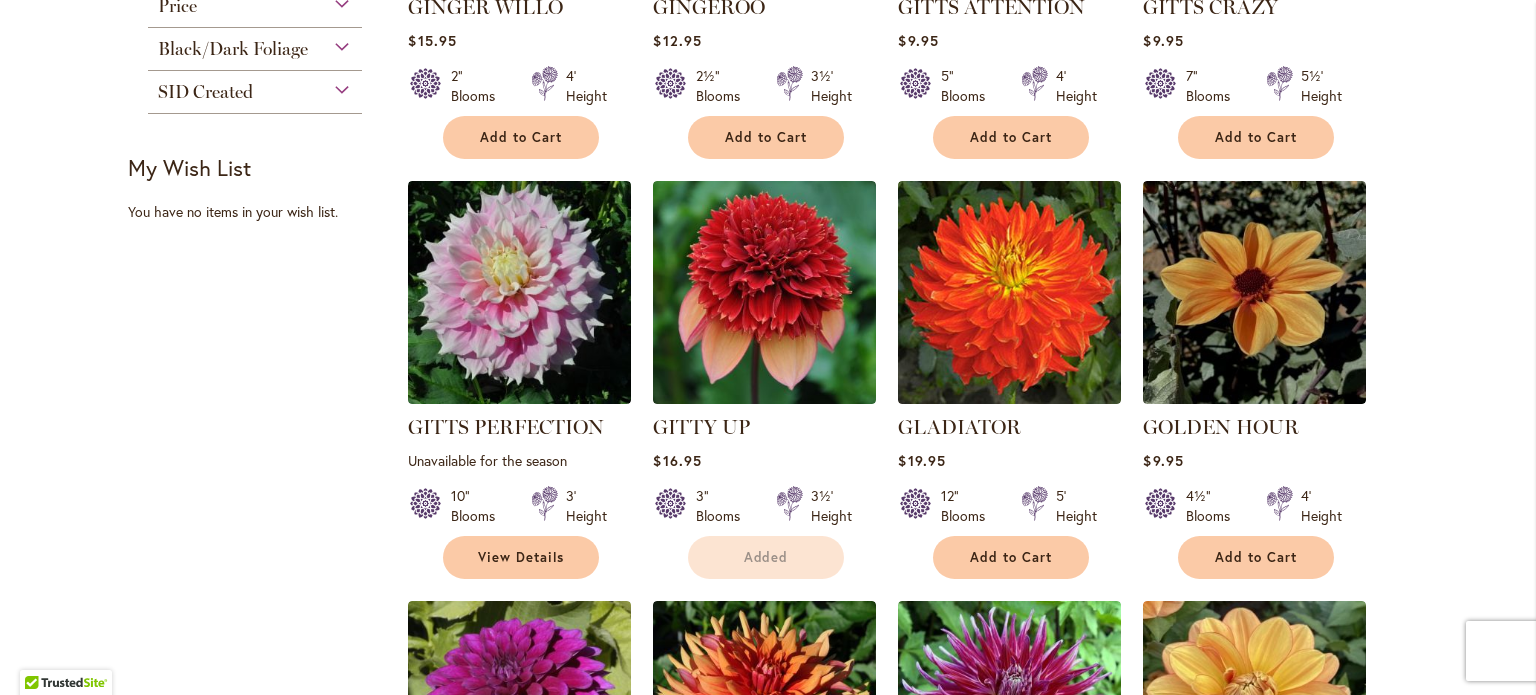 click on "Filter by:
Filter By:
Category
Best Sellers
32
items
New
5
items
New & Exclusive 2 6 1" at bounding box center (768, 1916) 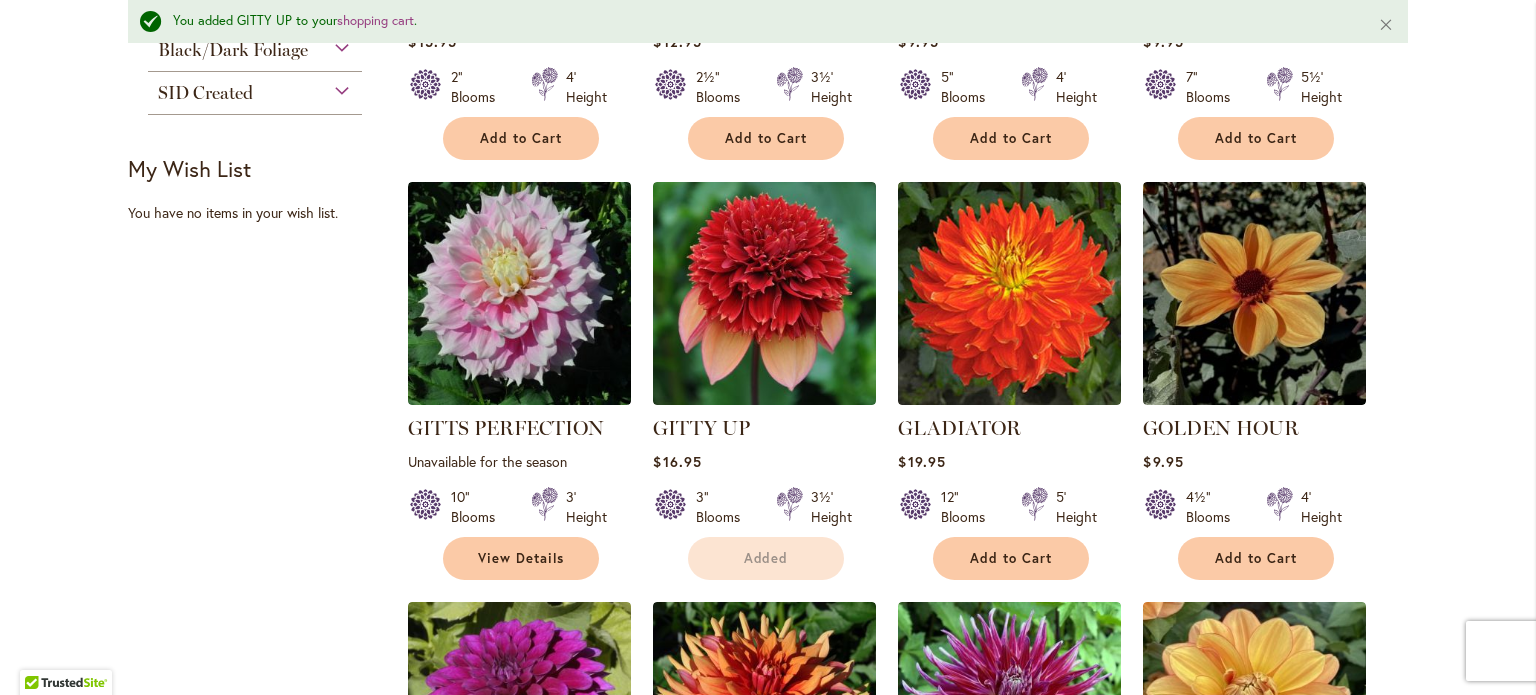 scroll, scrollTop: 1636, scrollLeft: 0, axis: vertical 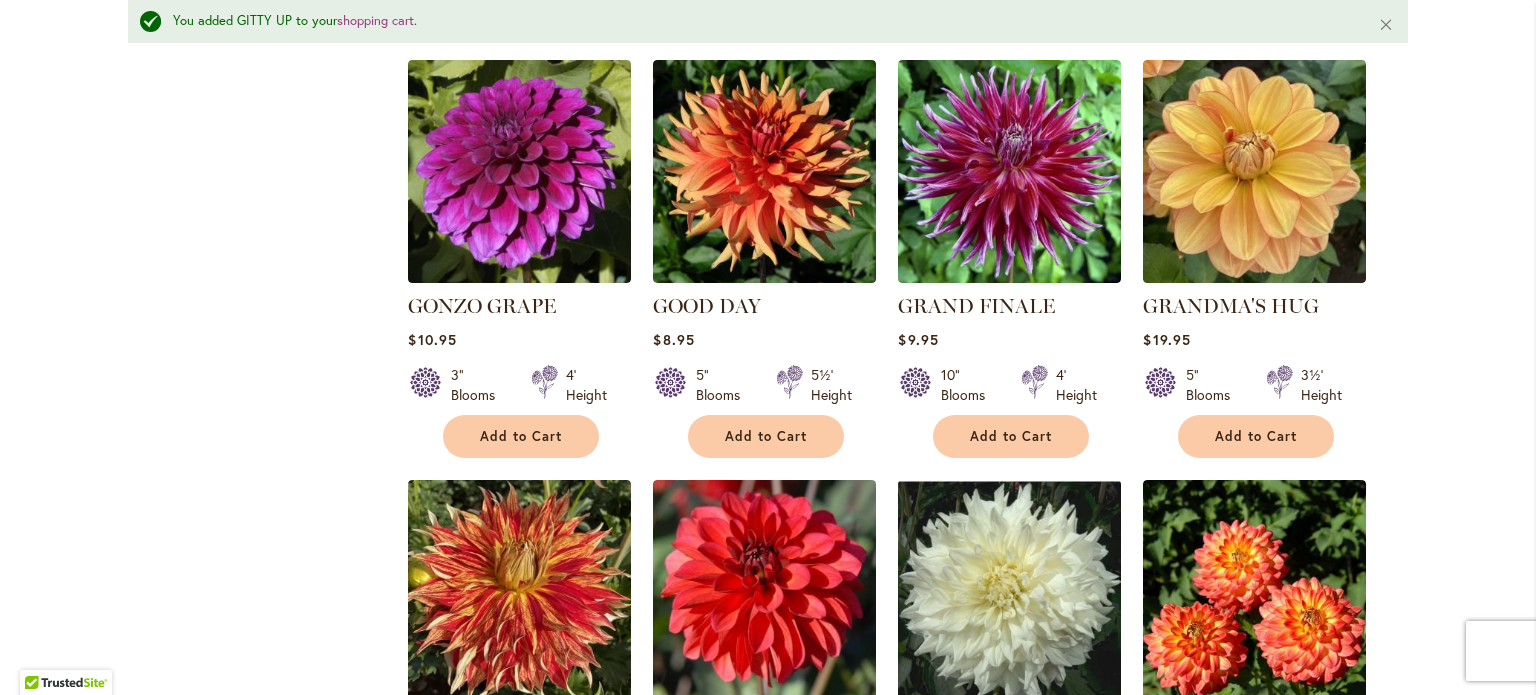 click on "Filter by:
Filter By:
Category
Best Sellers
32
items
New
5
items
New & Exclusive 2 6 1" at bounding box center (768, 1375) 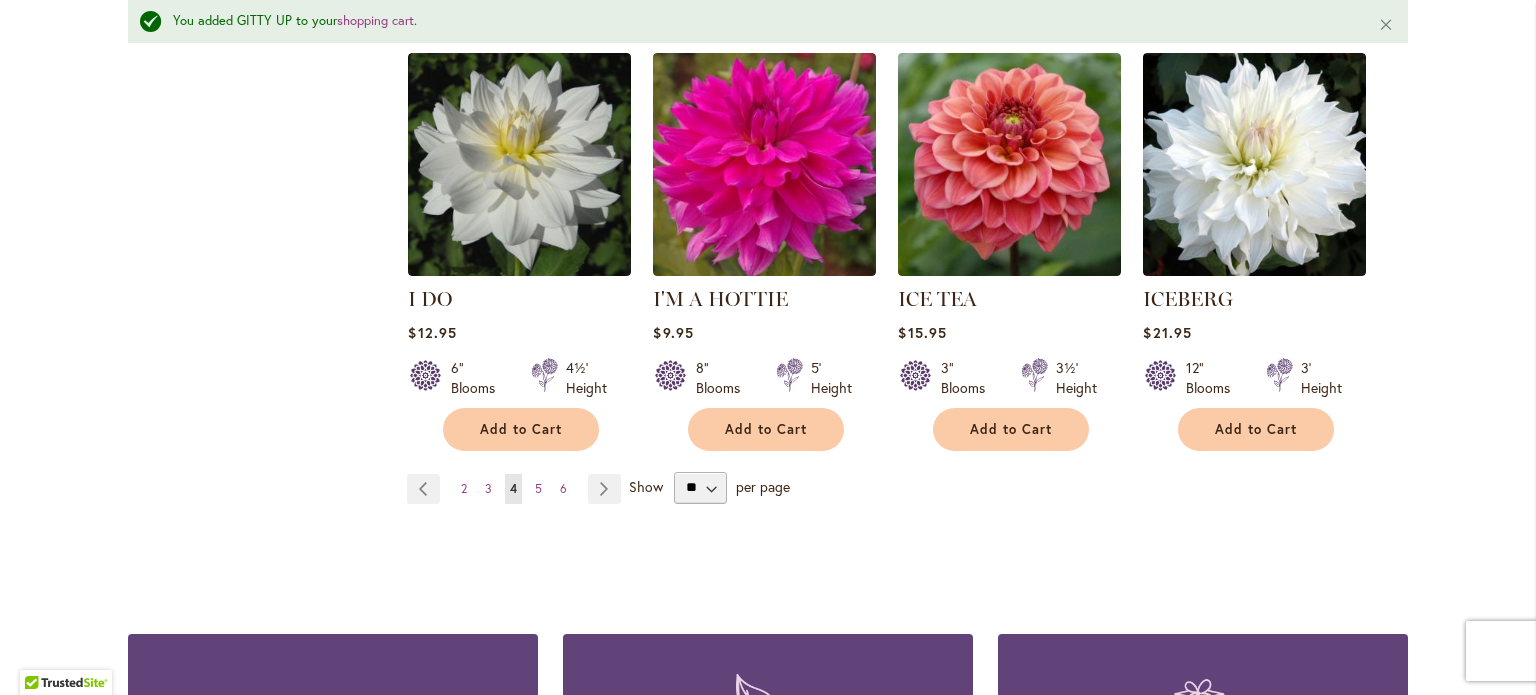 scroll, scrollTop: 5224, scrollLeft: 0, axis: vertical 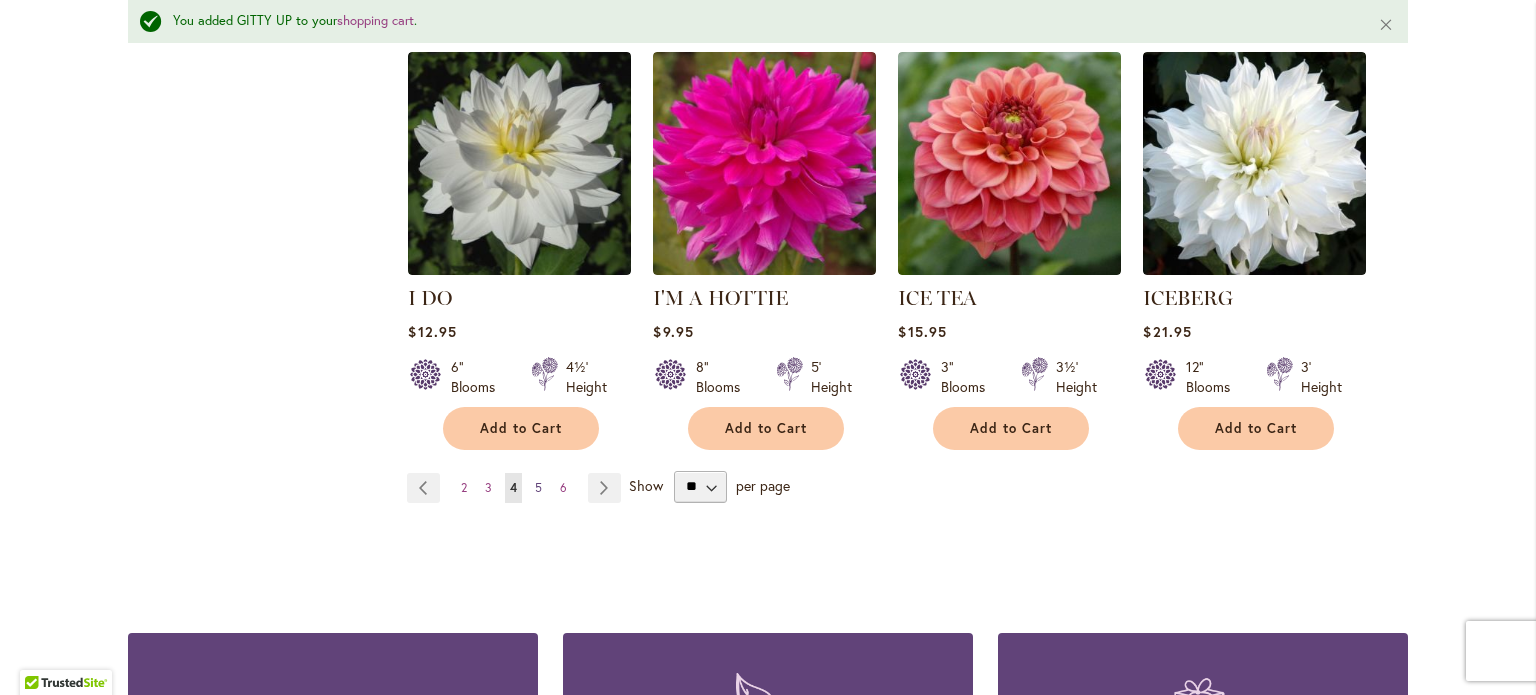 click on "5" at bounding box center [538, 487] 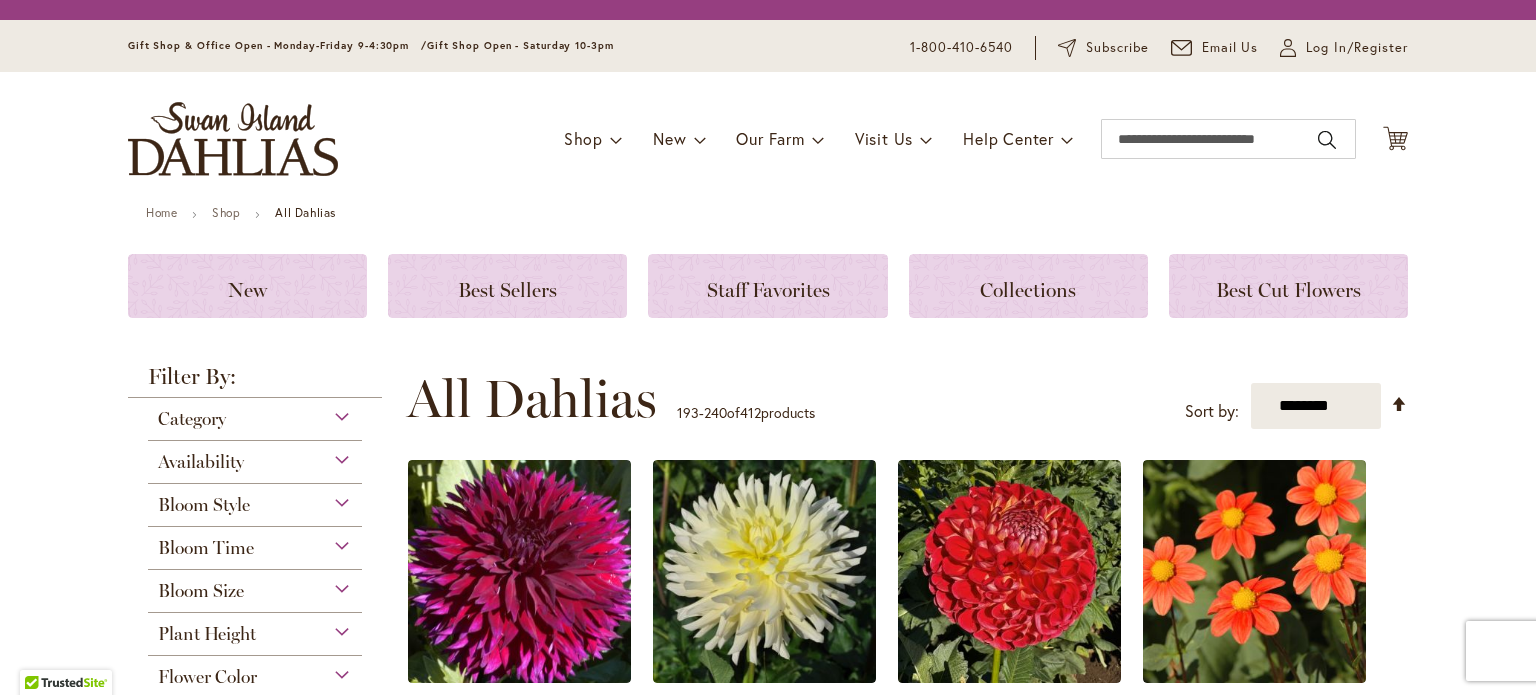 scroll, scrollTop: 0, scrollLeft: 0, axis: both 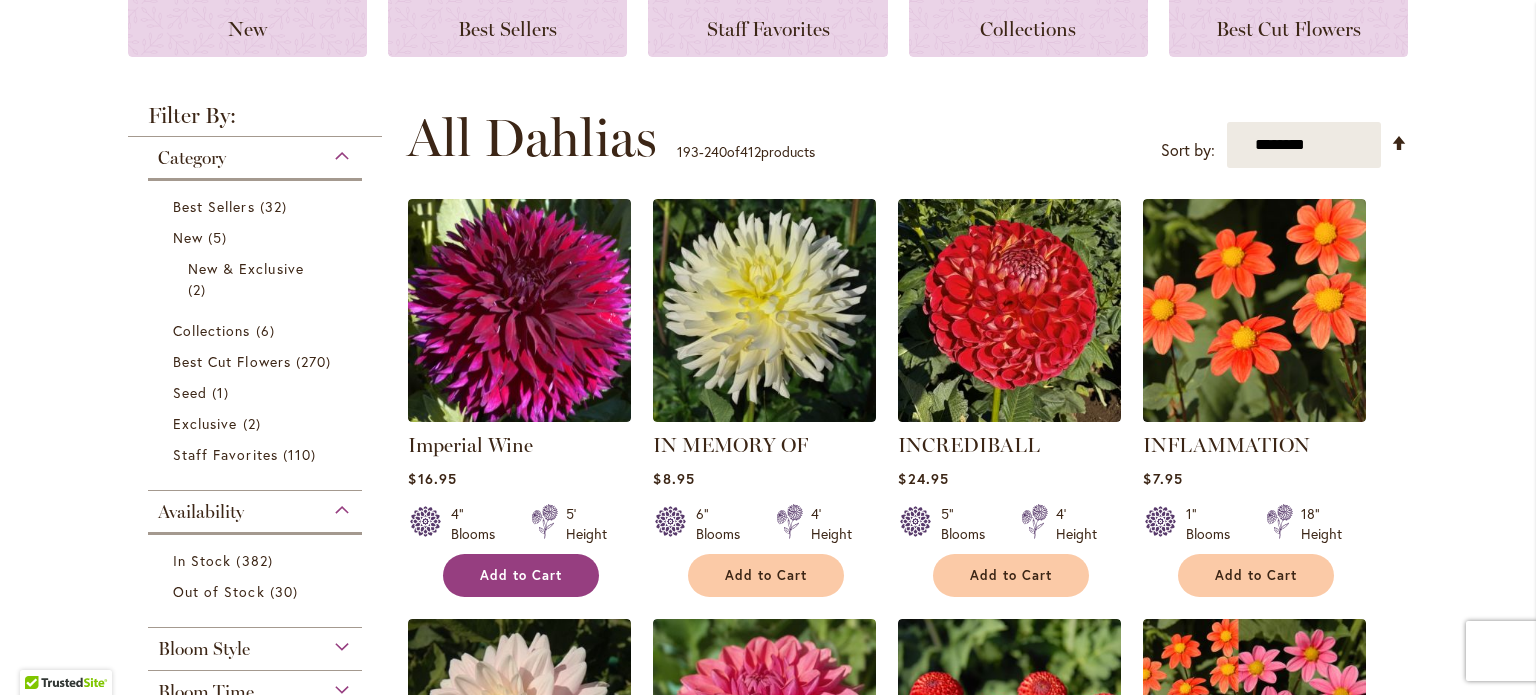 click on "Add to Cart" at bounding box center (521, 575) 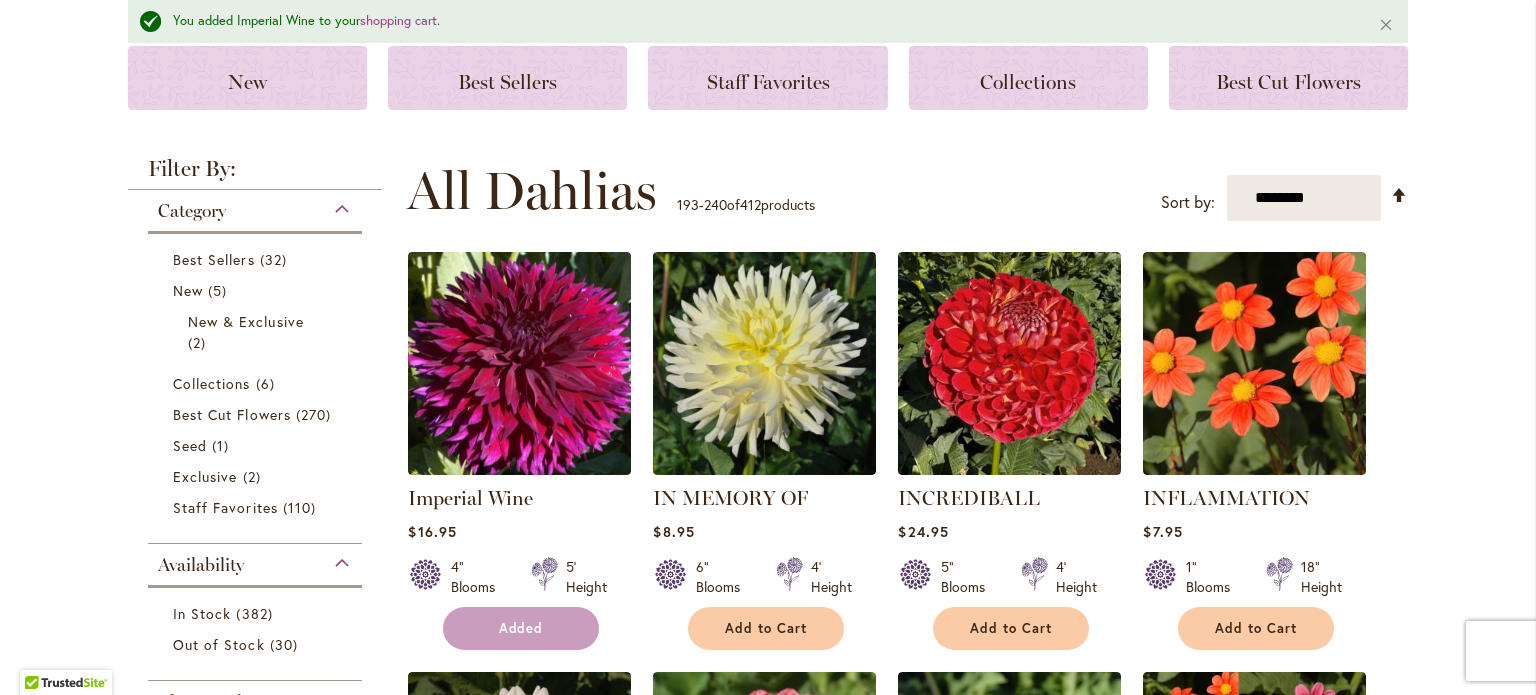 scroll, scrollTop: 352, scrollLeft: 0, axis: vertical 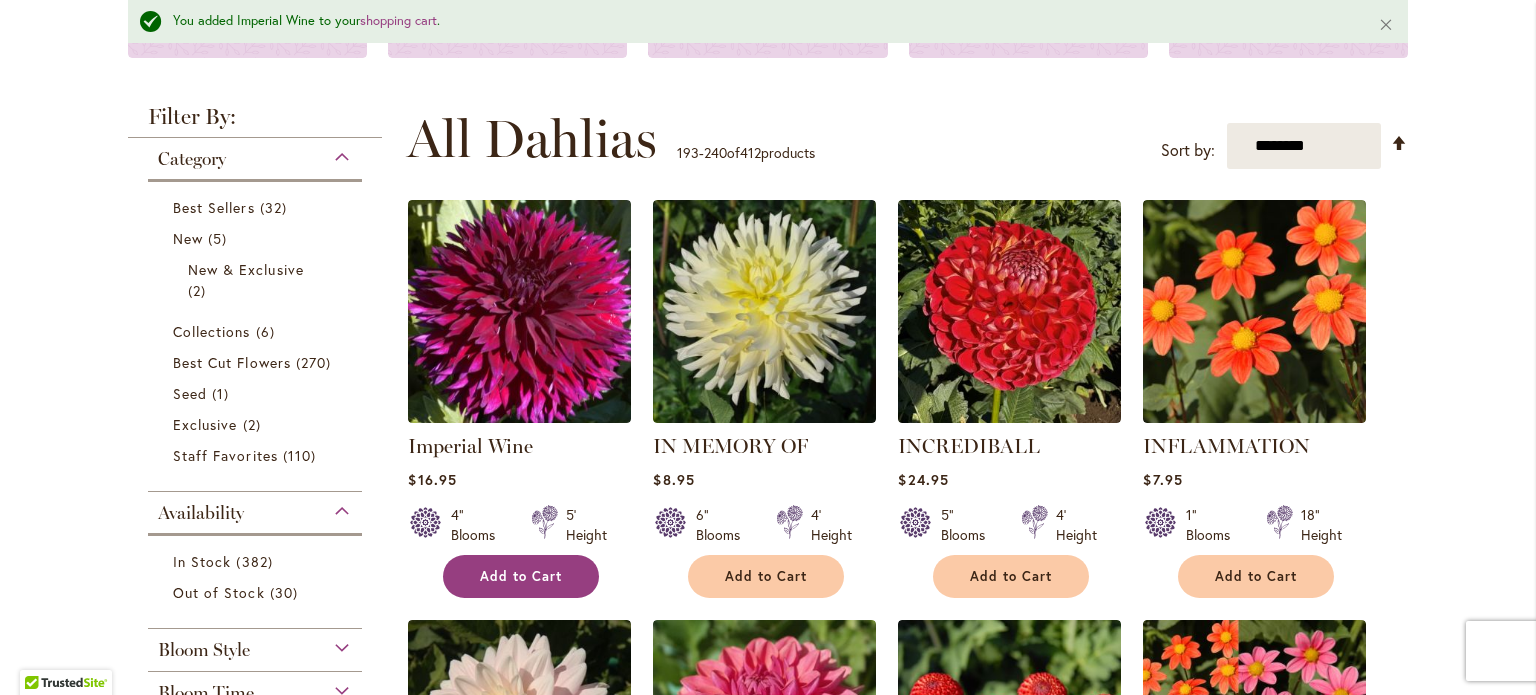 click on "Add to Cart" at bounding box center (521, 576) 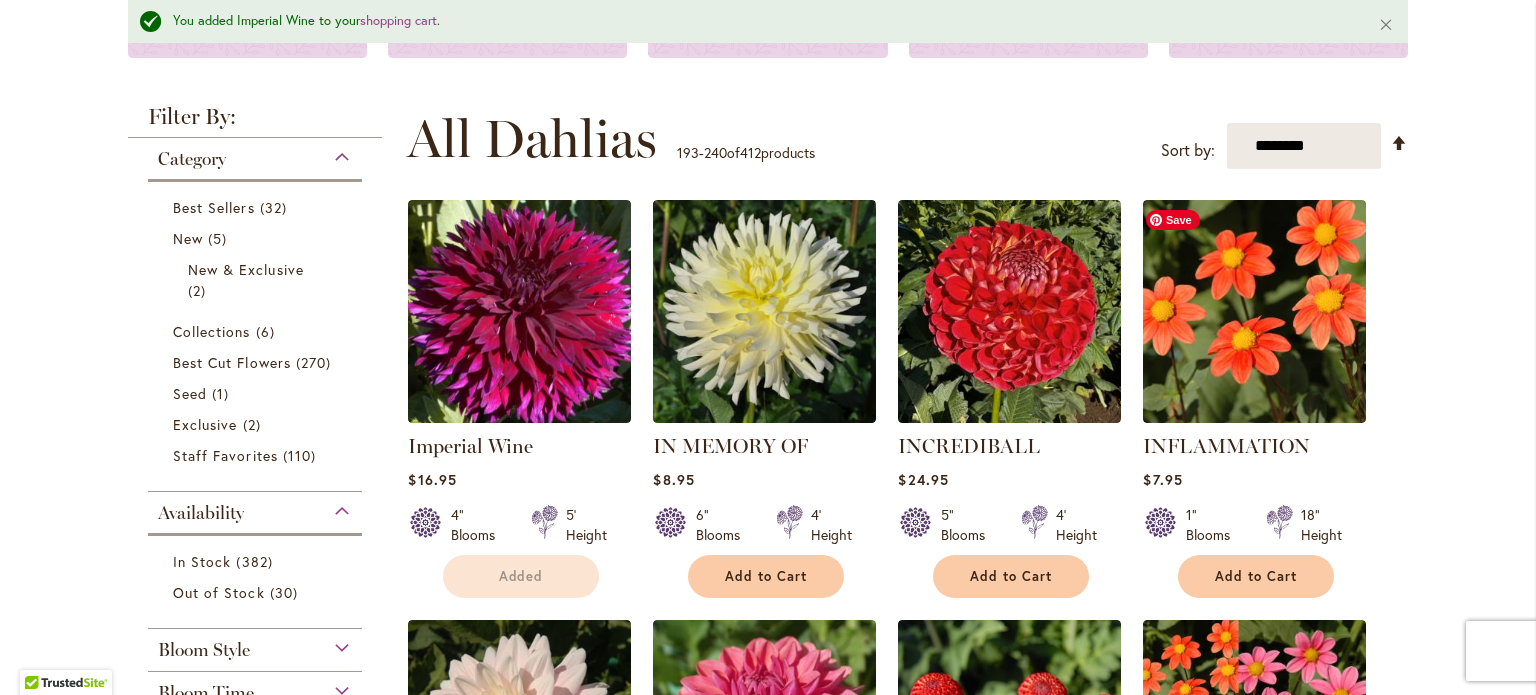 click on "Home
Shop
All Dahlias
You added Imperial Wine to your  shopping cart .
Close
New Best Sellers Staff Favorites Collections Best Cut Flowers
Filter by:
Filter By:
Category
Best Sellers 32
5" at bounding box center [768, 2836] 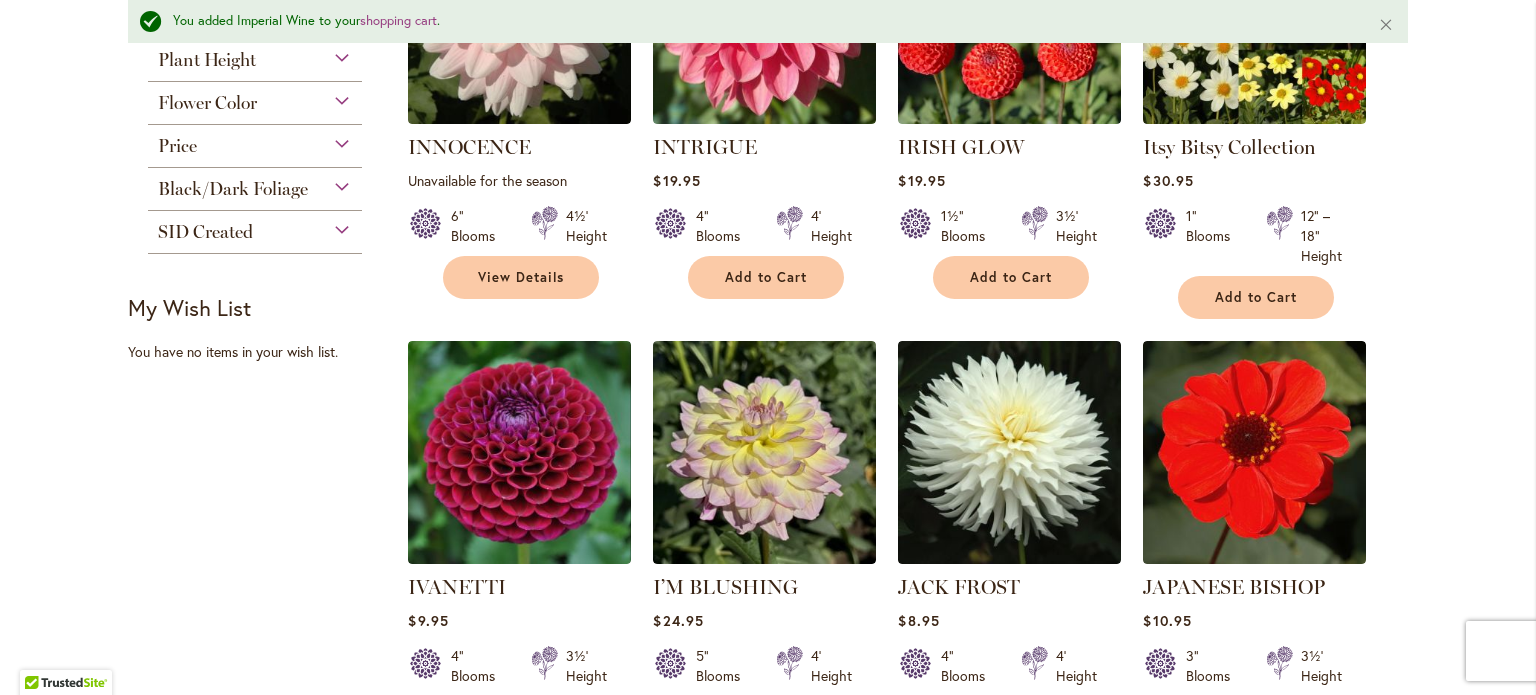 scroll, scrollTop: 1172, scrollLeft: 0, axis: vertical 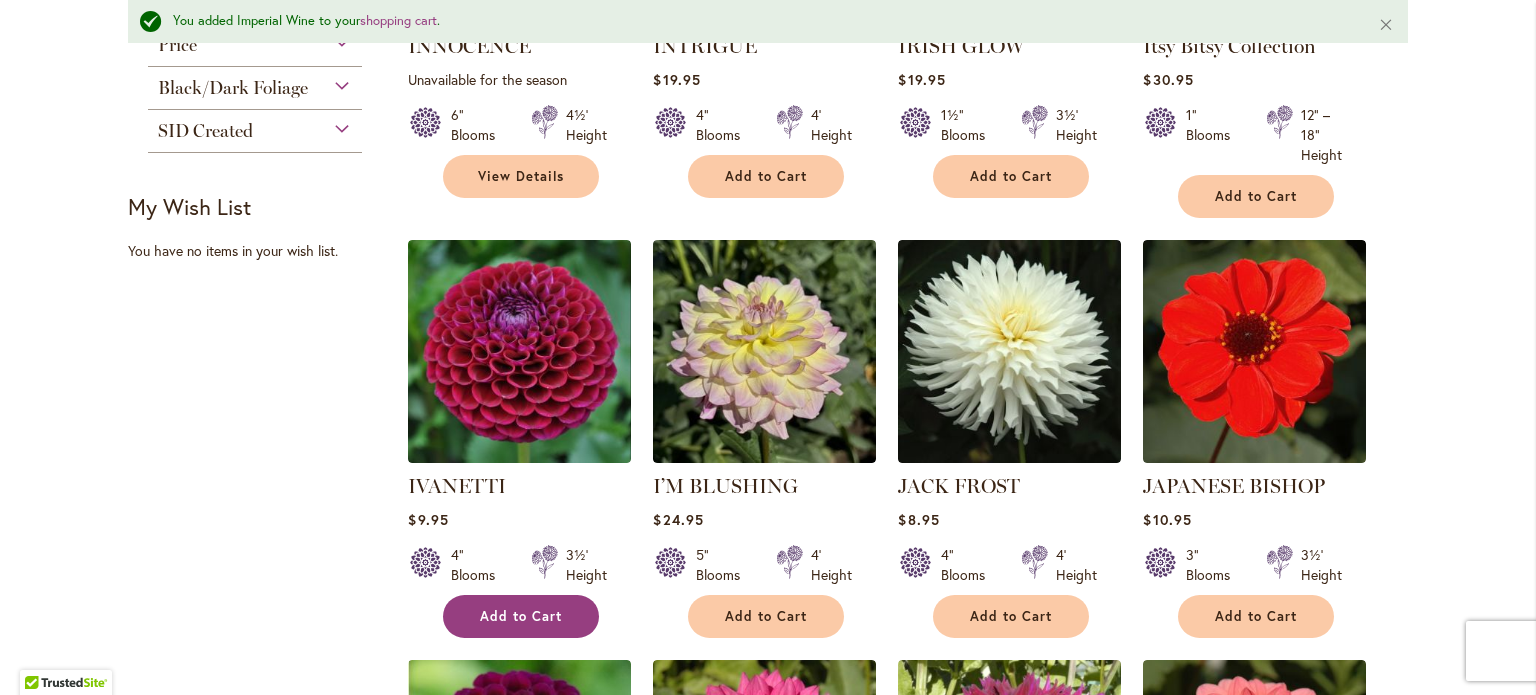 click on "Add to Cart" at bounding box center [521, 616] 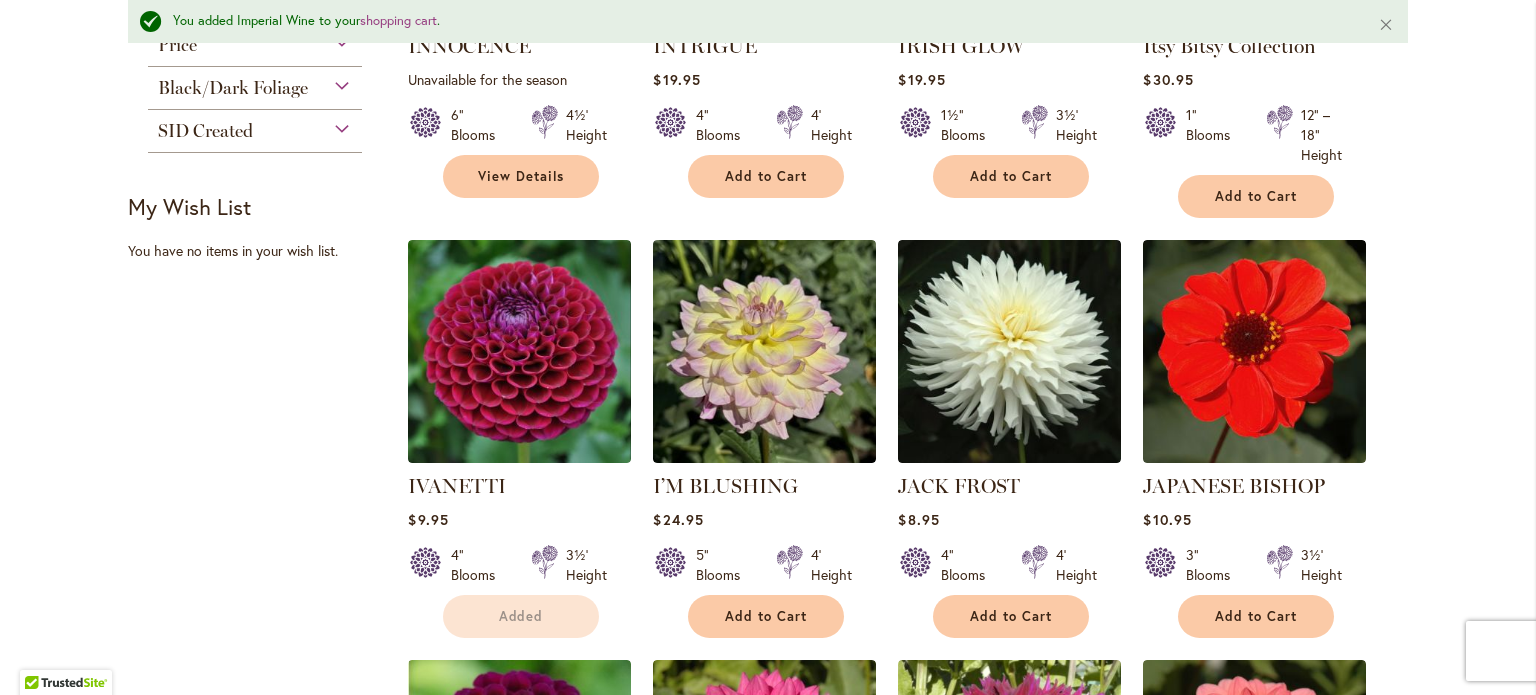 click on "Filter by:
Filter By:
Category
Best Sellers
32
items
New
5
items
New & Exclusive 2 6 1" at bounding box center (768, 1941) 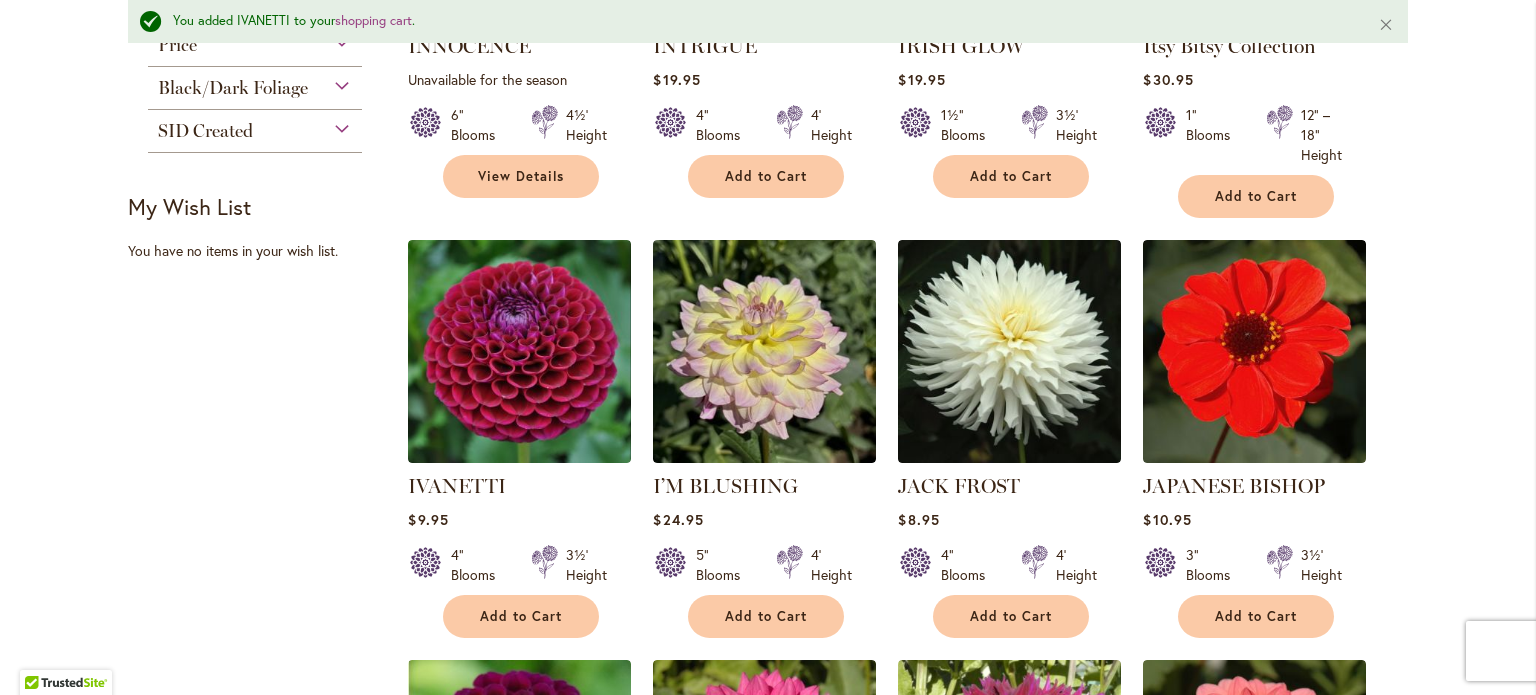scroll, scrollTop: 1603, scrollLeft: 0, axis: vertical 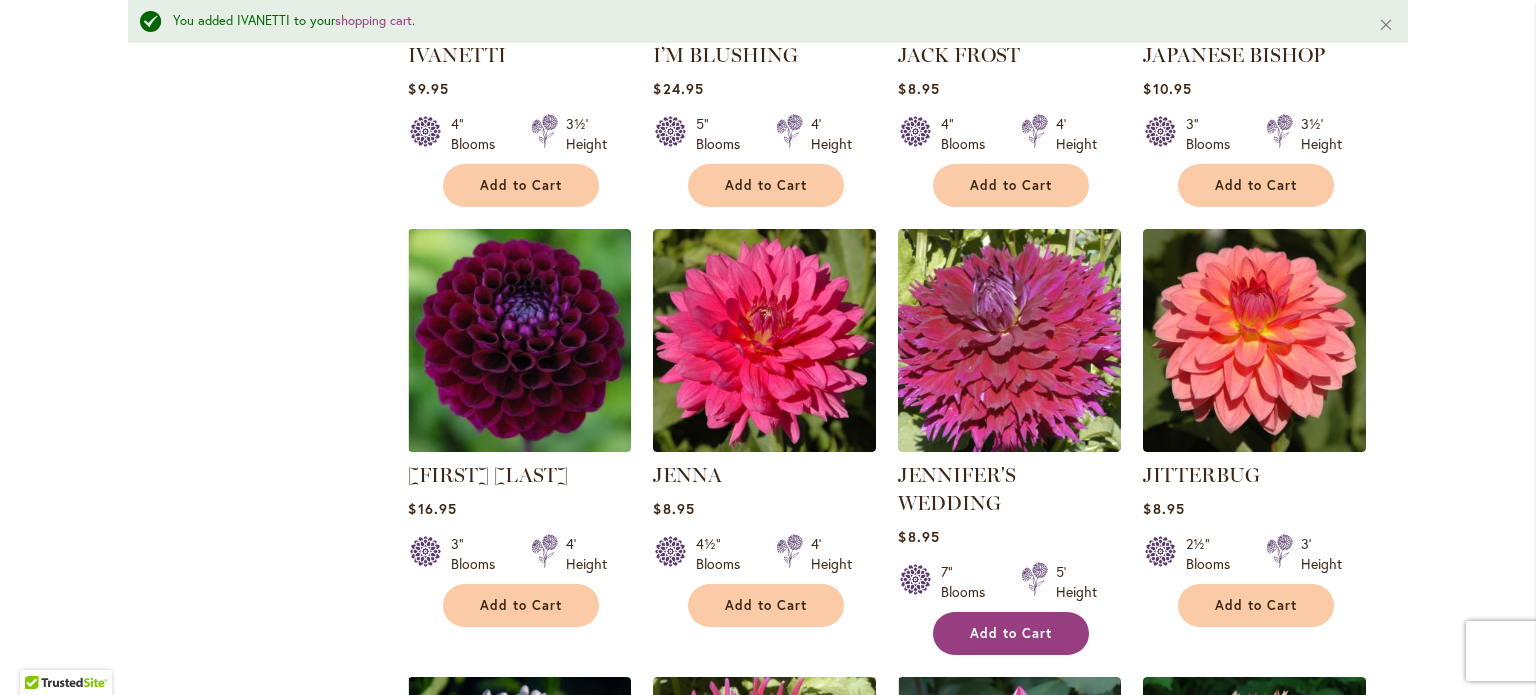 click on "Add to Cart" at bounding box center [1011, 633] 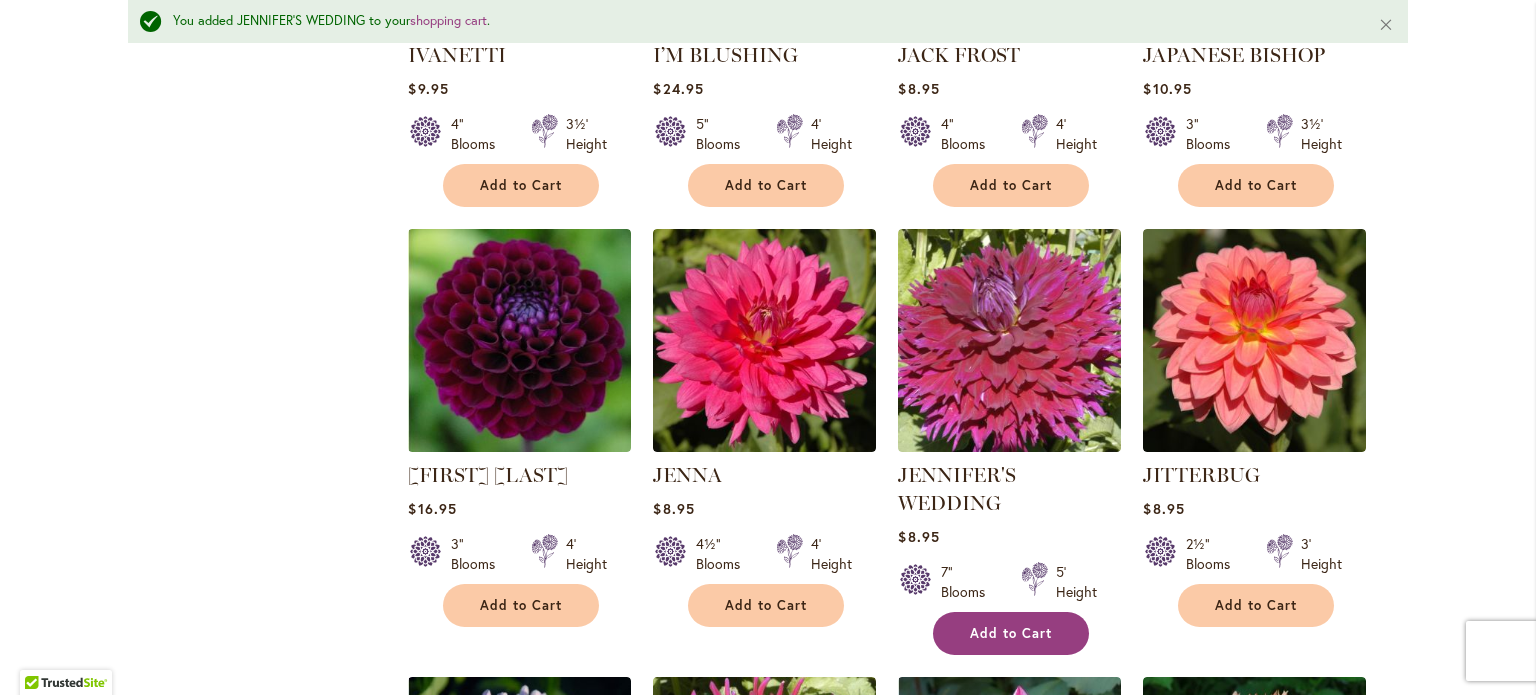 click on "Add to Cart" at bounding box center [1011, 633] 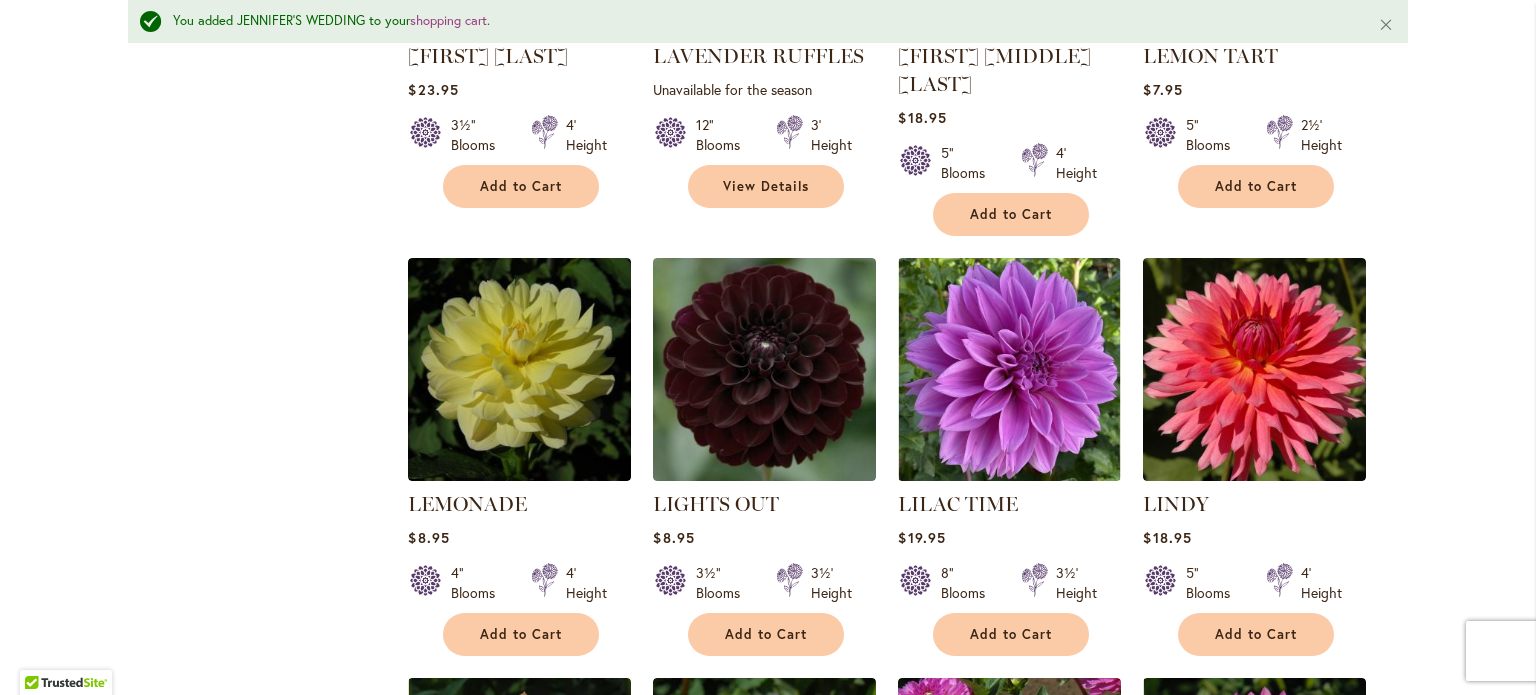 scroll, scrollTop: 4151, scrollLeft: 0, axis: vertical 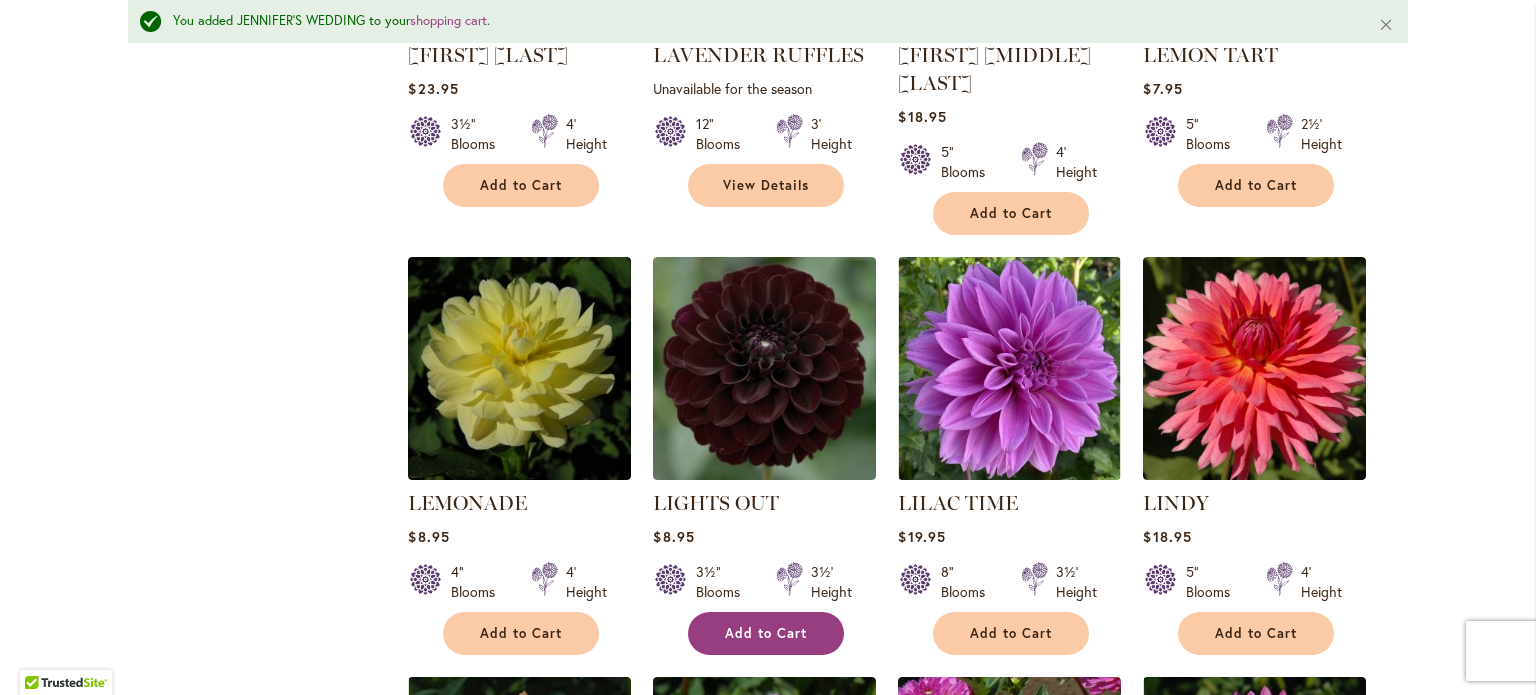 click on "Add to Cart" at bounding box center [766, 633] 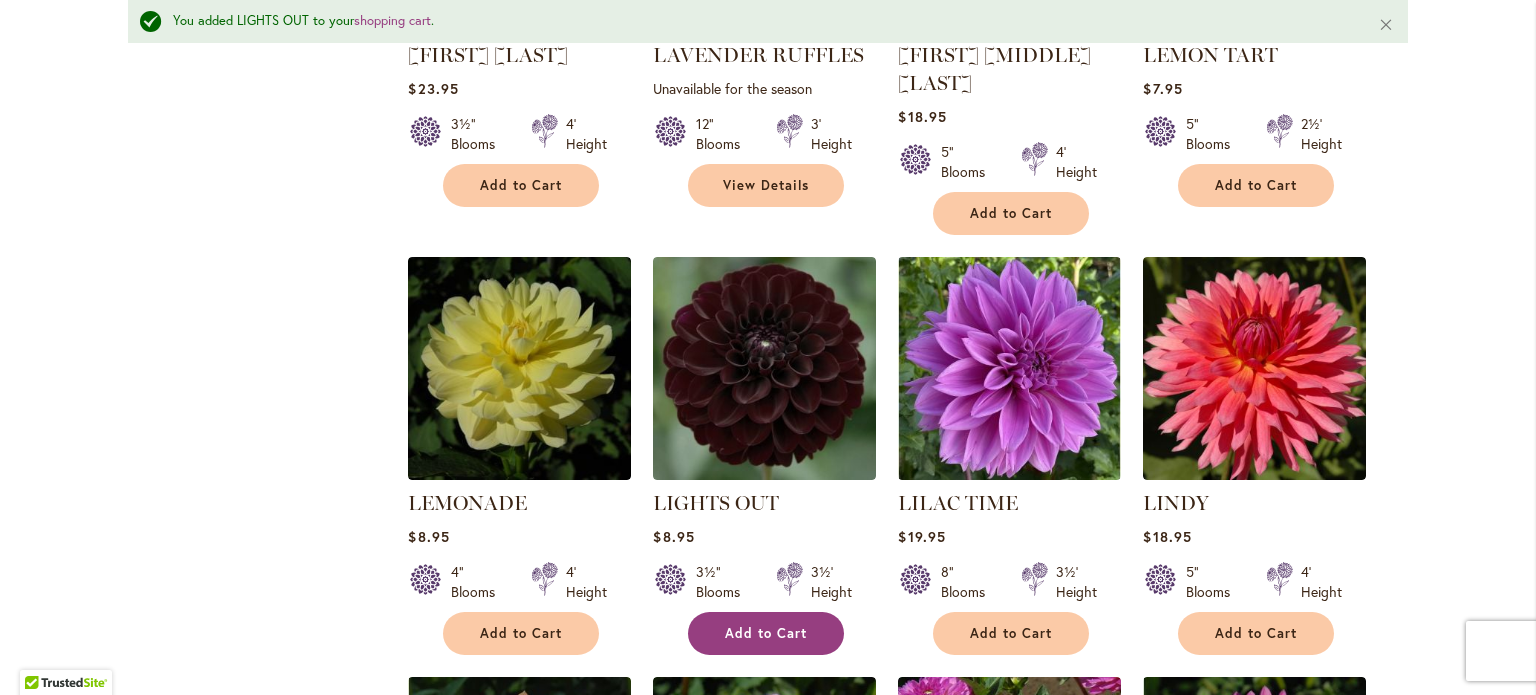 click on "Add to Cart" at bounding box center [766, 633] 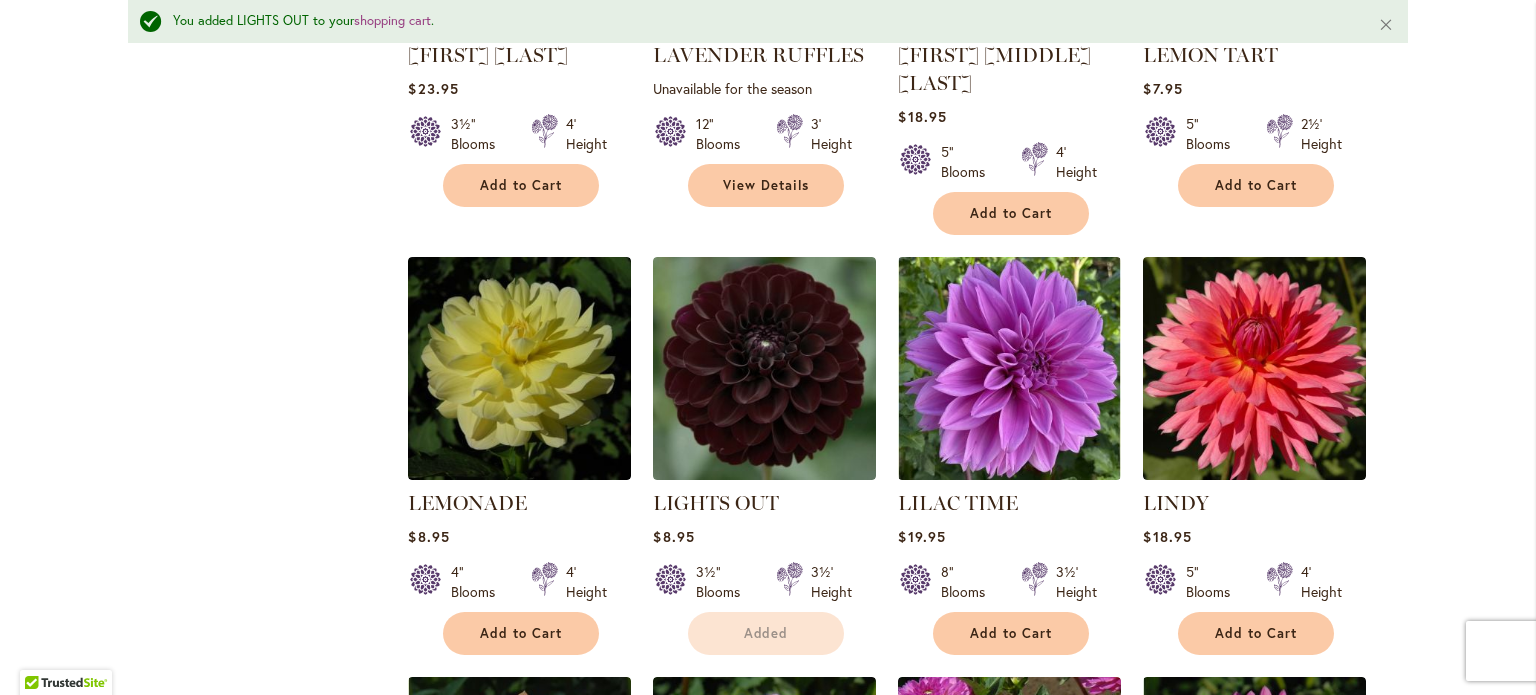 click on "Filter by:
Filter By:
Category
Best Sellers
32
items
New
5
items
New & Exclusive 2 6 1" at bounding box center [768, -1038] 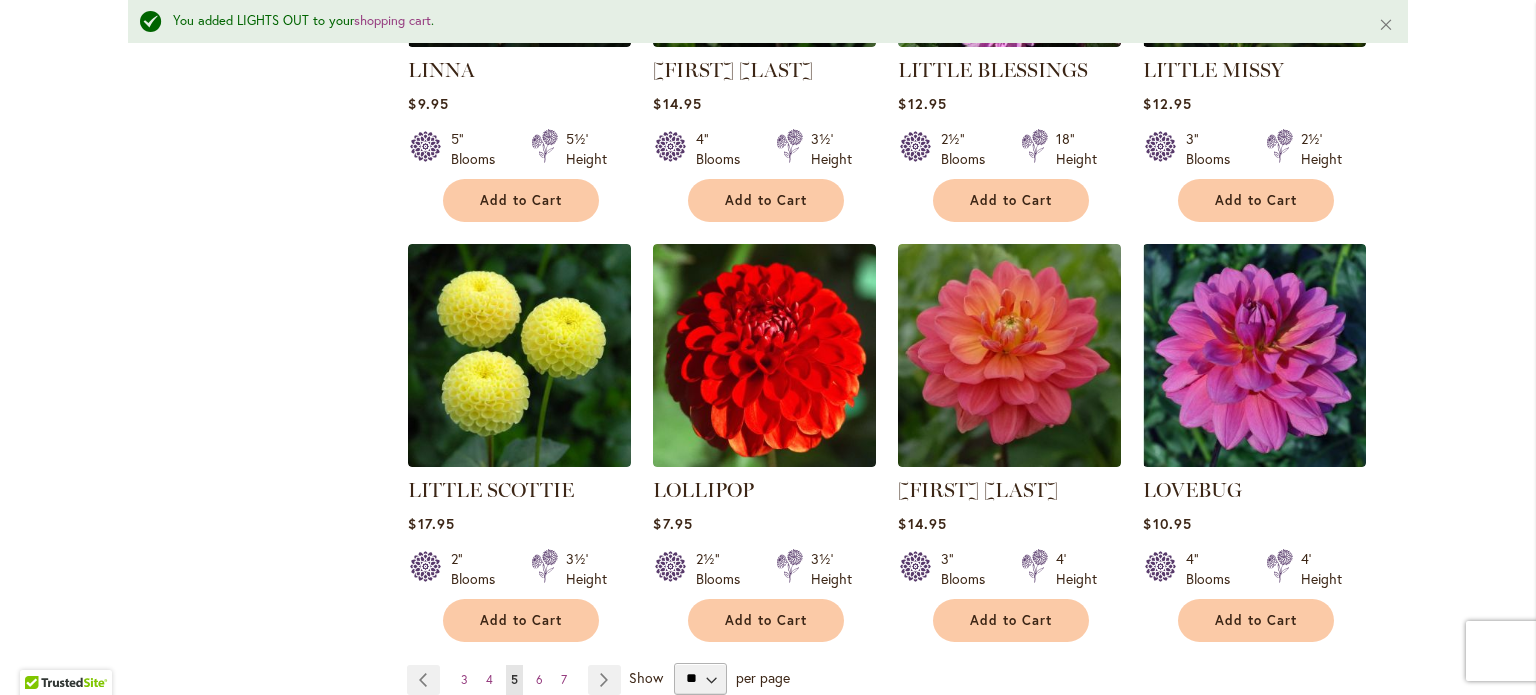 scroll, scrollTop: 5004, scrollLeft: 0, axis: vertical 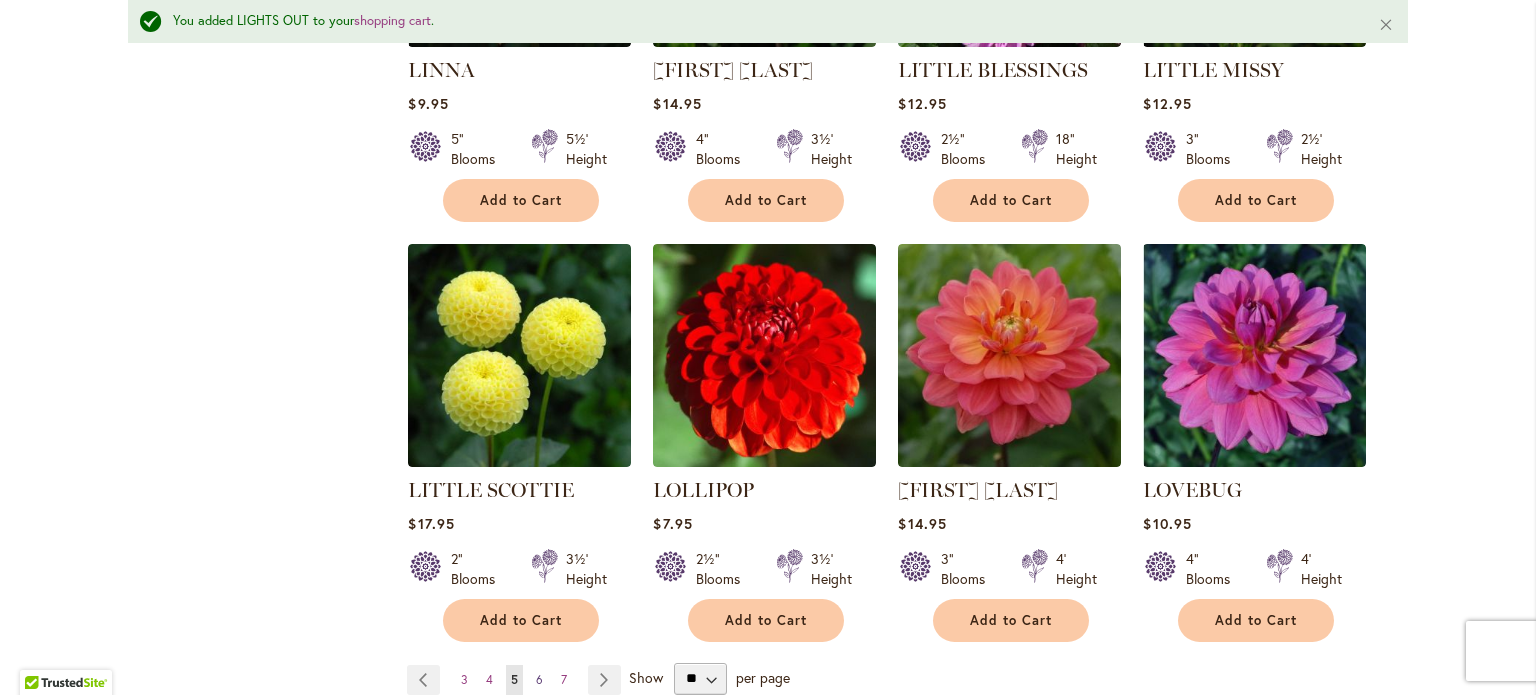 click on "Page
6" at bounding box center (539, 680) 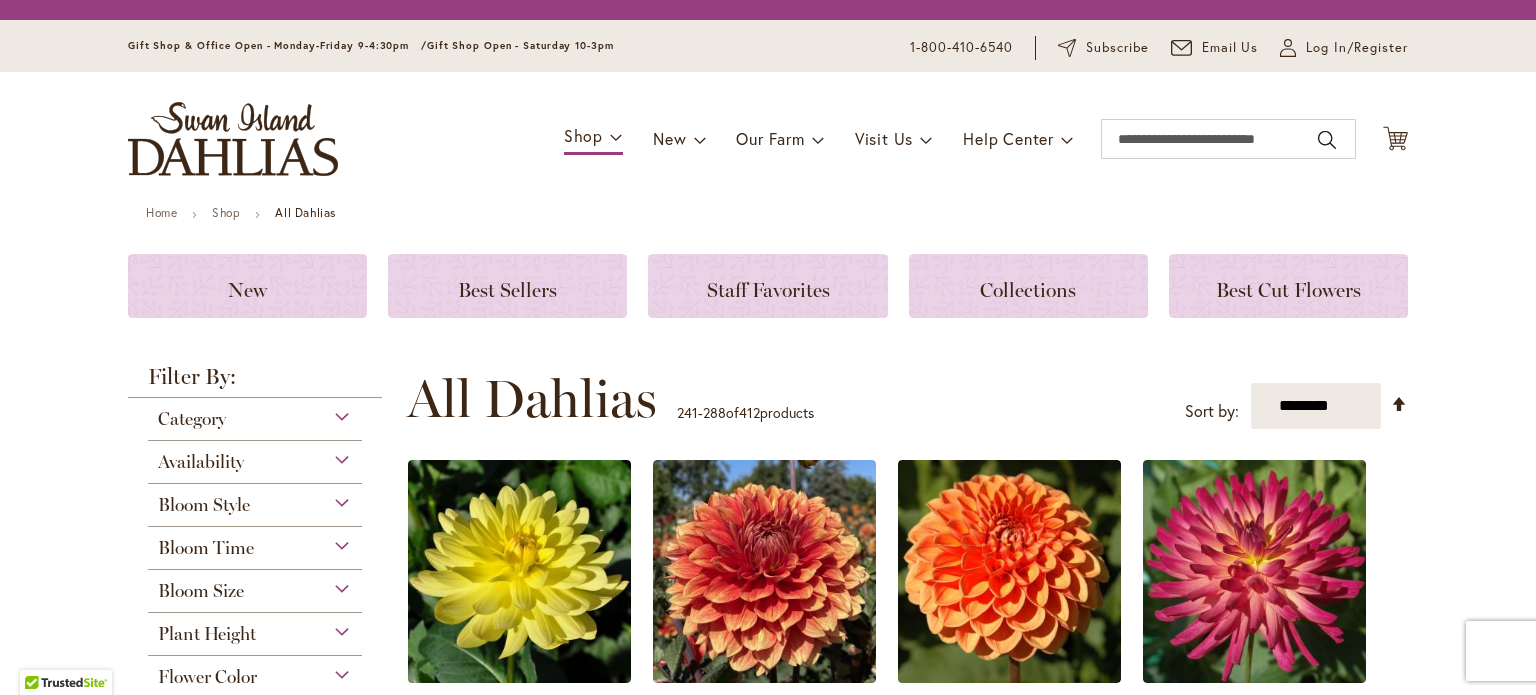 scroll, scrollTop: 0, scrollLeft: 0, axis: both 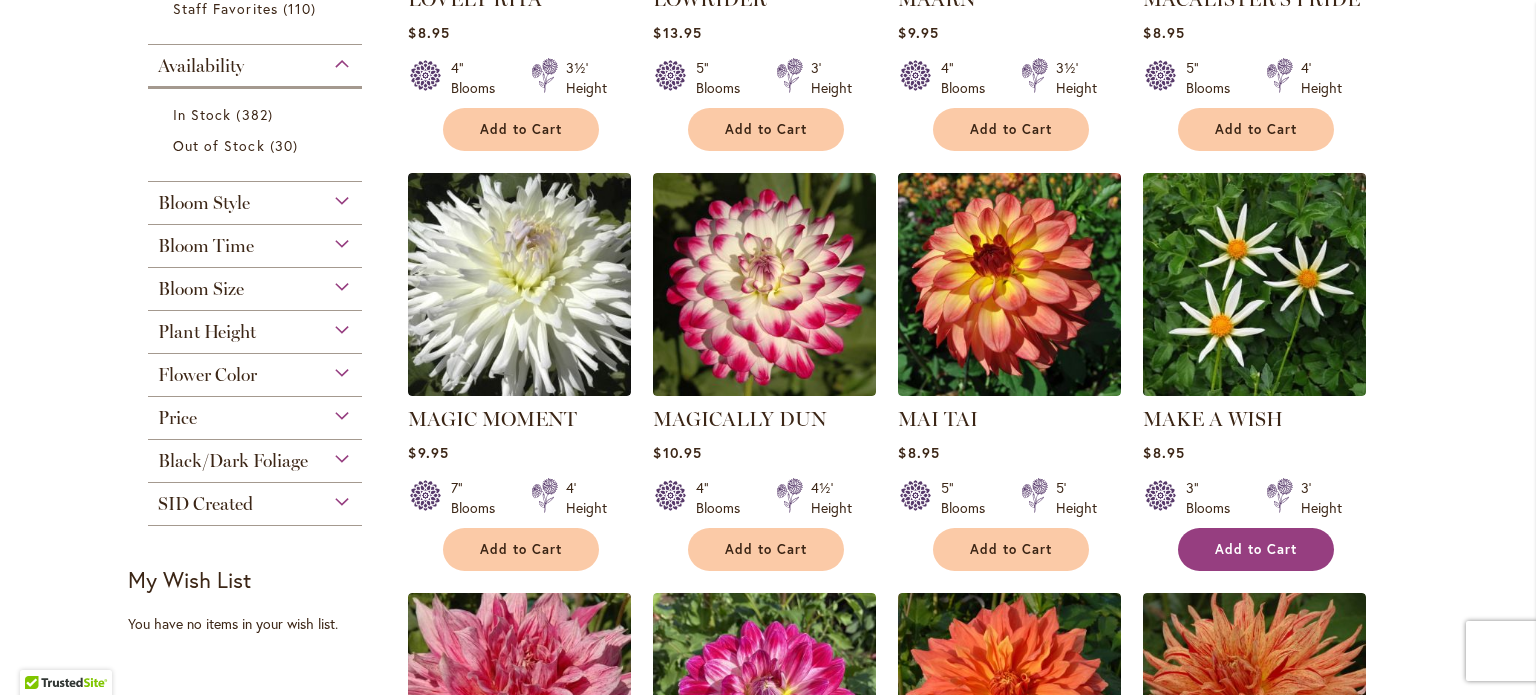 click on "Add to Cart" at bounding box center (1256, 549) 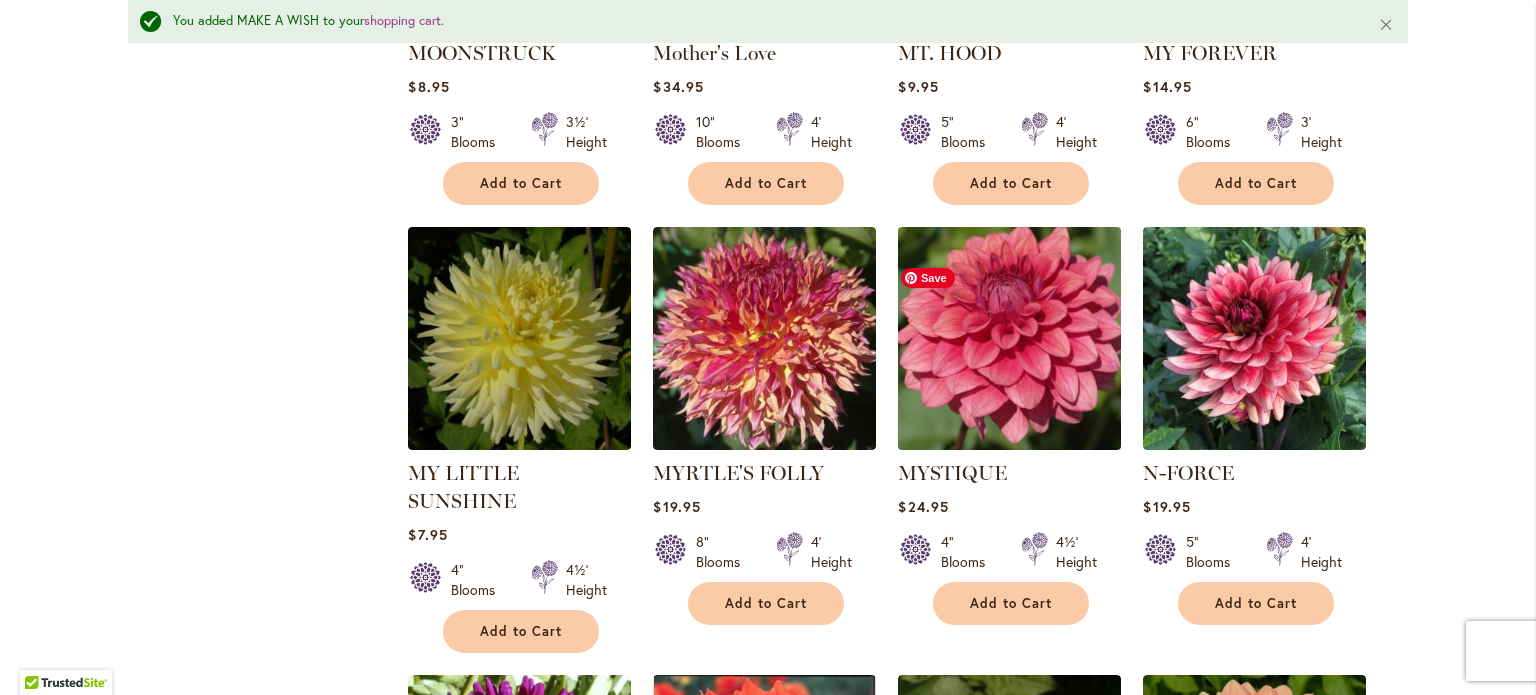 scroll, scrollTop: 4134, scrollLeft: 0, axis: vertical 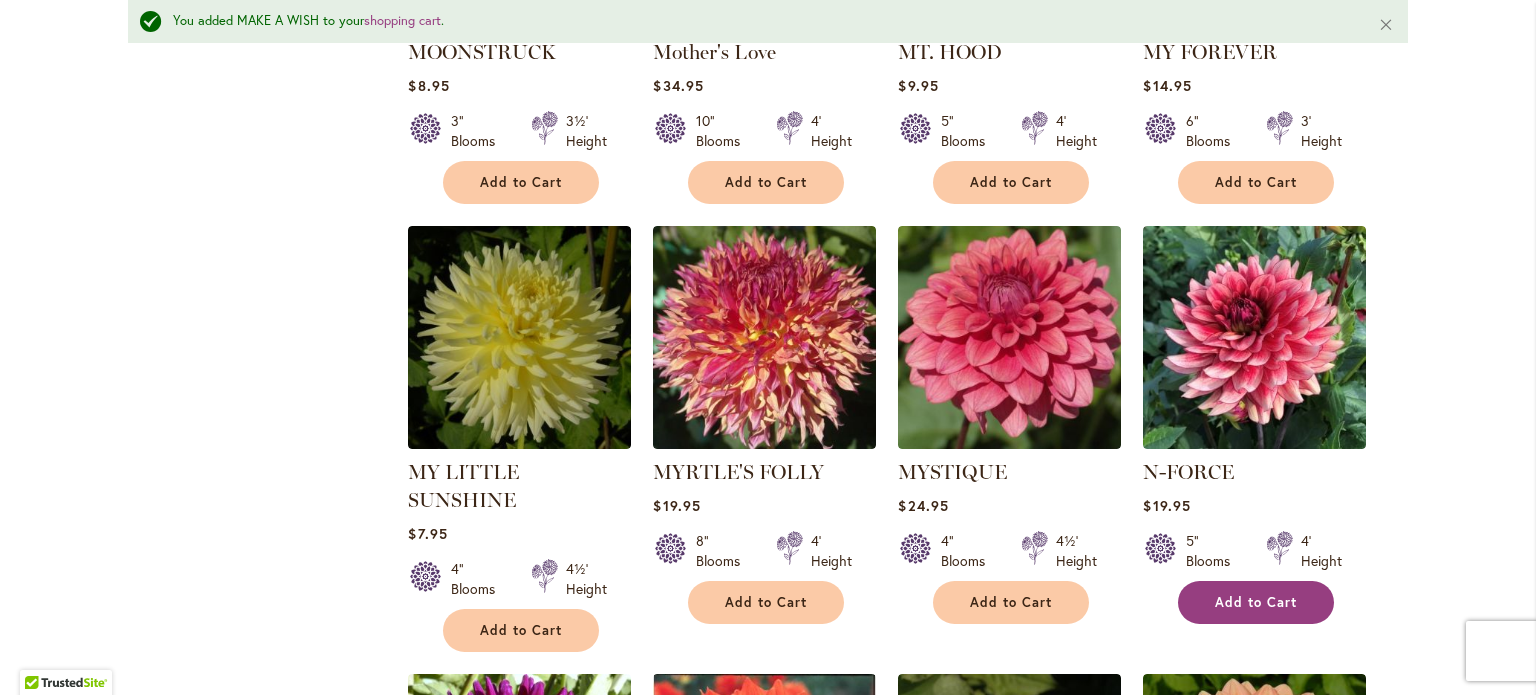 click on "Add to Cart" at bounding box center [1256, 602] 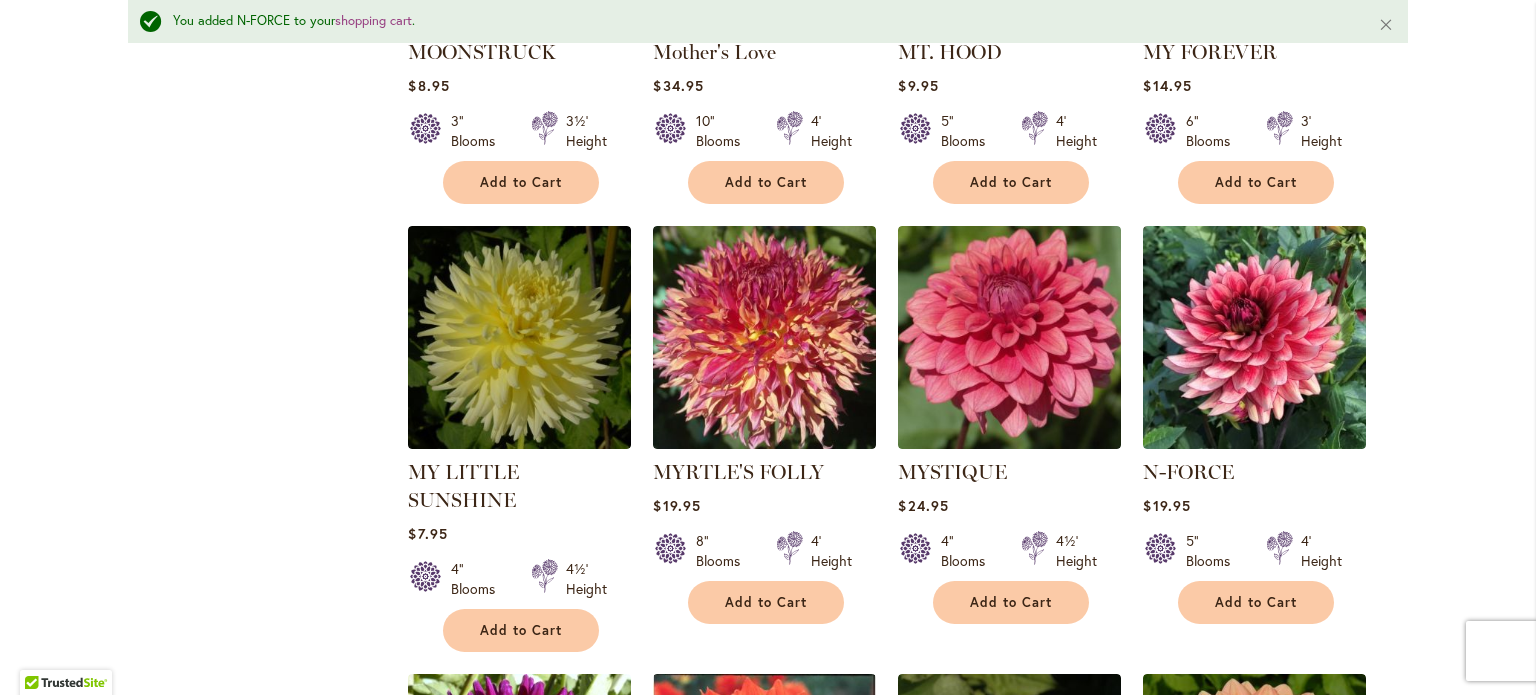 click on "Filter by:
Filter By:
Category
Best Sellers
32
items
New
5
items
New & Exclusive 2 6 1" at bounding box center [768, -1031] 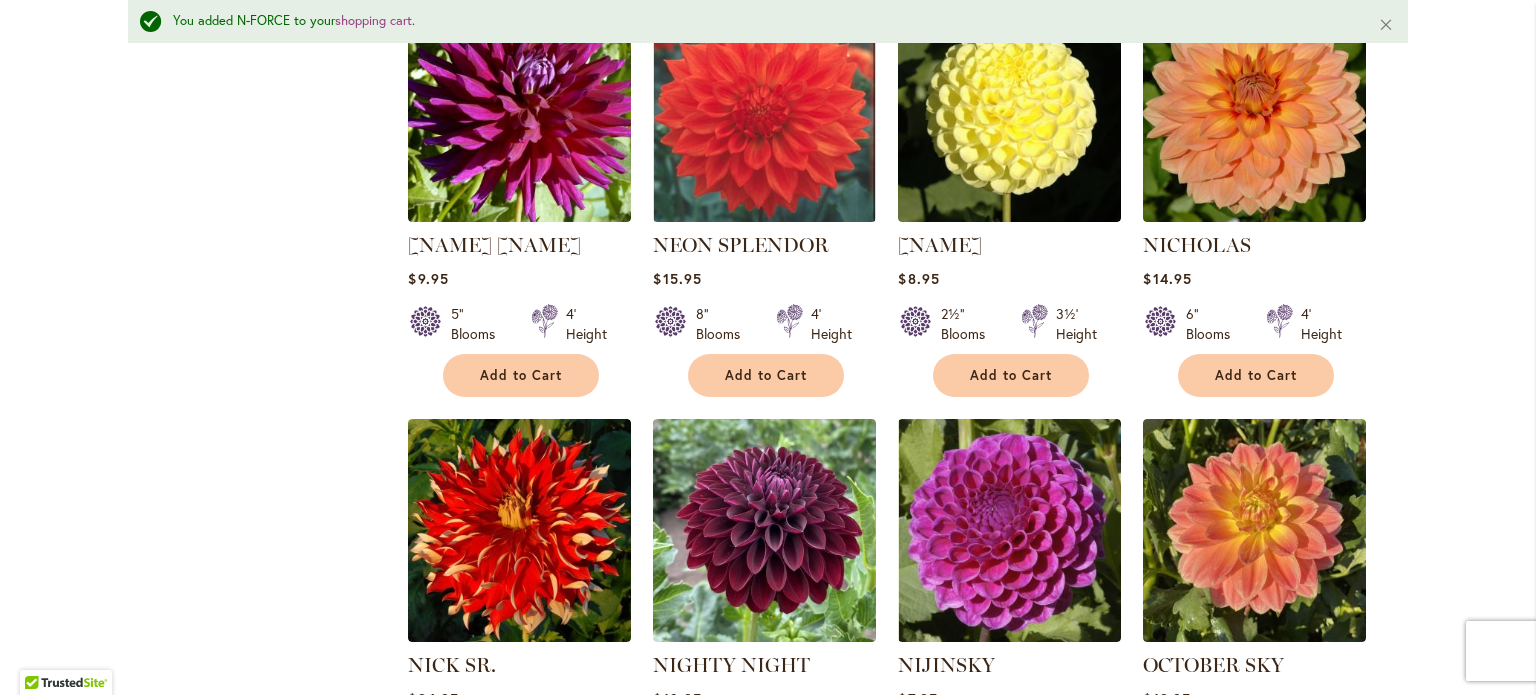 scroll, scrollTop: 4885, scrollLeft: 0, axis: vertical 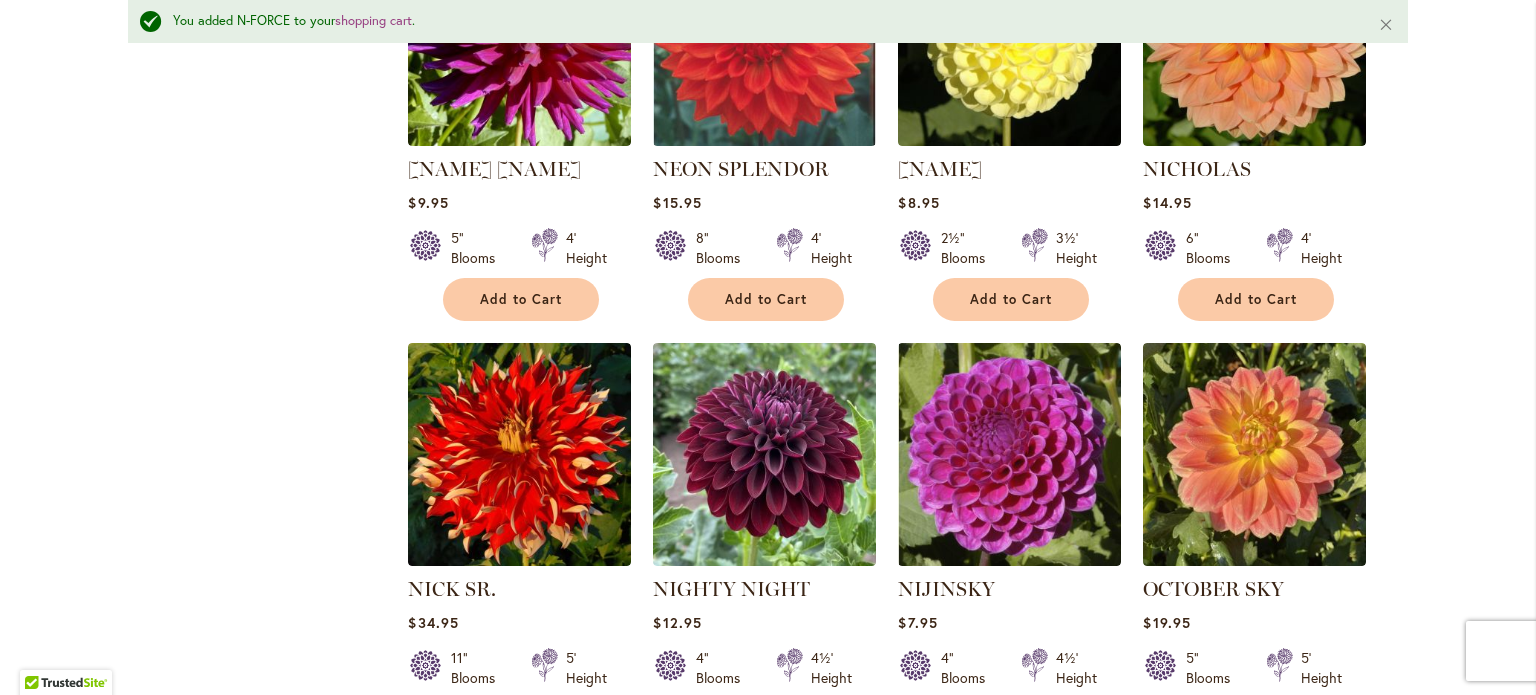 click on "Add to Cart" at bounding box center [766, 719] 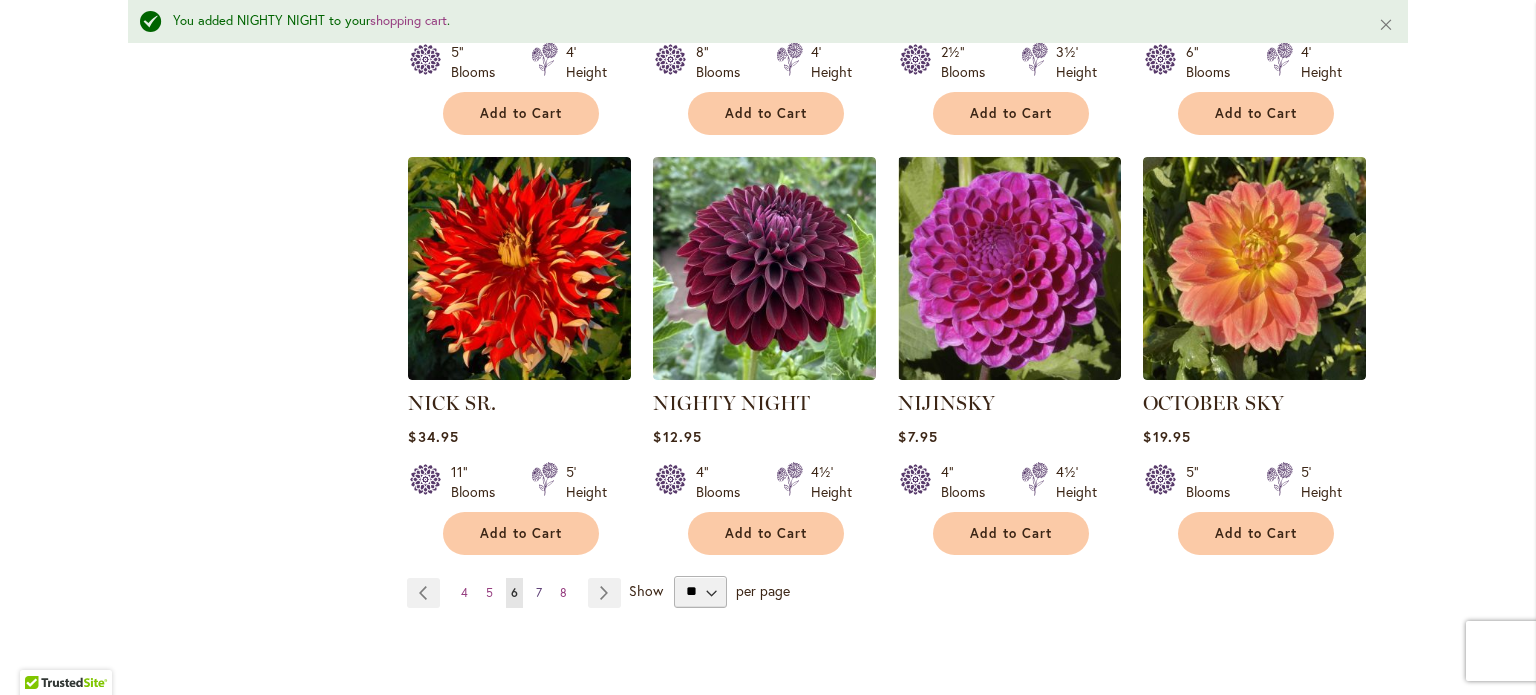 click on "Page
7" at bounding box center (539, 593) 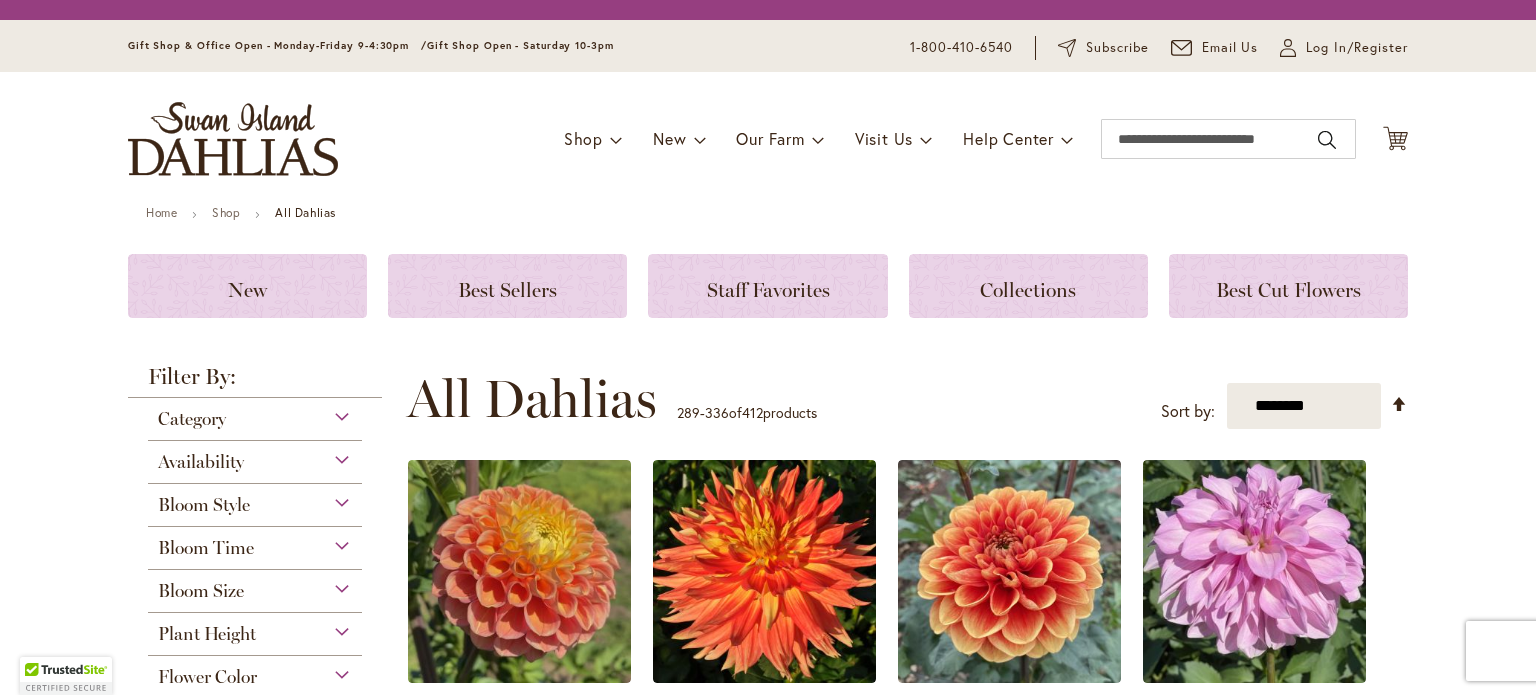 scroll, scrollTop: 0, scrollLeft: 0, axis: both 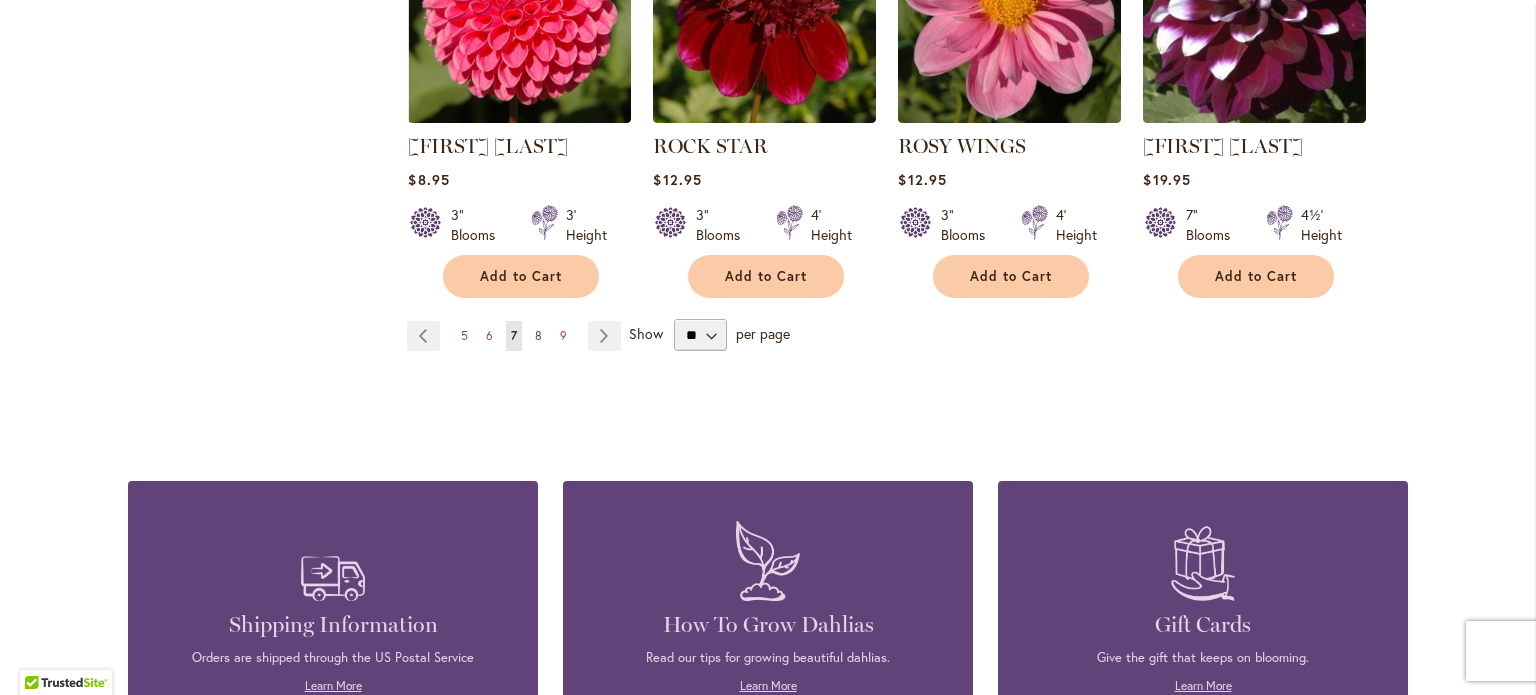 click on "8" at bounding box center (538, 335) 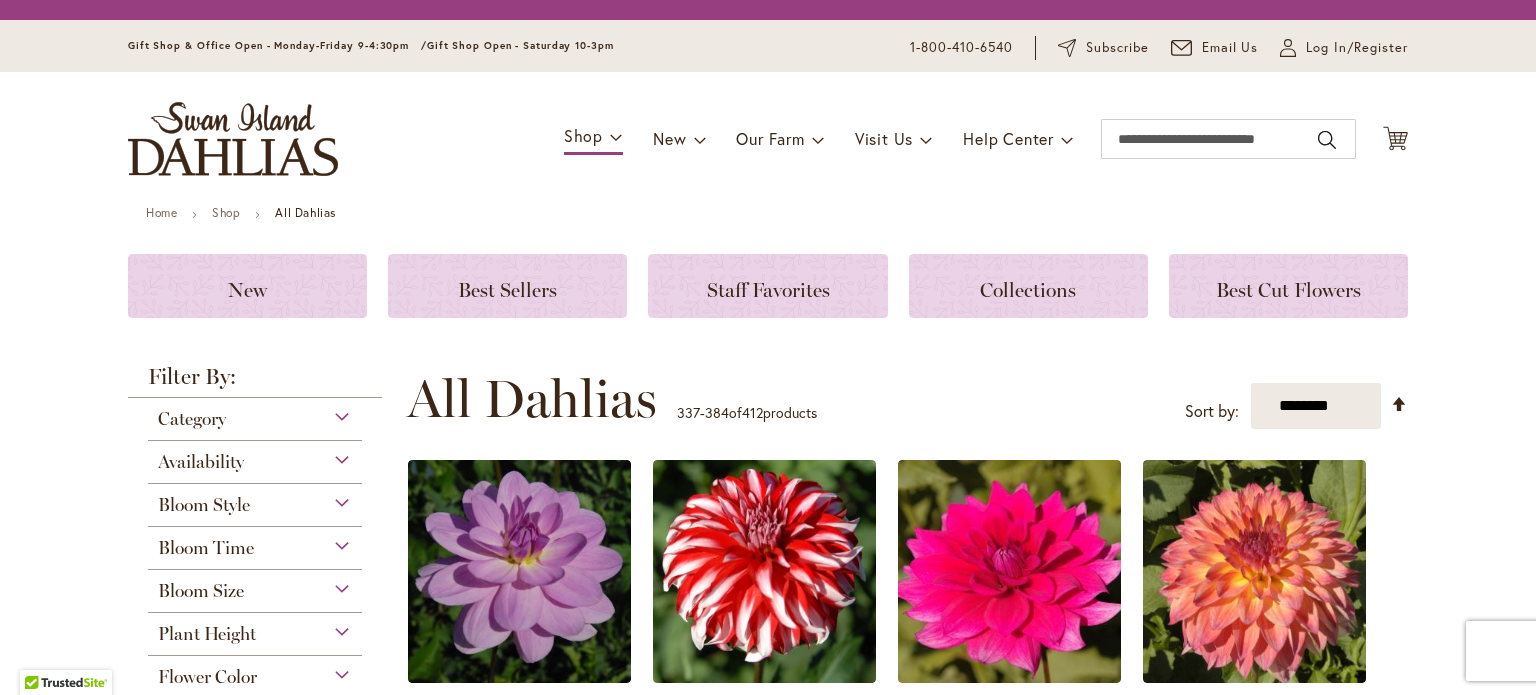 scroll, scrollTop: 0, scrollLeft: 0, axis: both 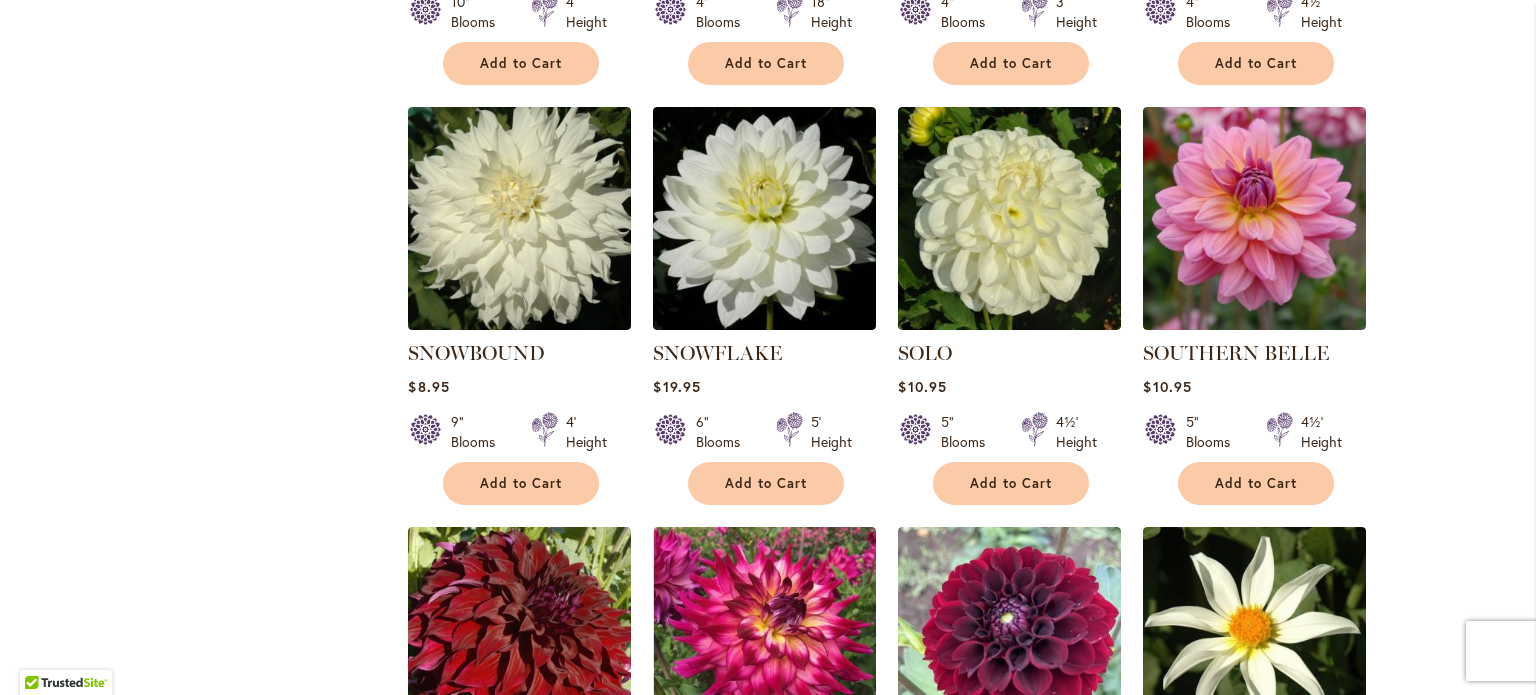 click on "Filter by:
Filter By:
Category
Best Sellers
32
items
New
5
items
New & Exclusive 2 6 1" at bounding box center (768, 1384) 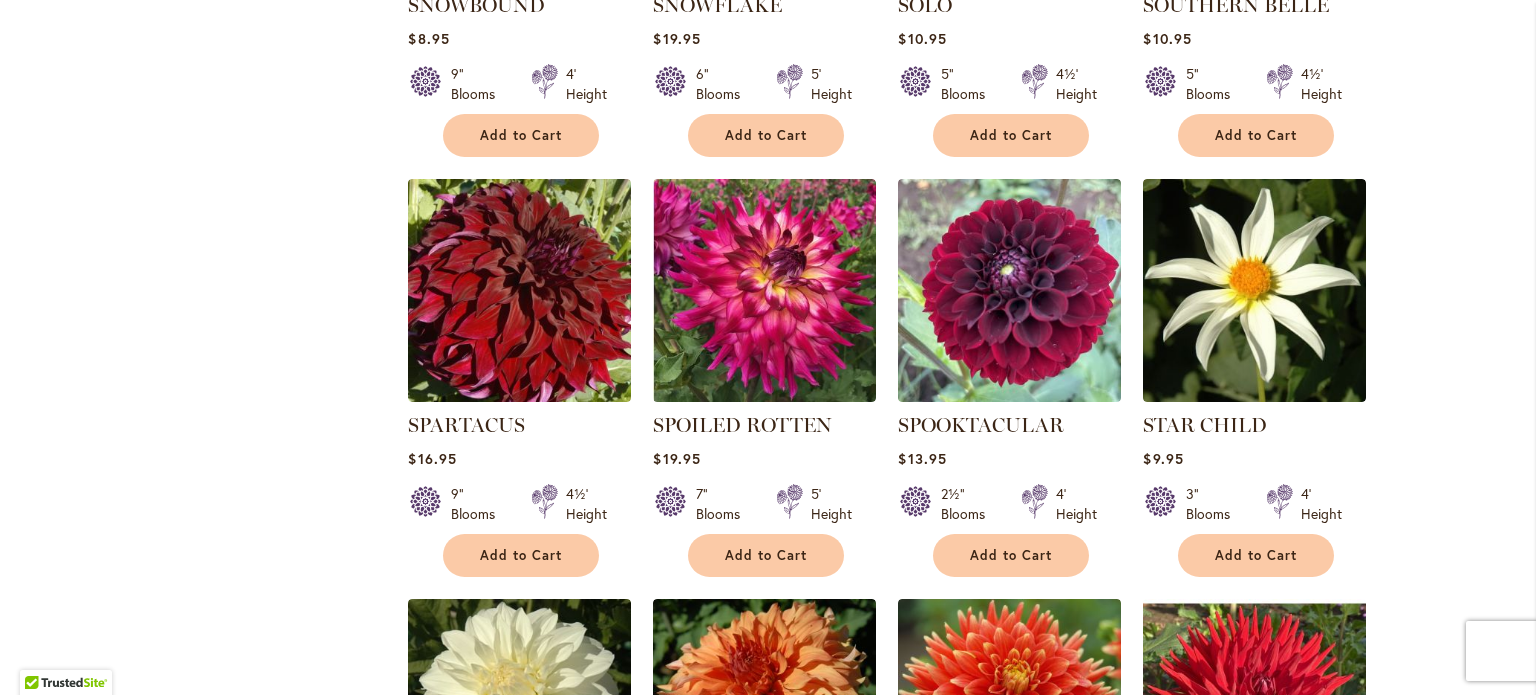 scroll, scrollTop: 2000, scrollLeft: 0, axis: vertical 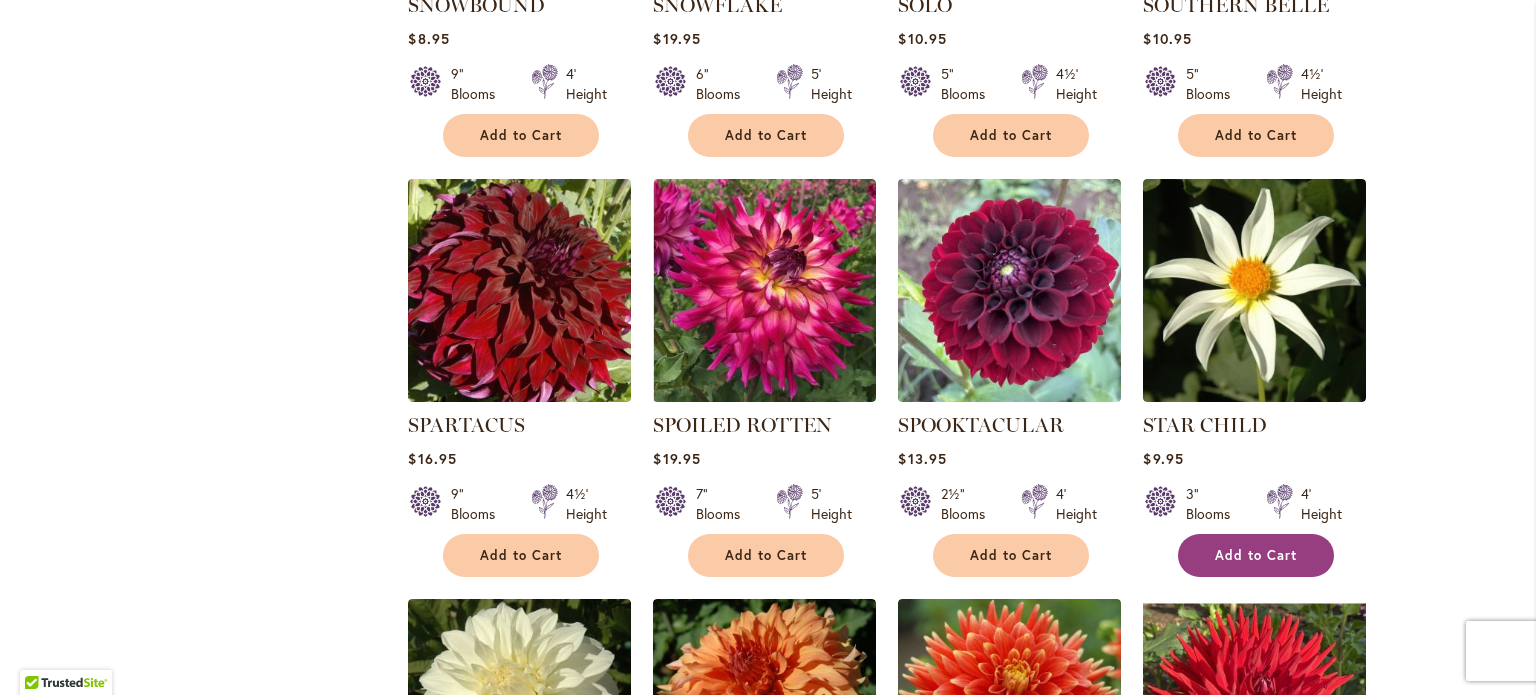 click on "Add to Cart" at bounding box center (1256, 555) 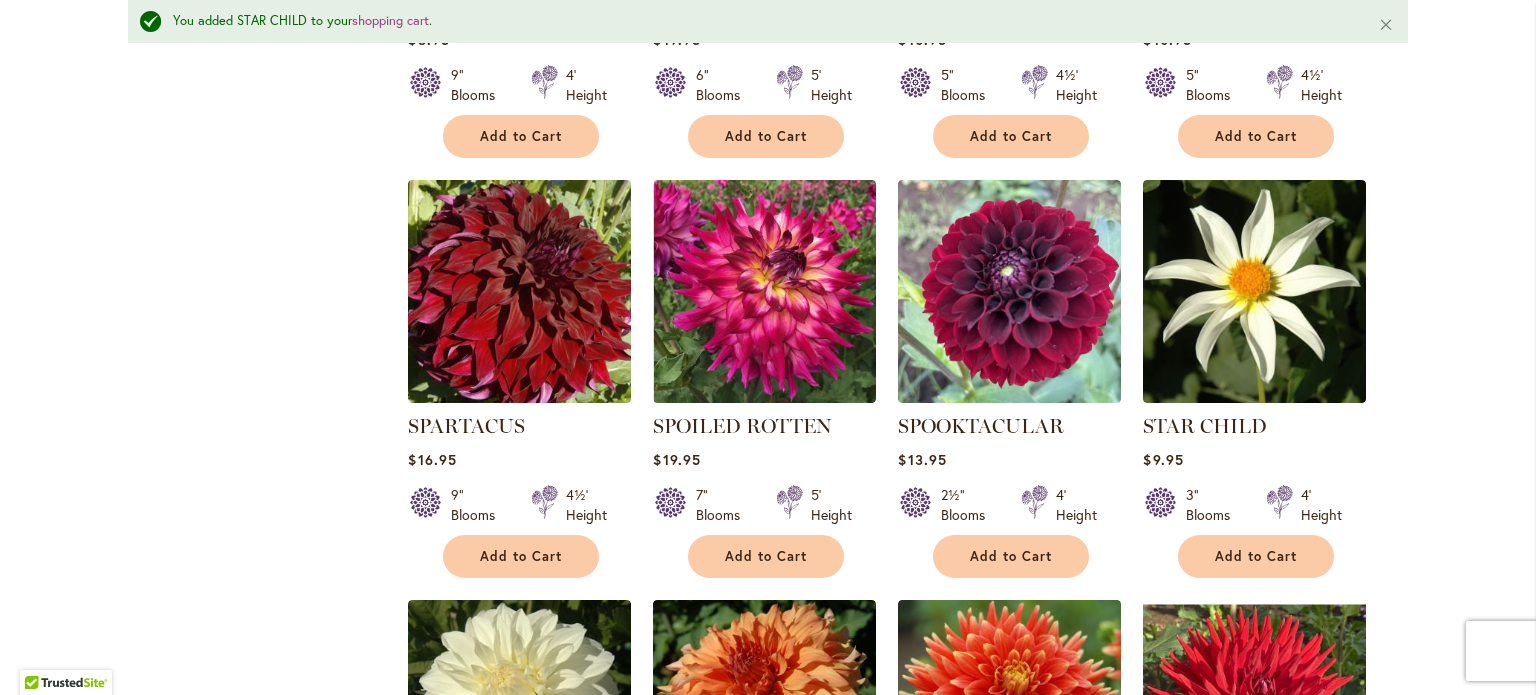 click on "Filter by:
Filter By:
Category
Best Sellers
32
items
New
5
items
New & Exclusive 2 6 1" at bounding box center [768, 1037] 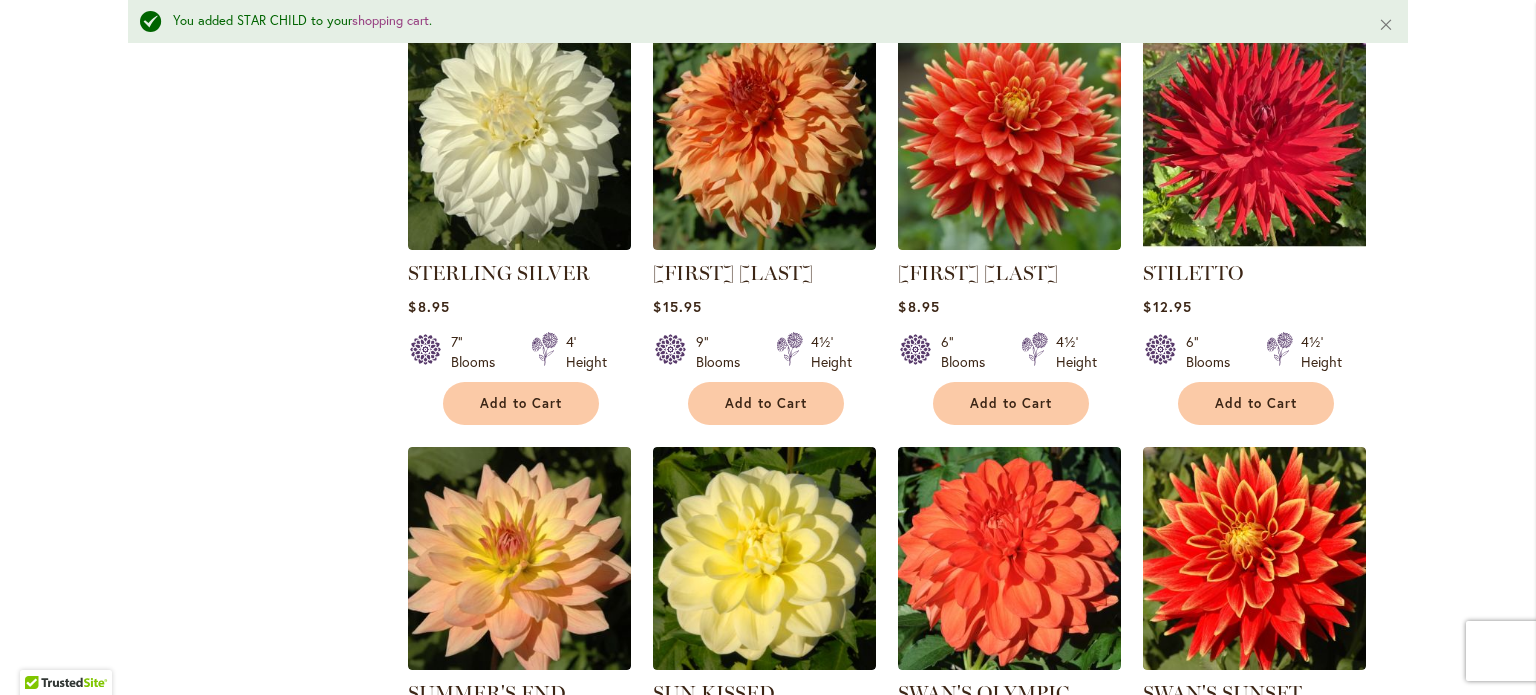 scroll, scrollTop: 2626, scrollLeft: 0, axis: vertical 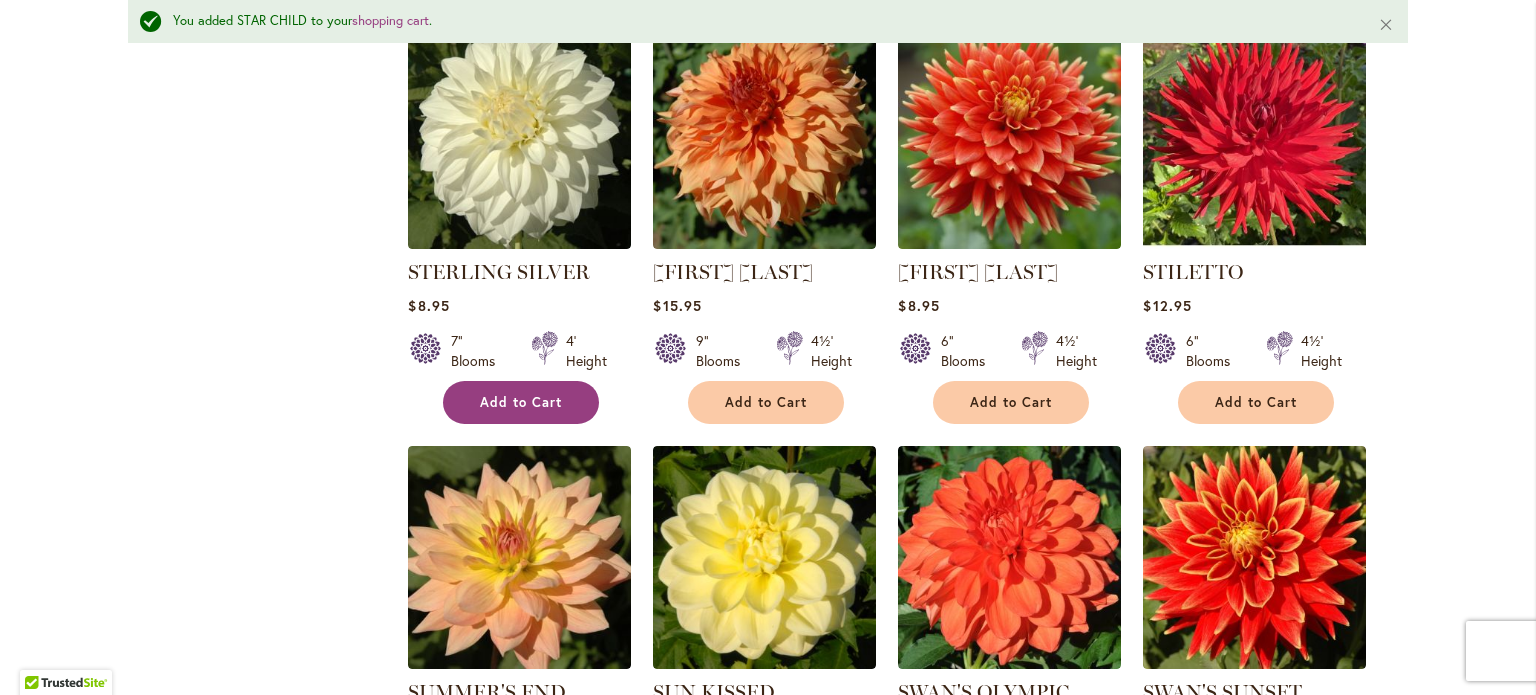 click on "Add to Cart" at bounding box center (521, 402) 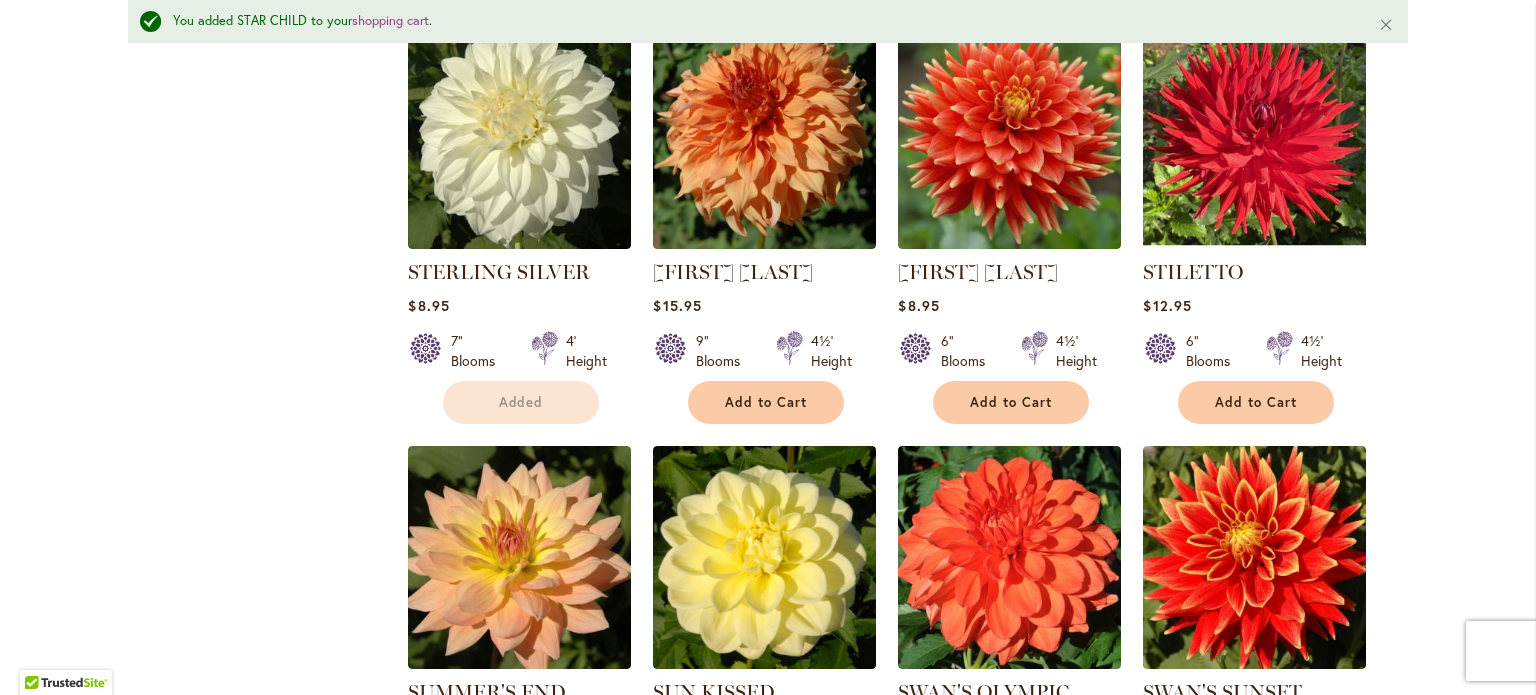 click on "Filter by:
Filter By:
Category
Best Sellers
32
items
New
5
items
New & Exclusive 2 6 1" at bounding box center (768, 463) 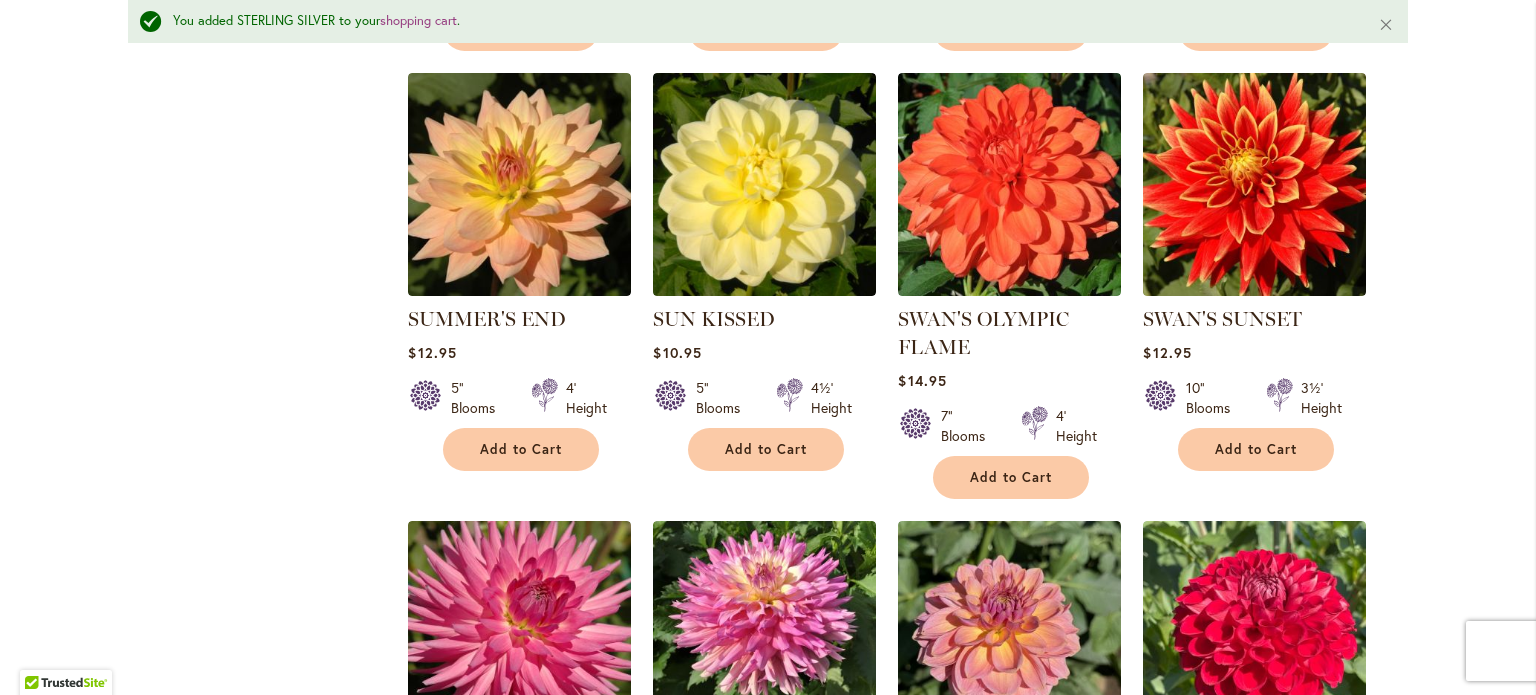 scroll, scrollTop: 3067, scrollLeft: 0, axis: vertical 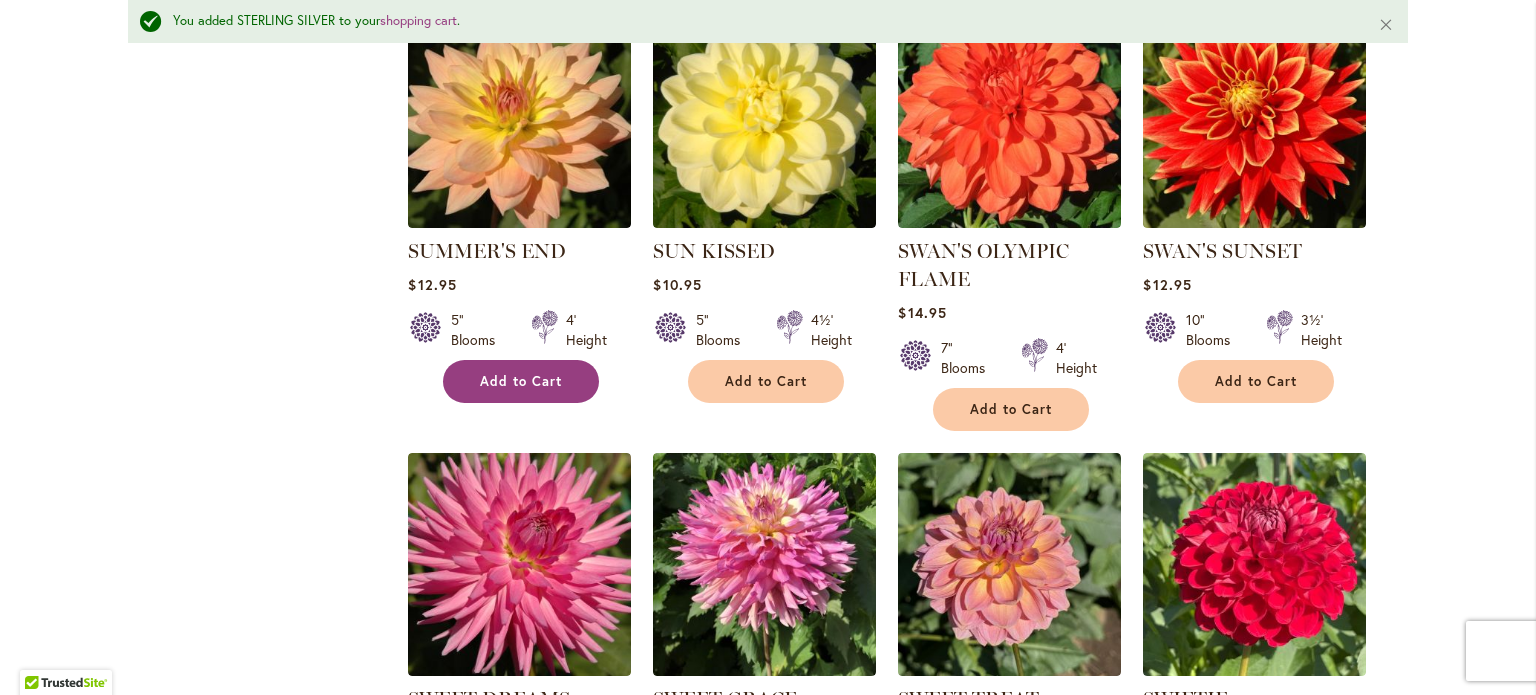click on "Add to Cart" at bounding box center (521, 381) 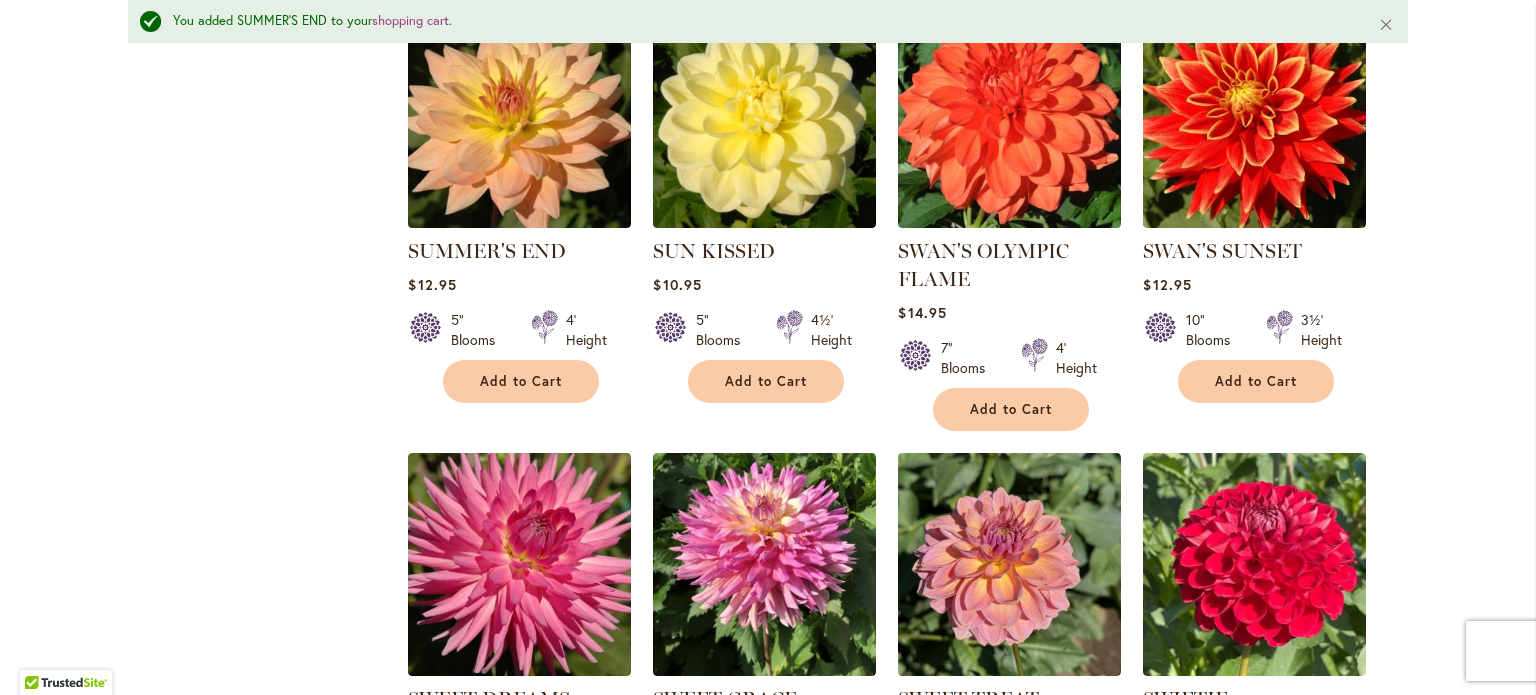 click on "Filter by:
Filter By:
Category
Best Sellers
32
items
New
5
items
New & Exclusive 2 6 1" at bounding box center [768, 22] 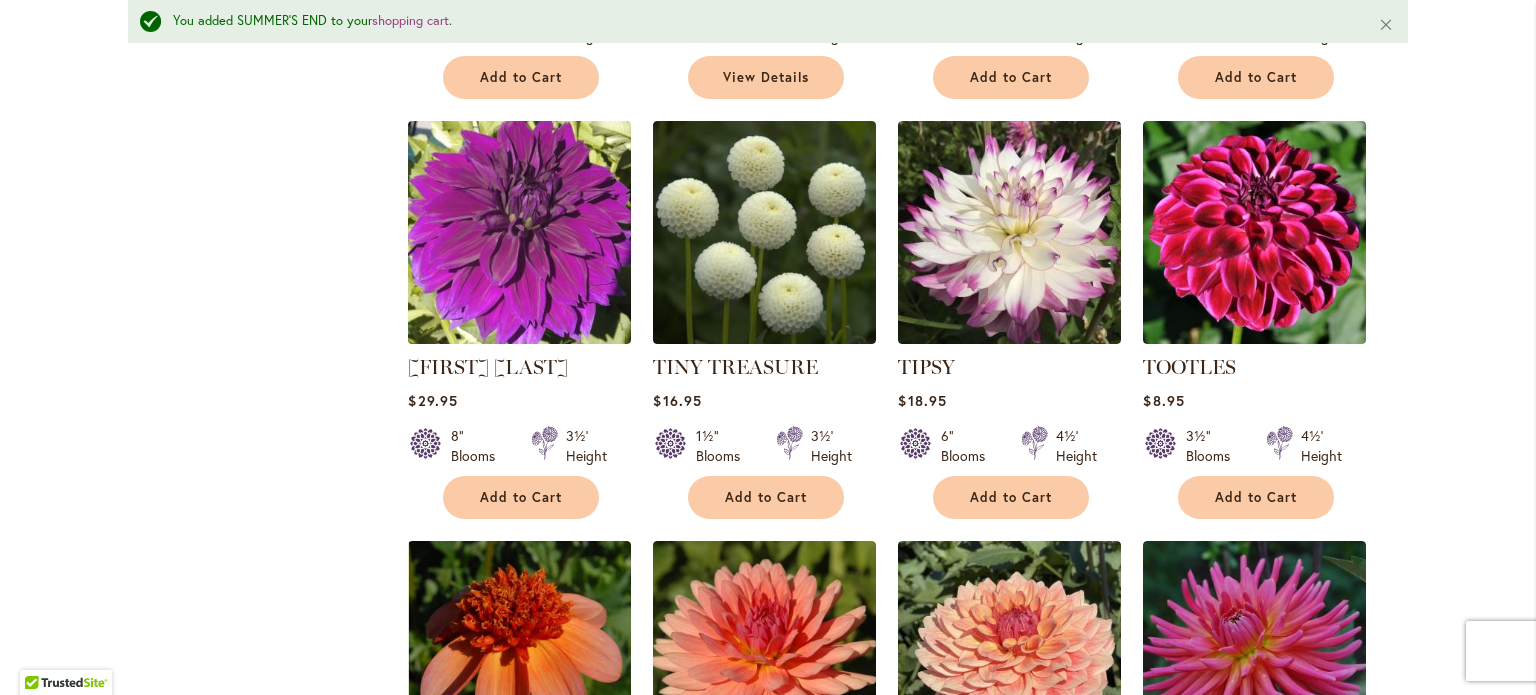 scroll, scrollTop: 5119, scrollLeft: 0, axis: vertical 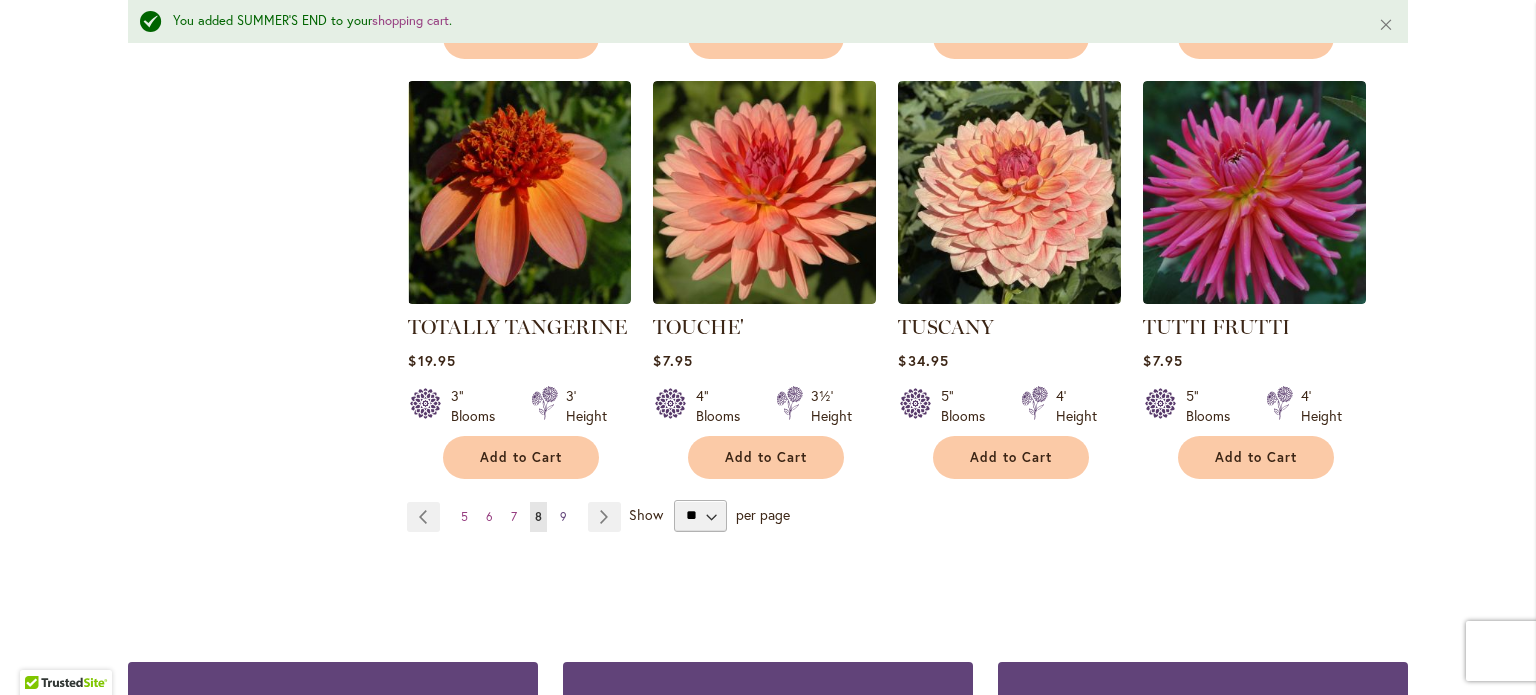 click on "9" at bounding box center [563, 516] 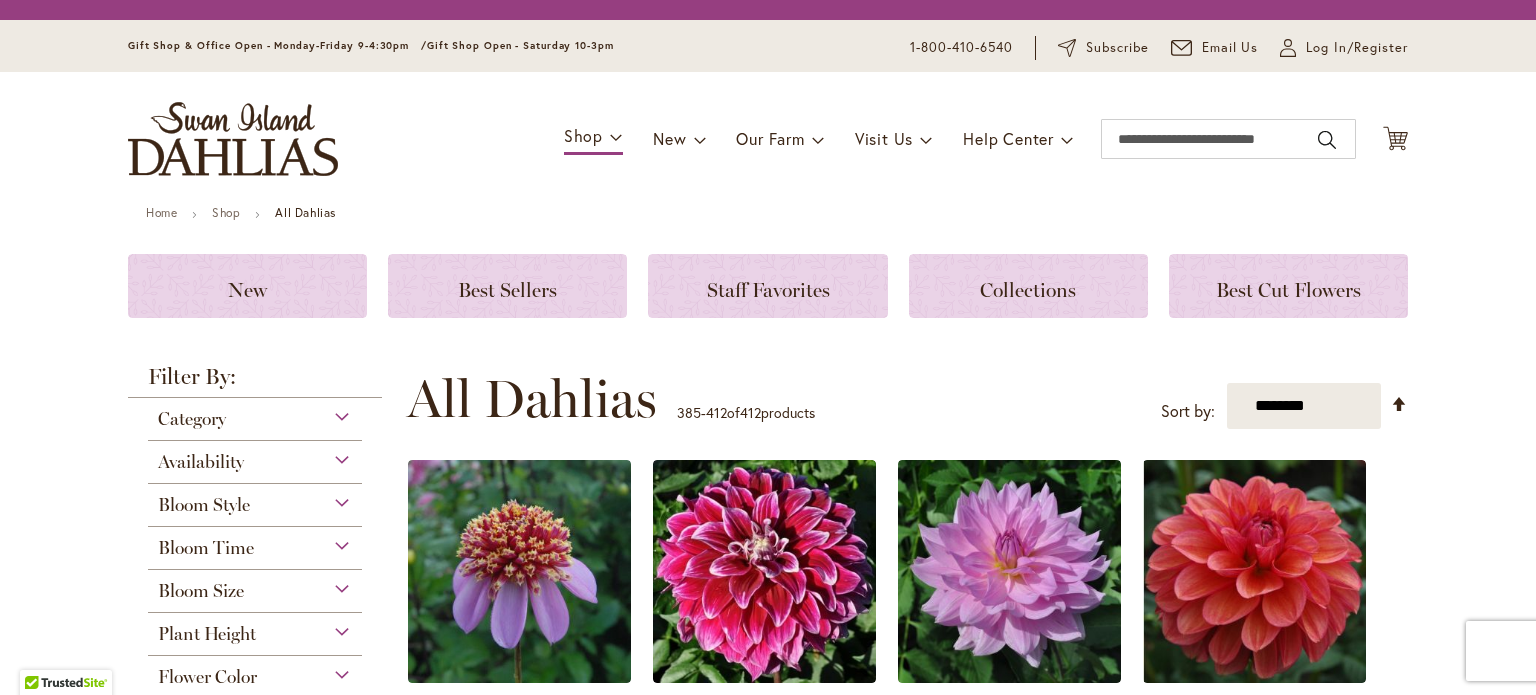 scroll, scrollTop: 0, scrollLeft: 0, axis: both 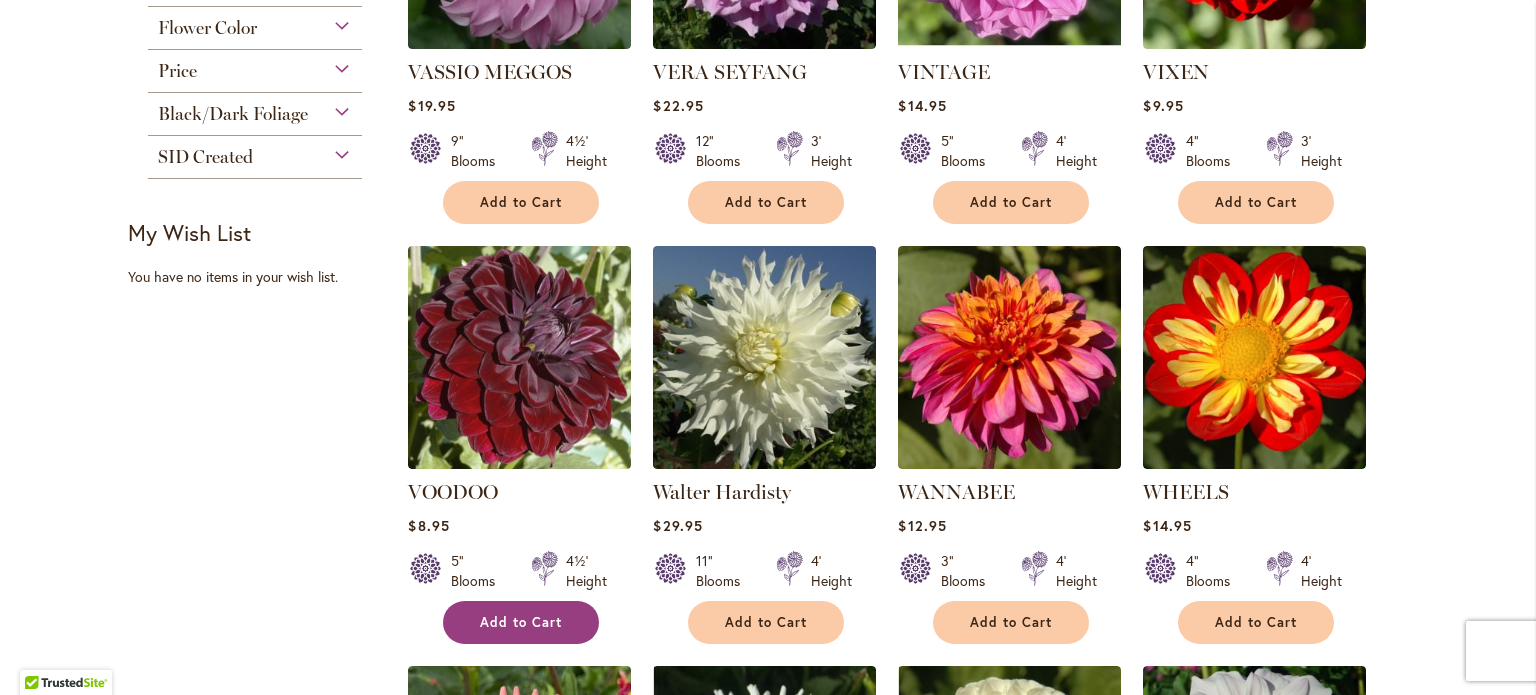 click on "Add to Cart" at bounding box center (521, 622) 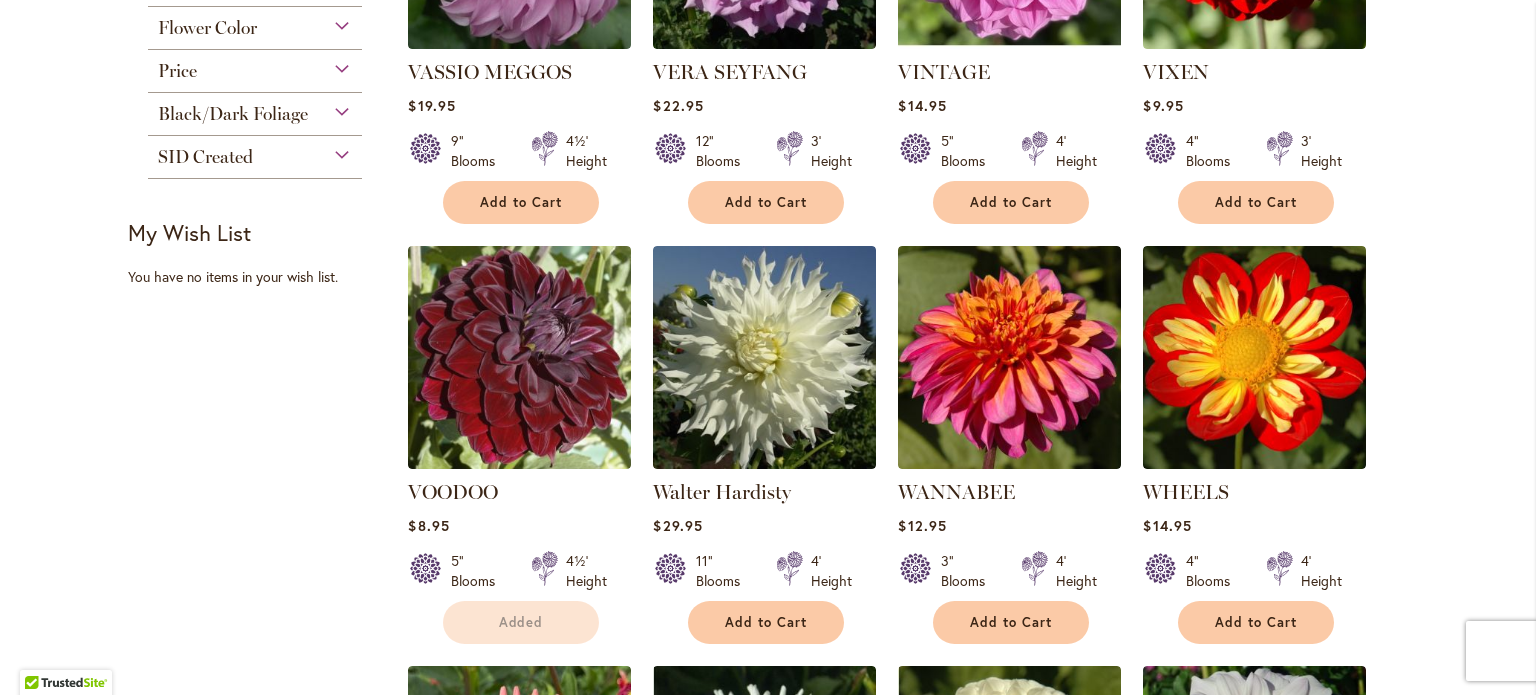 click on "Filter by:
Filter By:
Category
Best Sellers
32
items
New
5
items
New & Exclusive 2 6 1" at bounding box center [768, 879] 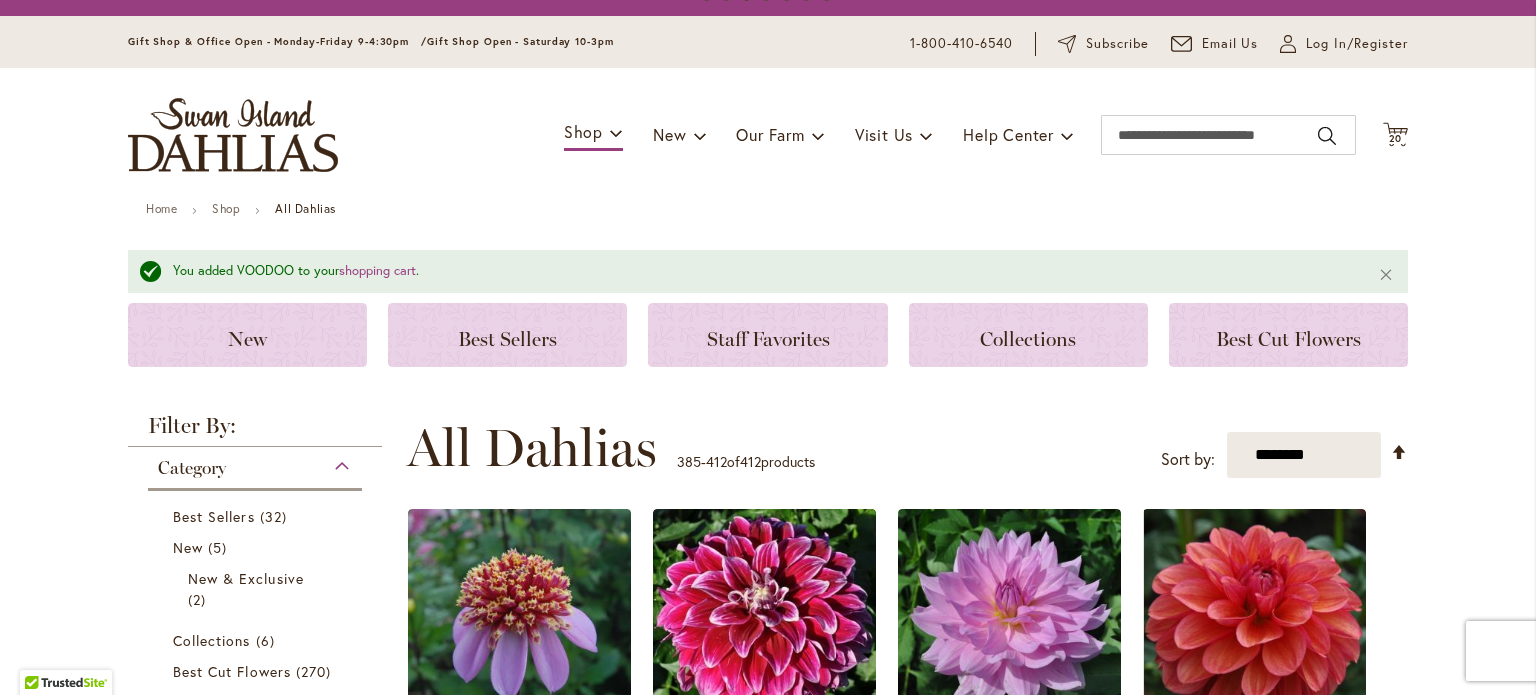 scroll, scrollTop: 0, scrollLeft: 0, axis: both 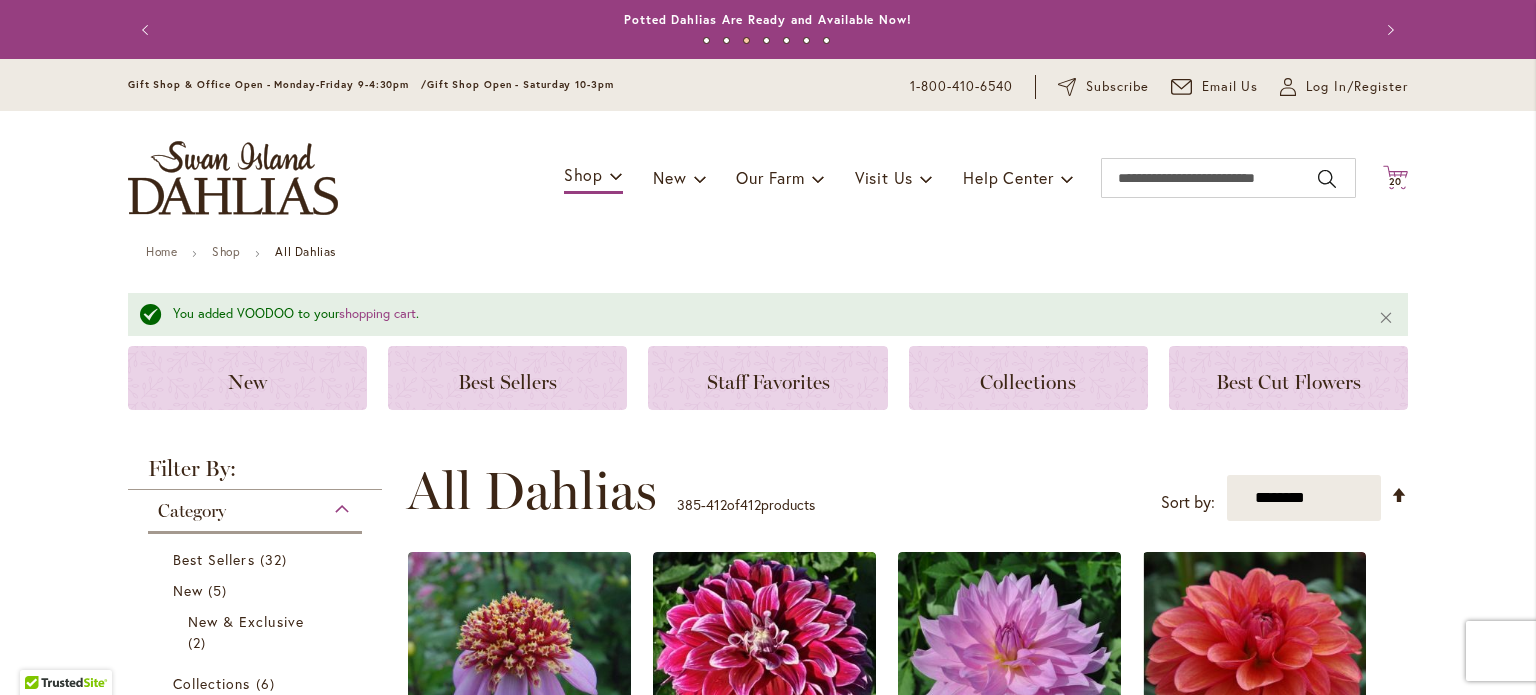 click on "Cart
.cls-1 {
fill: #231f20;
}" 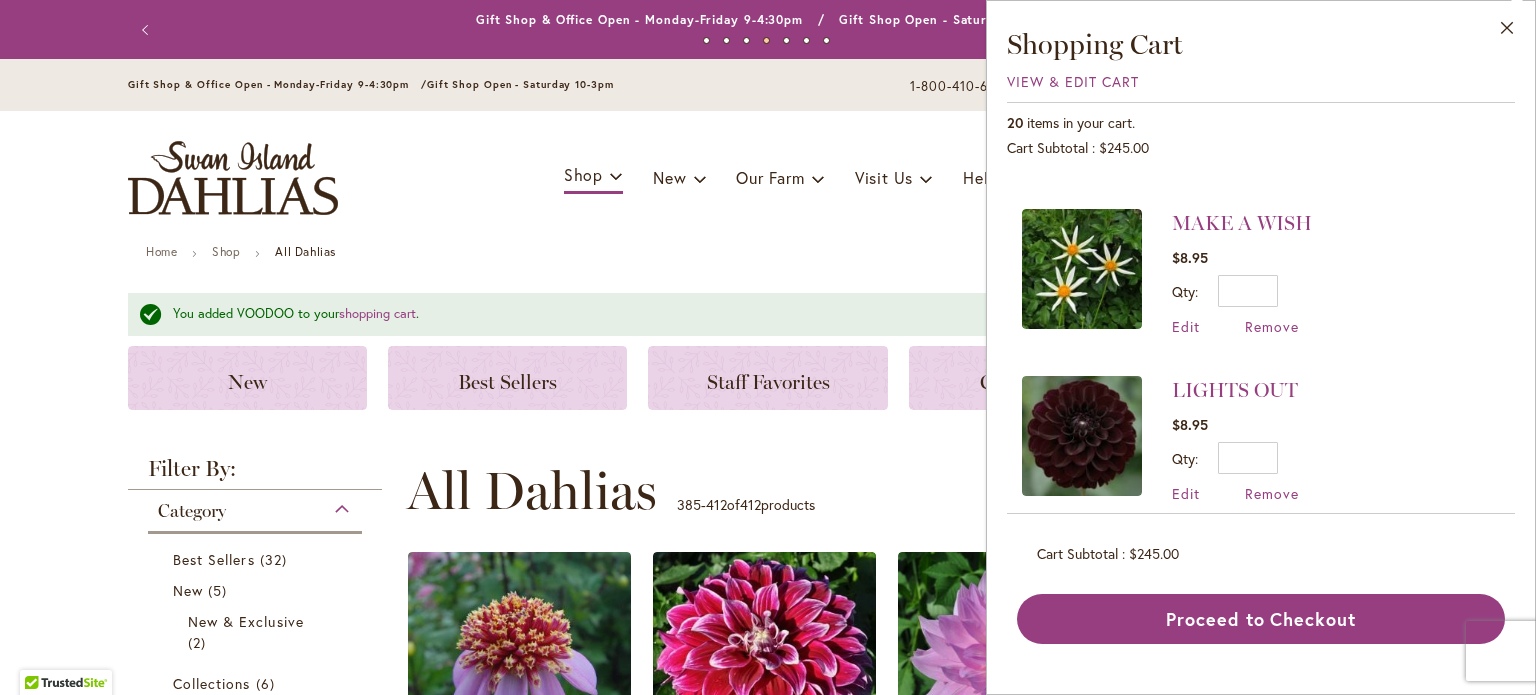 scroll, scrollTop: 976, scrollLeft: 0, axis: vertical 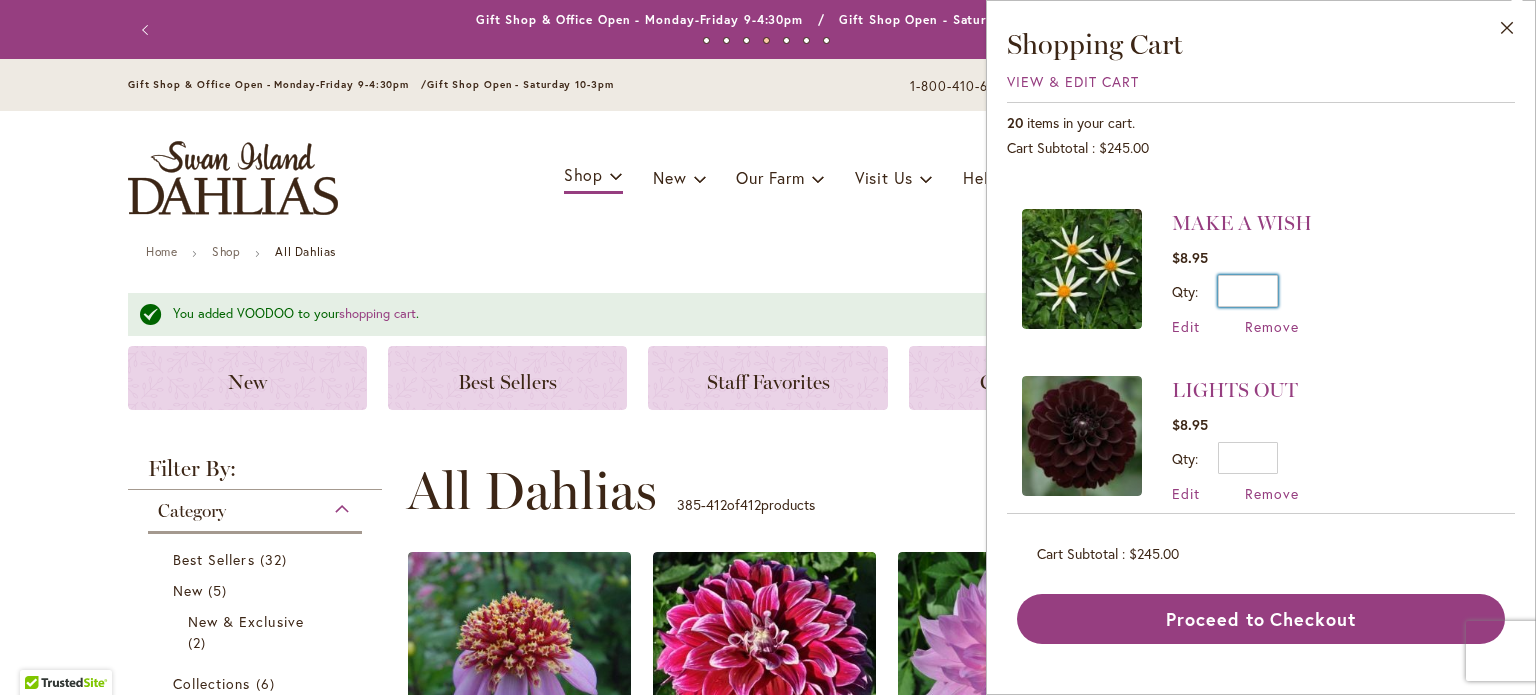 drag, startPoint x: 1264, startPoint y: 278, endPoint x: 1289, endPoint y: 276, distance: 25.079872 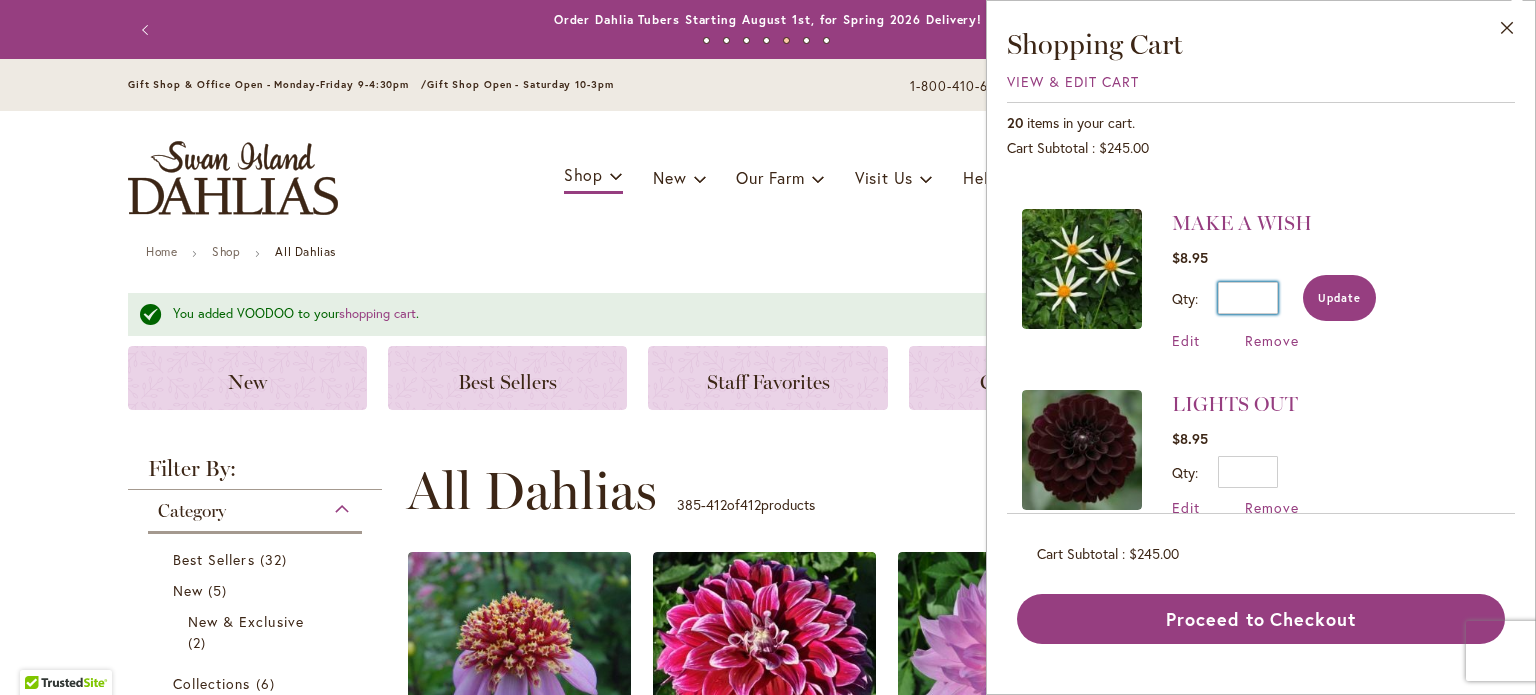 type on "*" 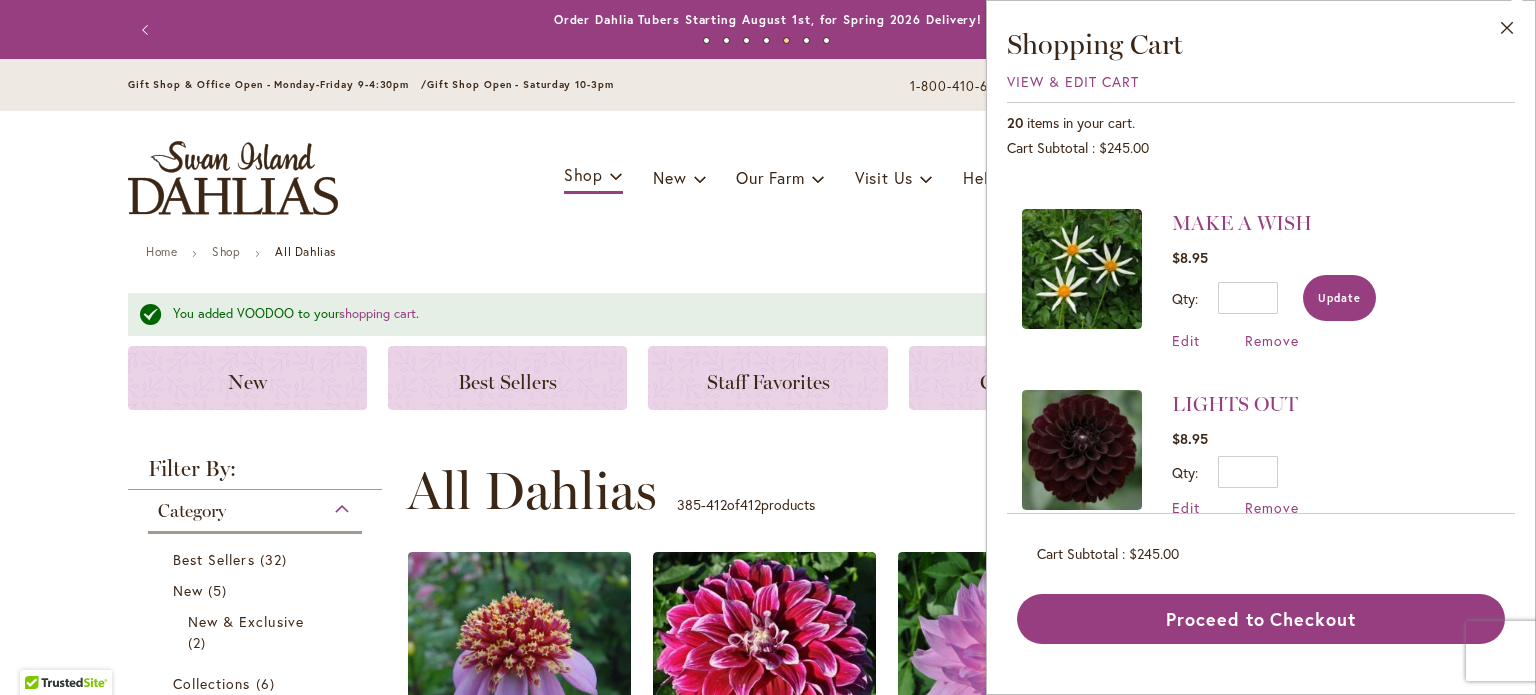 click on "Update" at bounding box center (1339, 298) 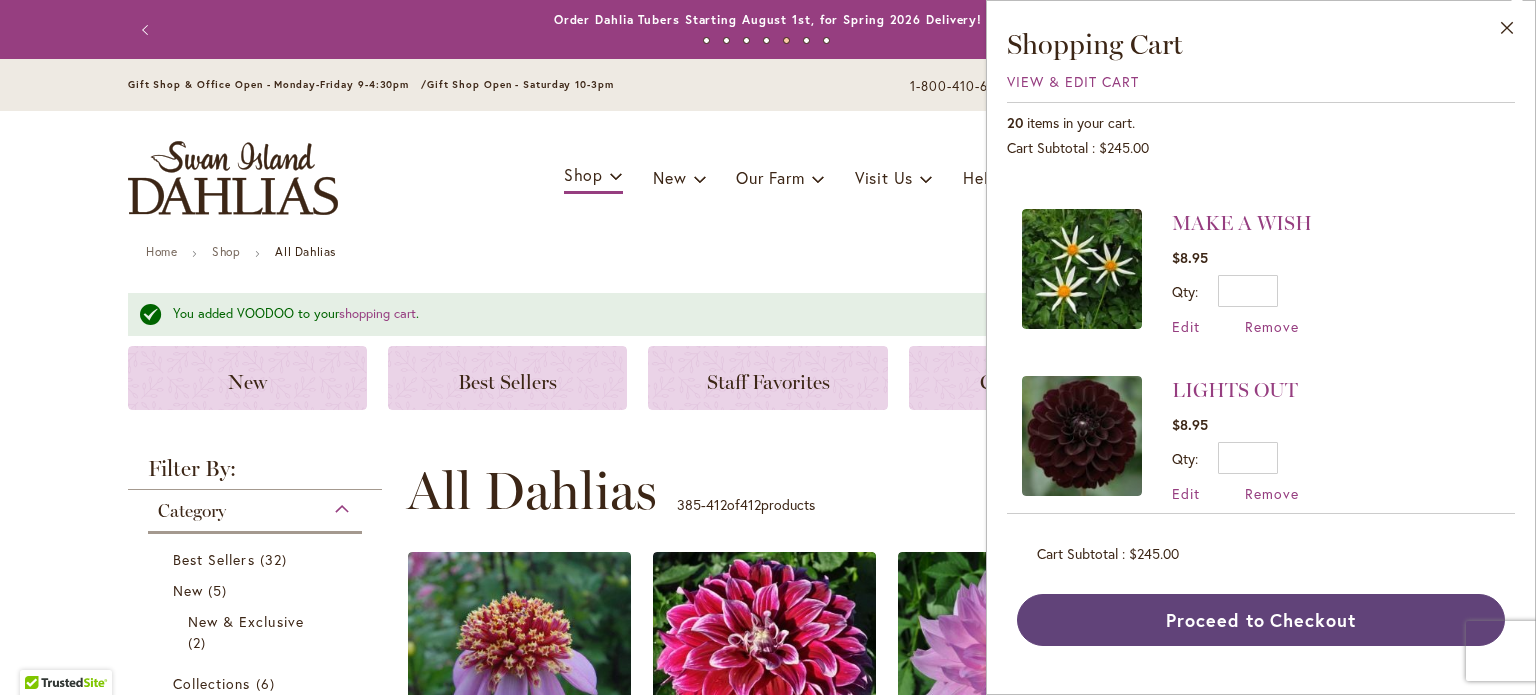 click on "Proceed to Checkout" at bounding box center [1261, 620] 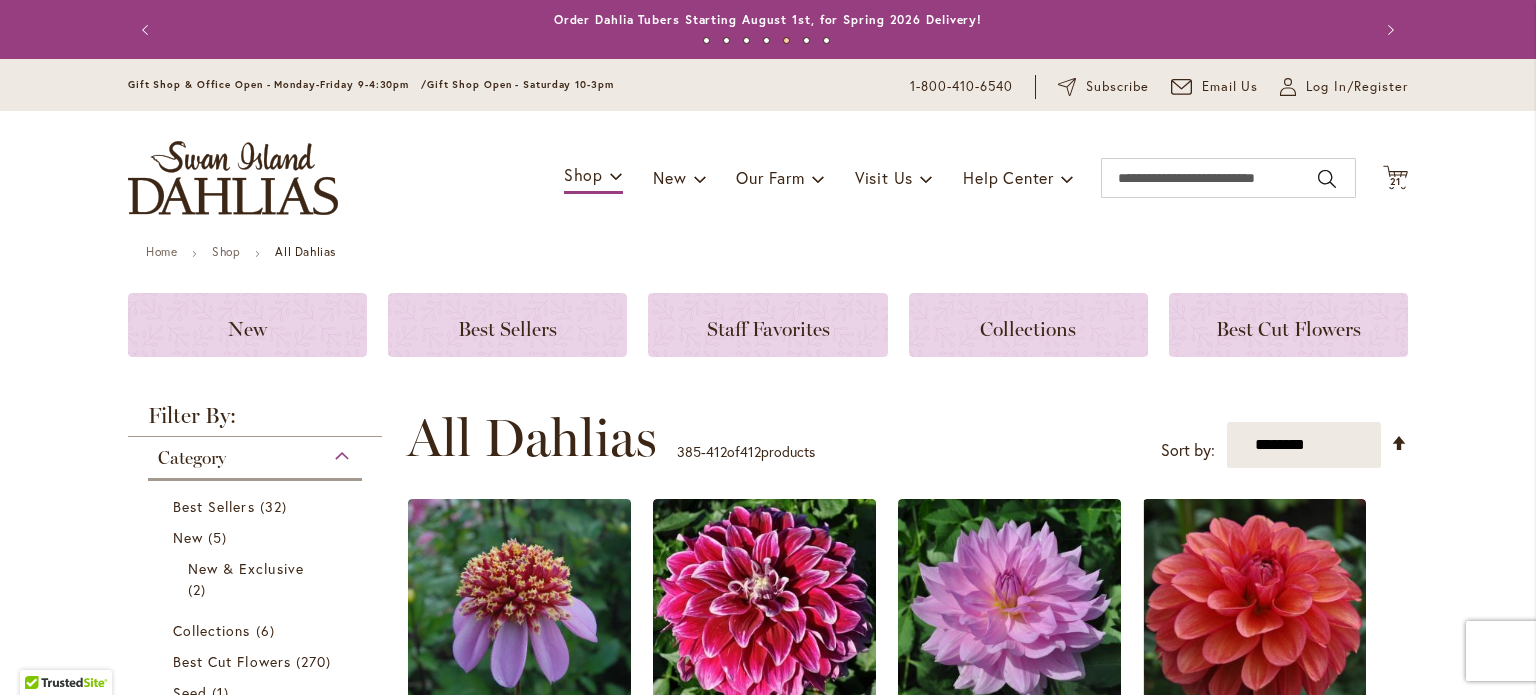 scroll, scrollTop: 0, scrollLeft: 0, axis: both 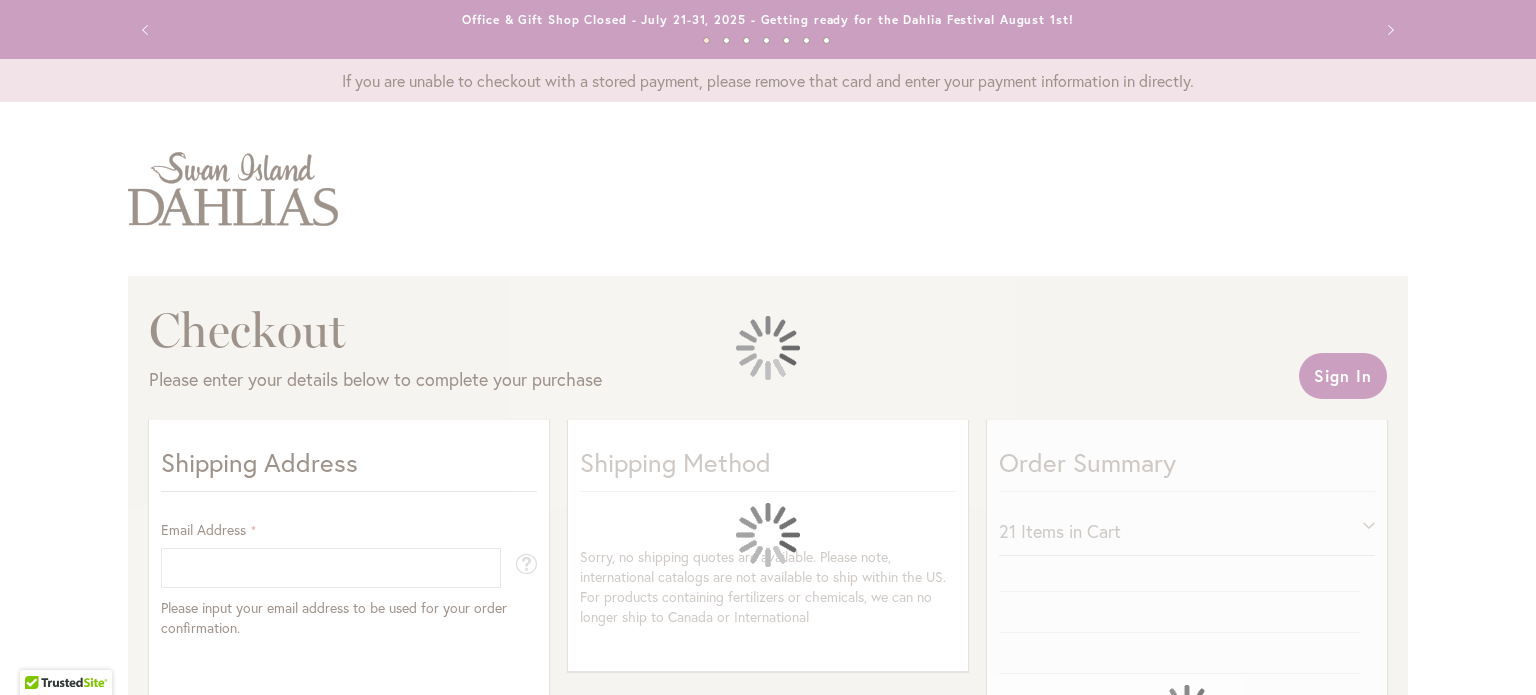 select on "**" 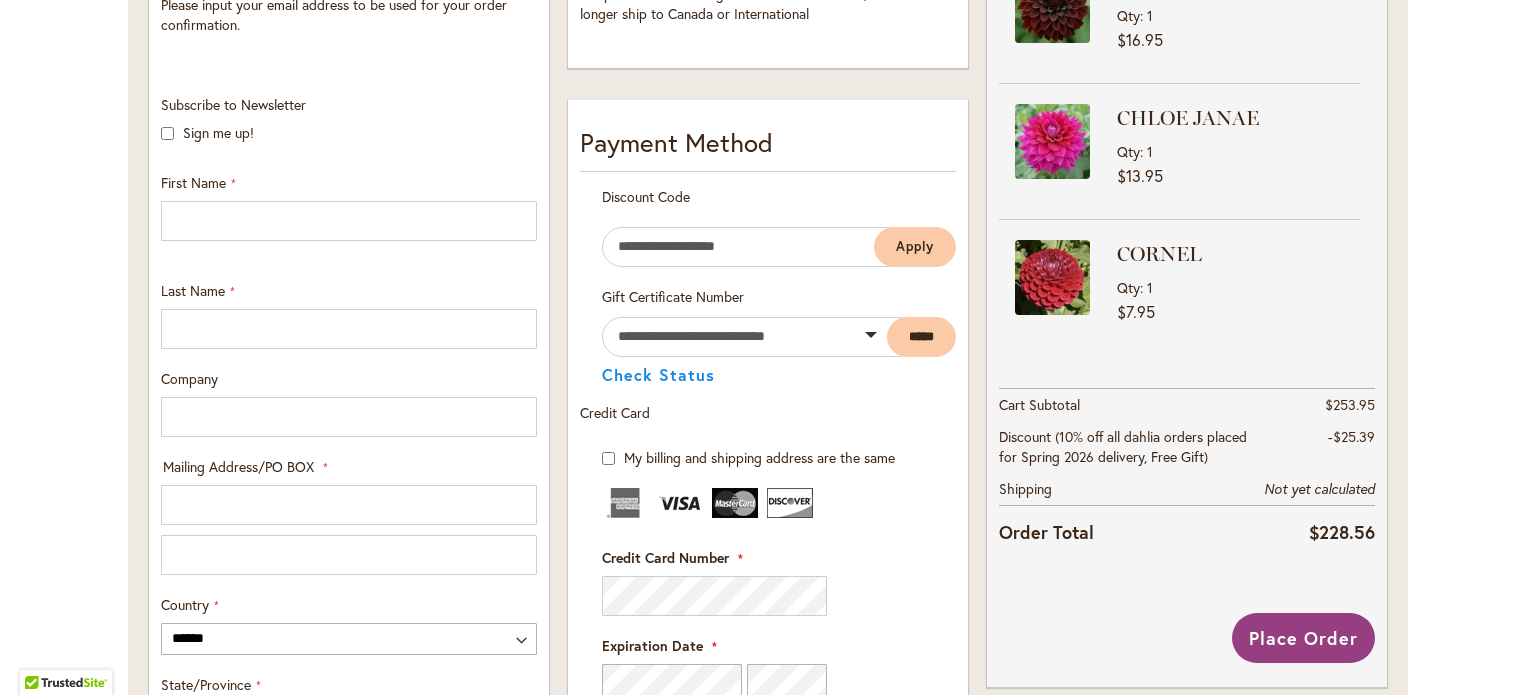 scroll, scrollTop: 612, scrollLeft: 0, axis: vertical 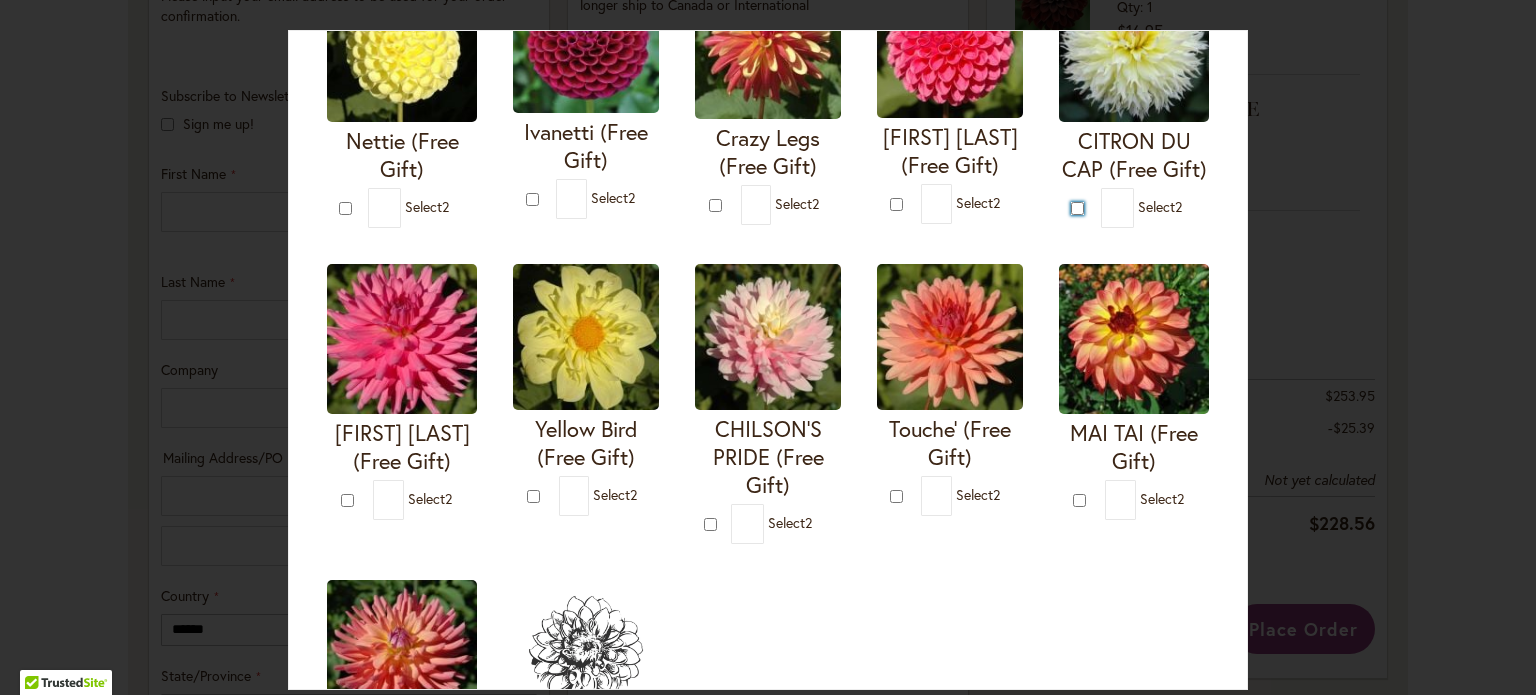 type on "*" 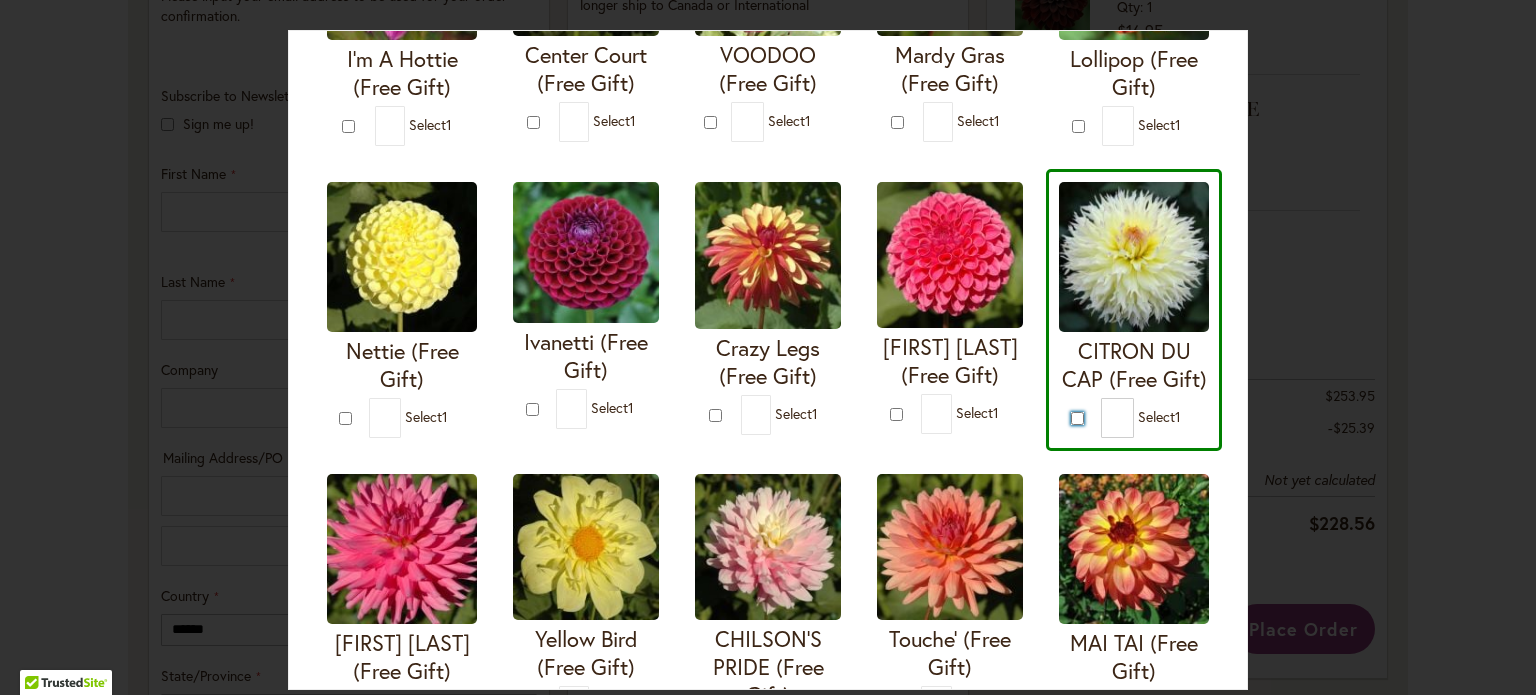 scroll, scrollTop: 314, scrollLeft: 0, axis: vertical 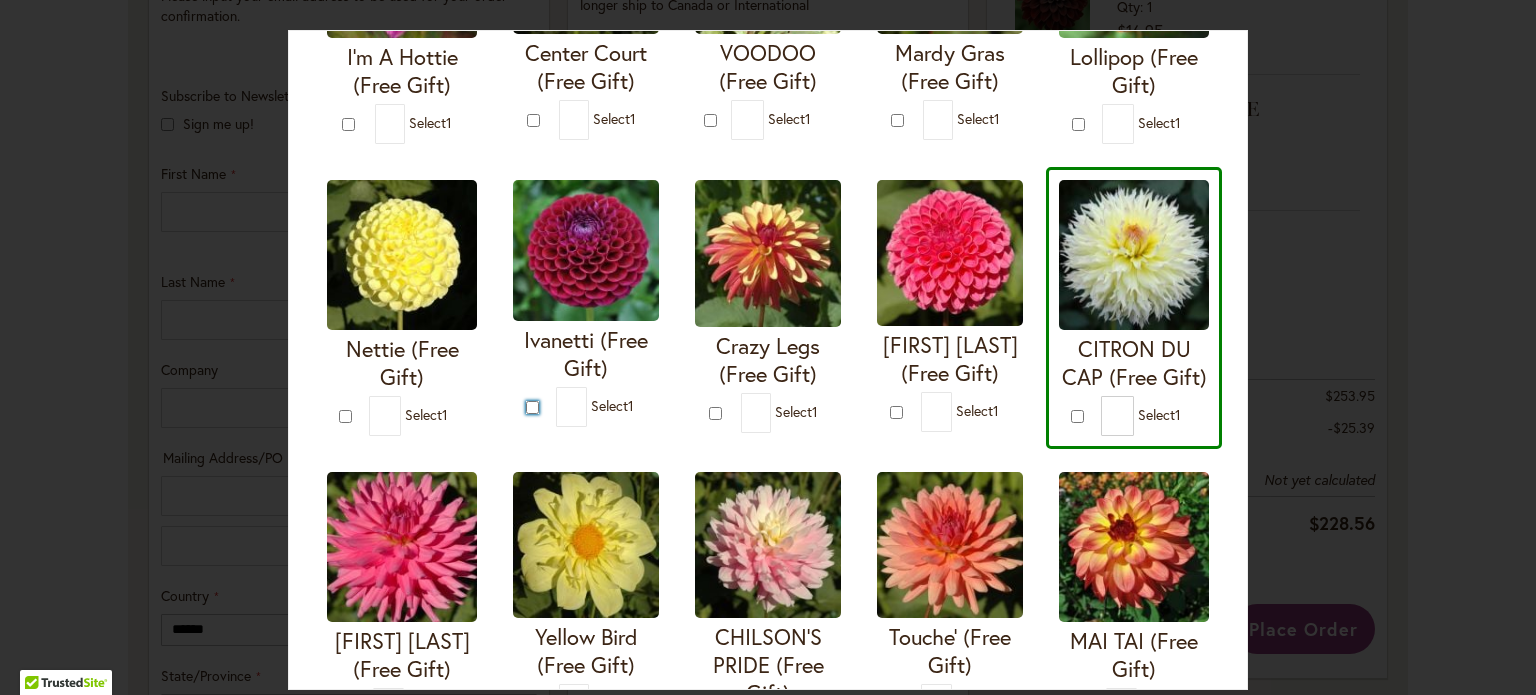 type on "*" 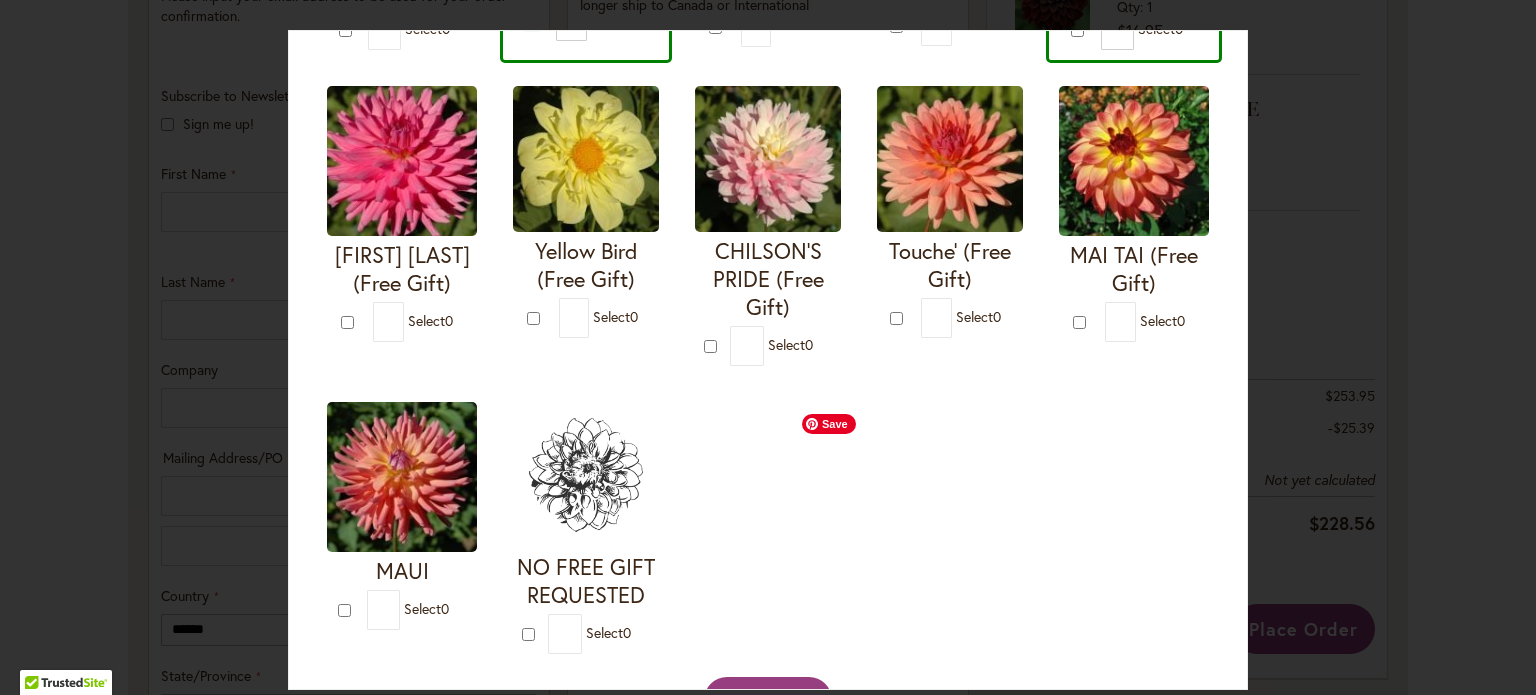 scroll, scrollTop: 1084, scrollLeft: 0, axis: vertical 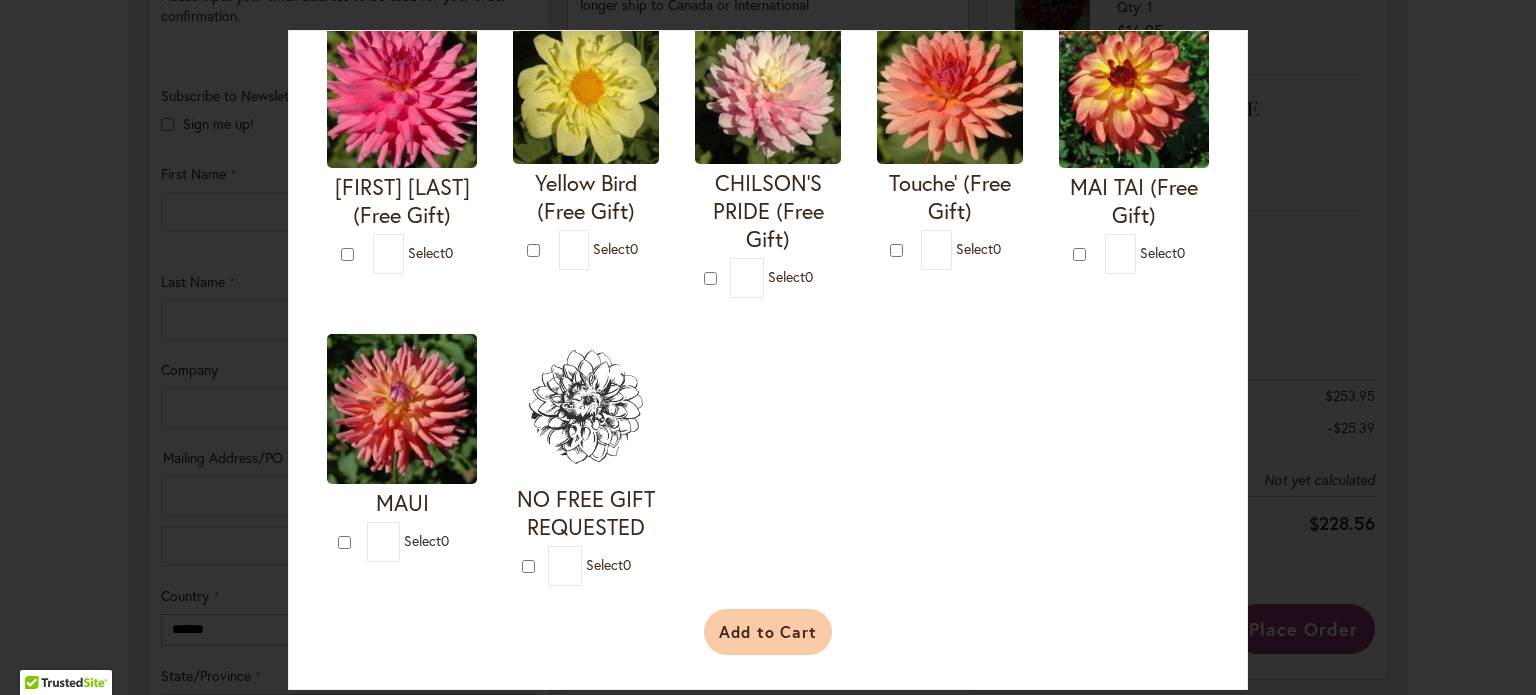 click on "Add to Cart" at bounding box center [768, 632] 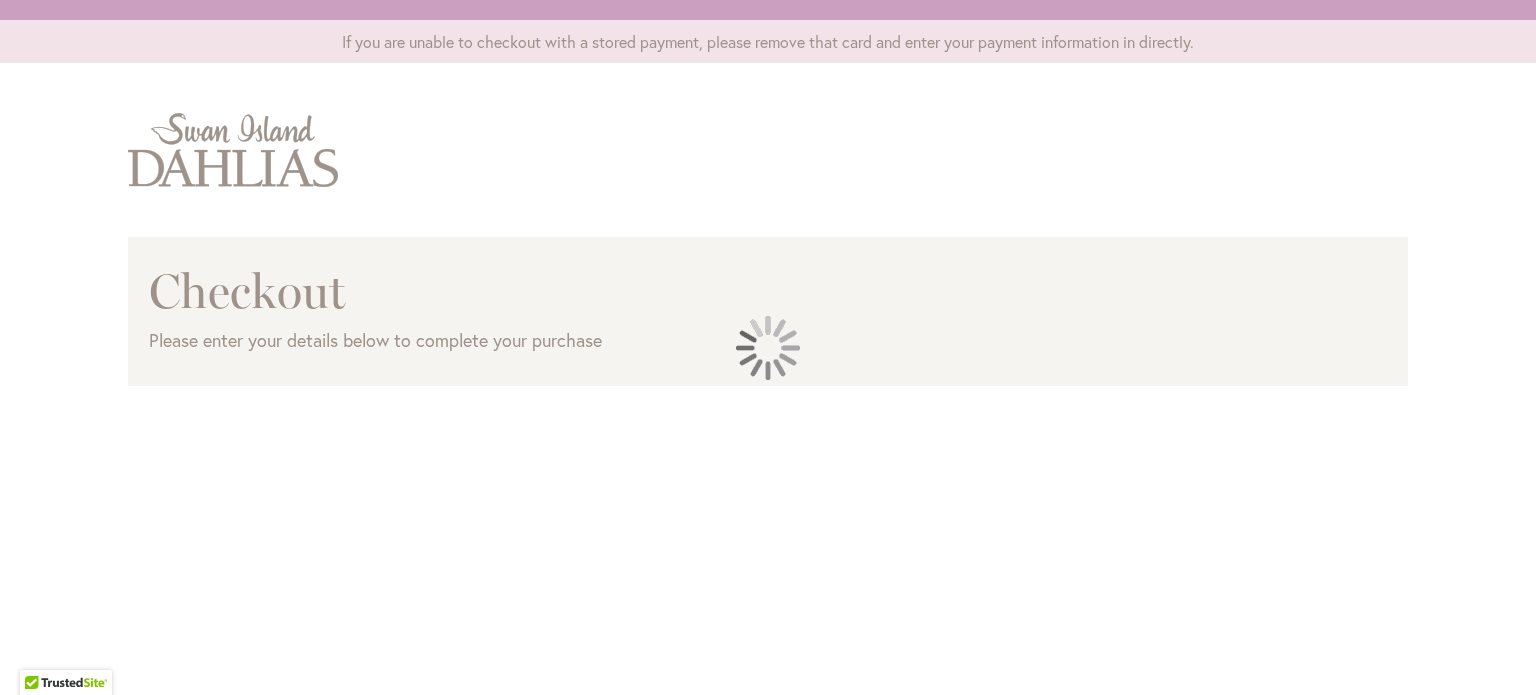 scroll, scrollTop: 0, scrollLeft: 0, axis: both 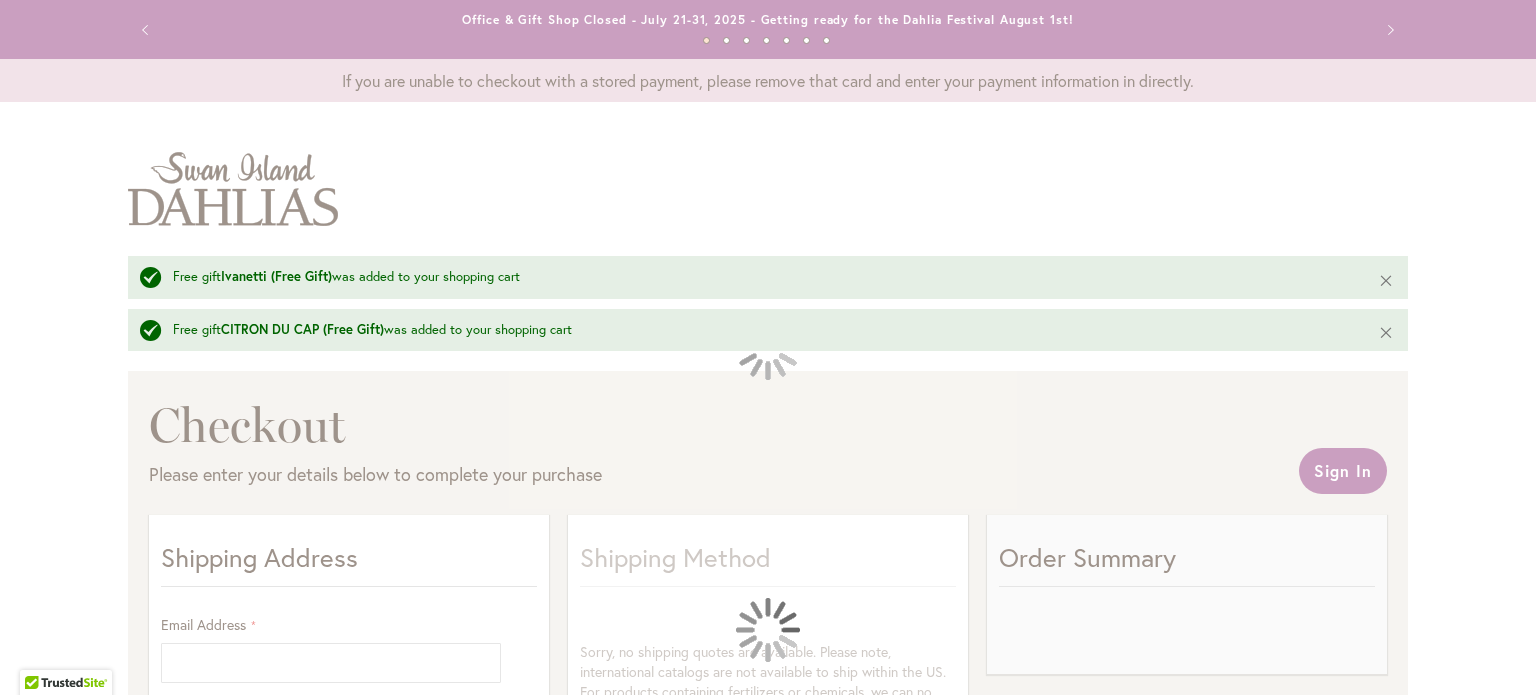 select on "**" 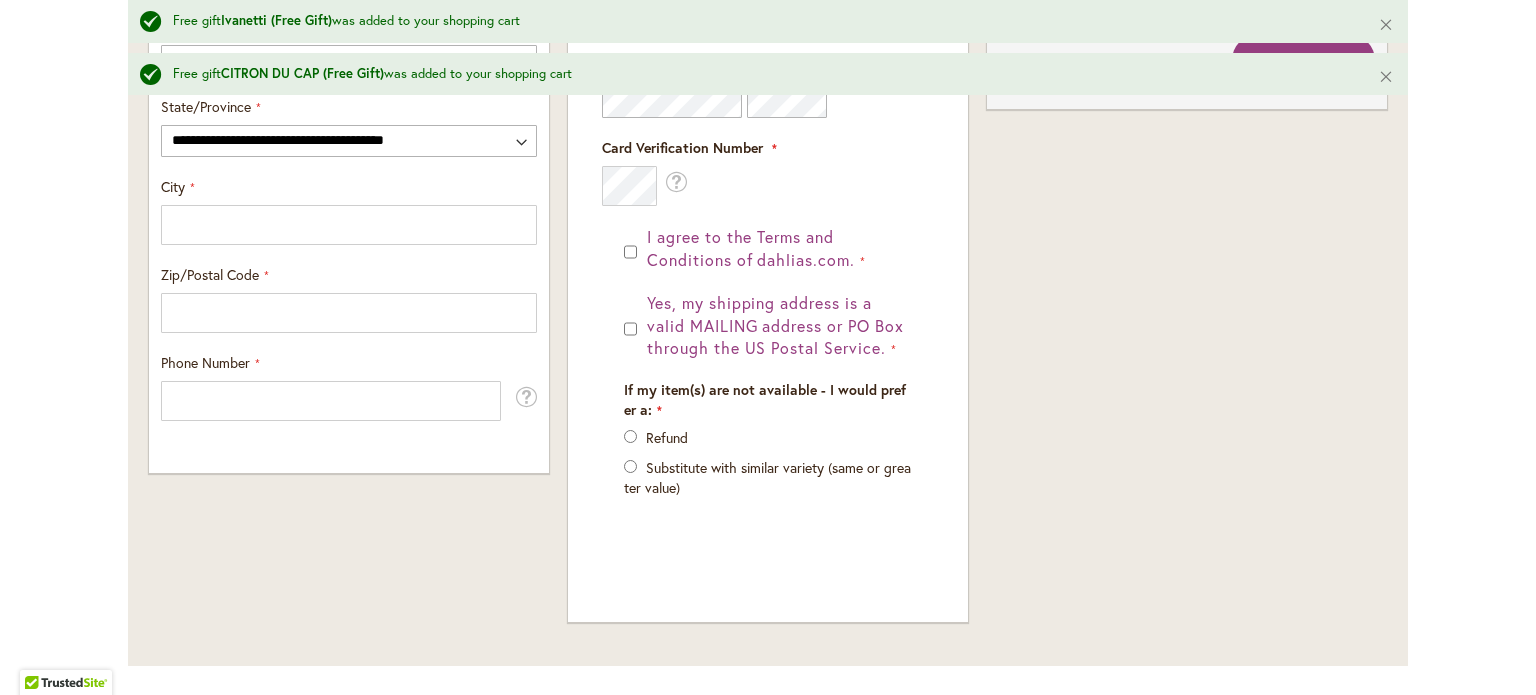 scroll, scrollTop: 1276, scrollLeft: 0, axis: vertical 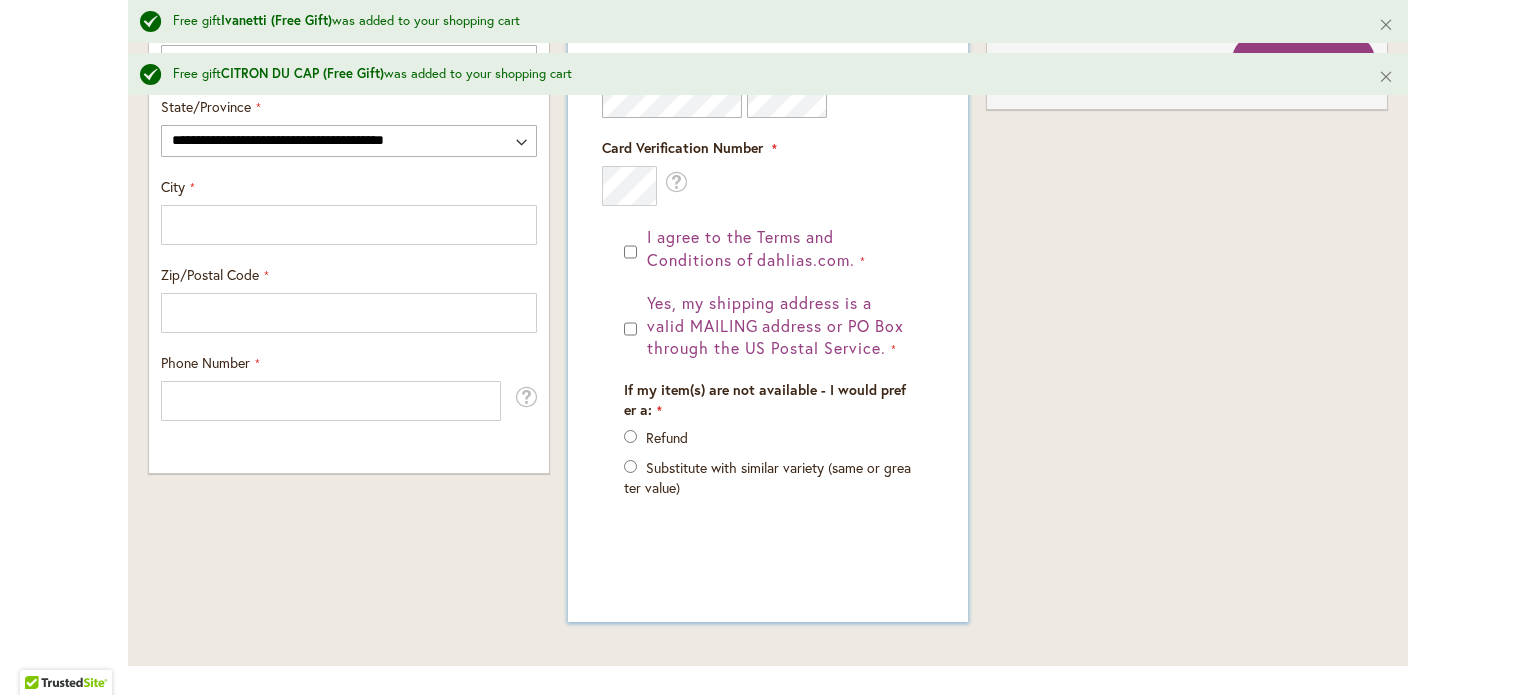 click on "Refund" at bounding box center [667, 437] 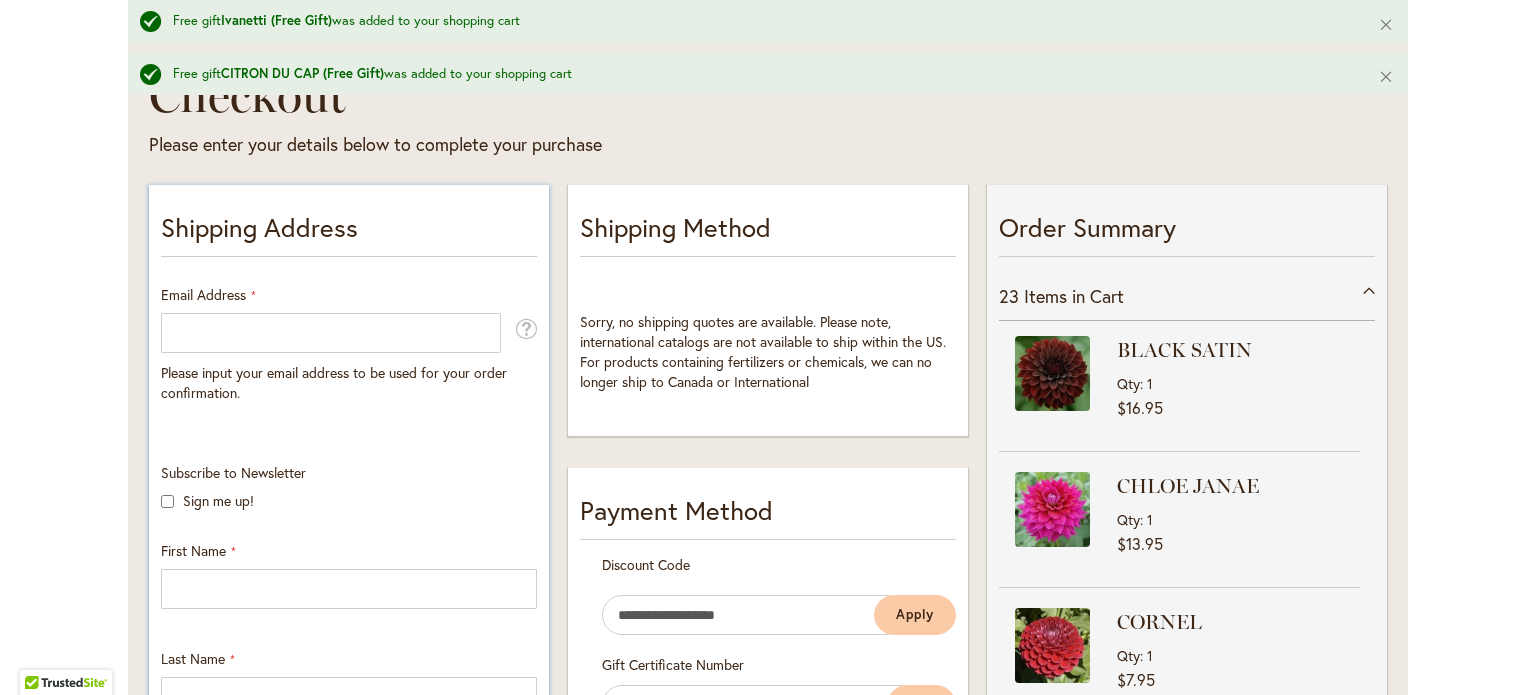 scroll, scrollTop: 356, scrollLeft: 0, axis: vertical 